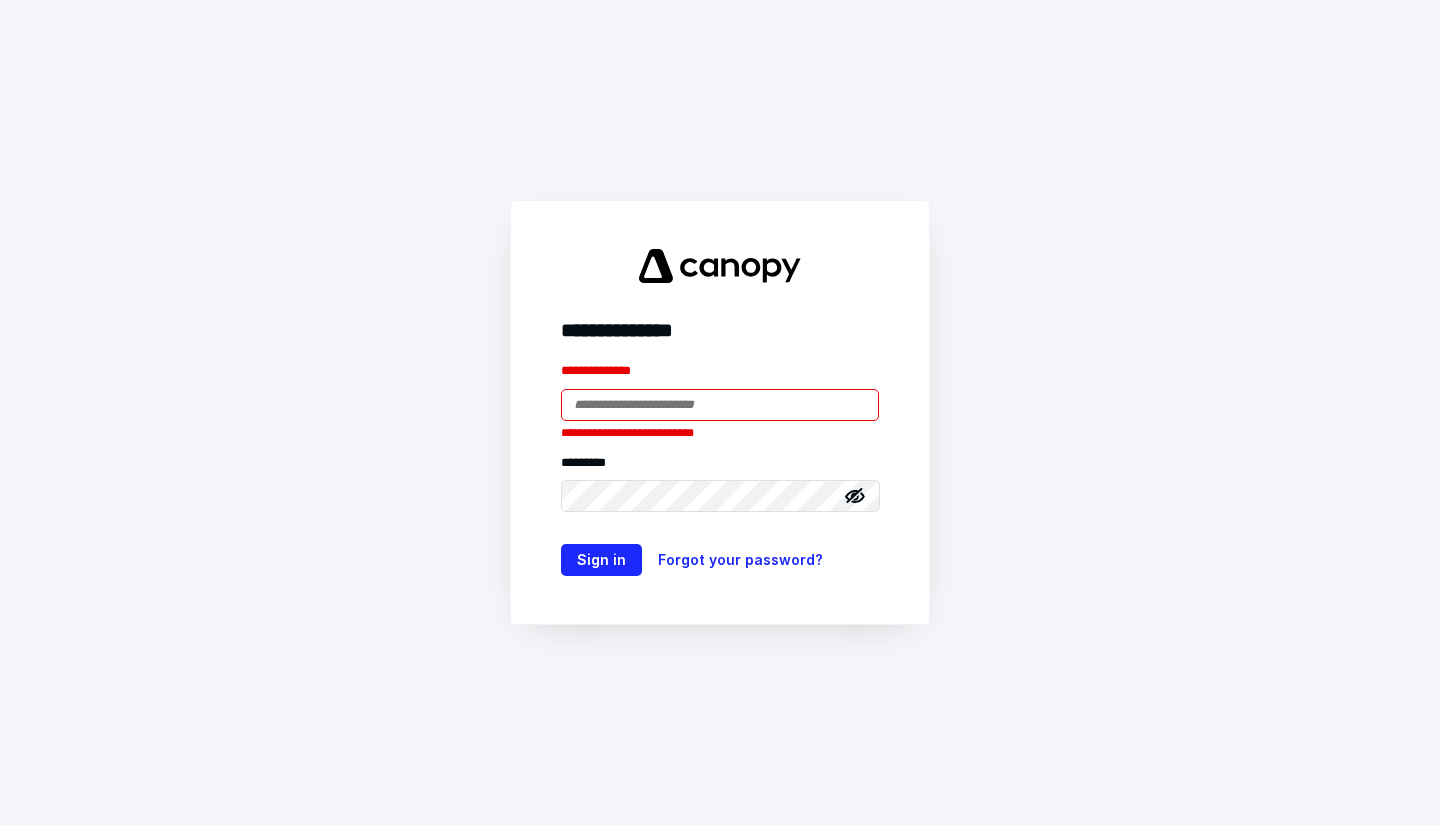 scroll, scrollTop: 0, scrollLeft: 0, axis: both 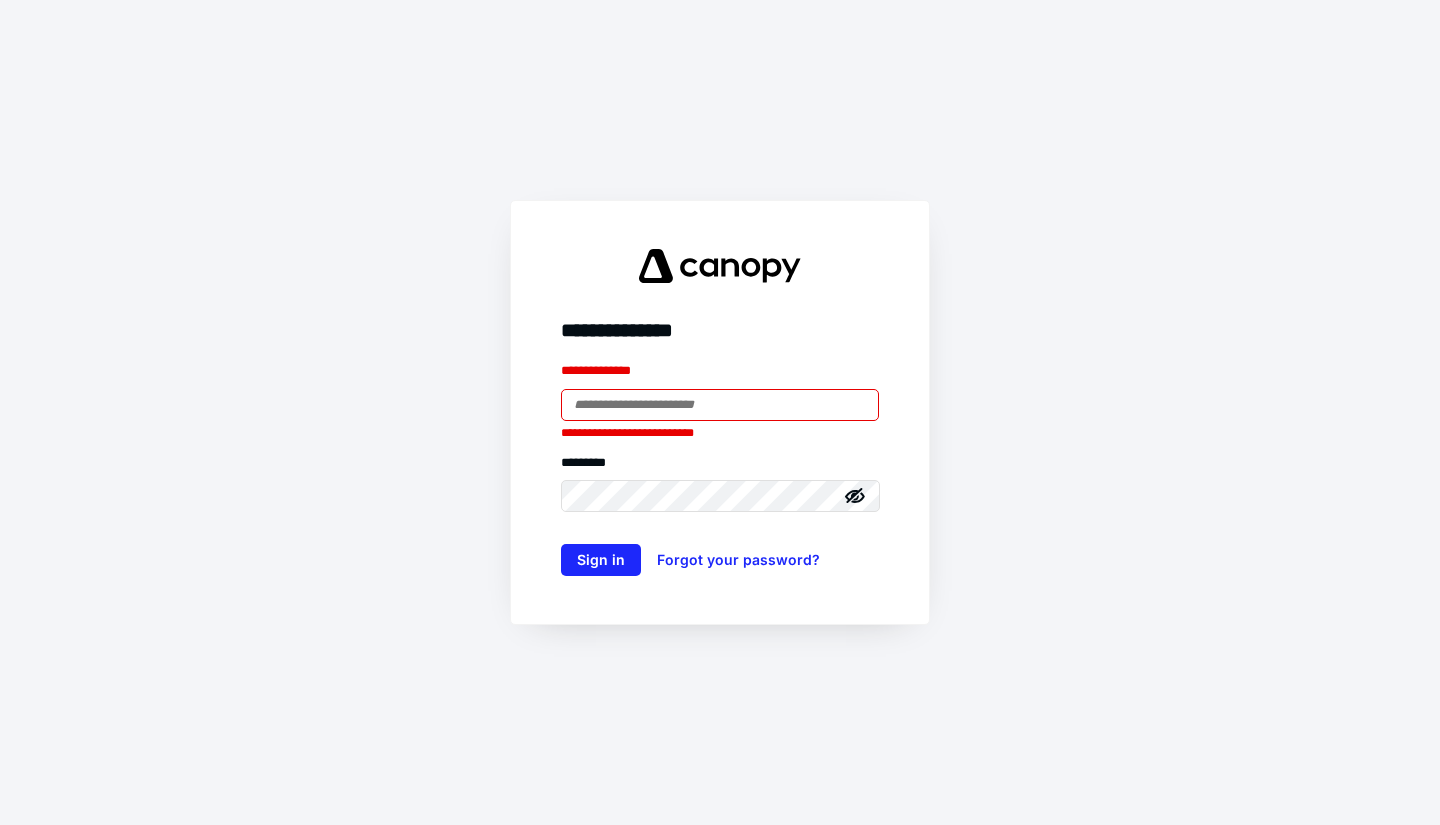 click at bounding box center (720, 405) 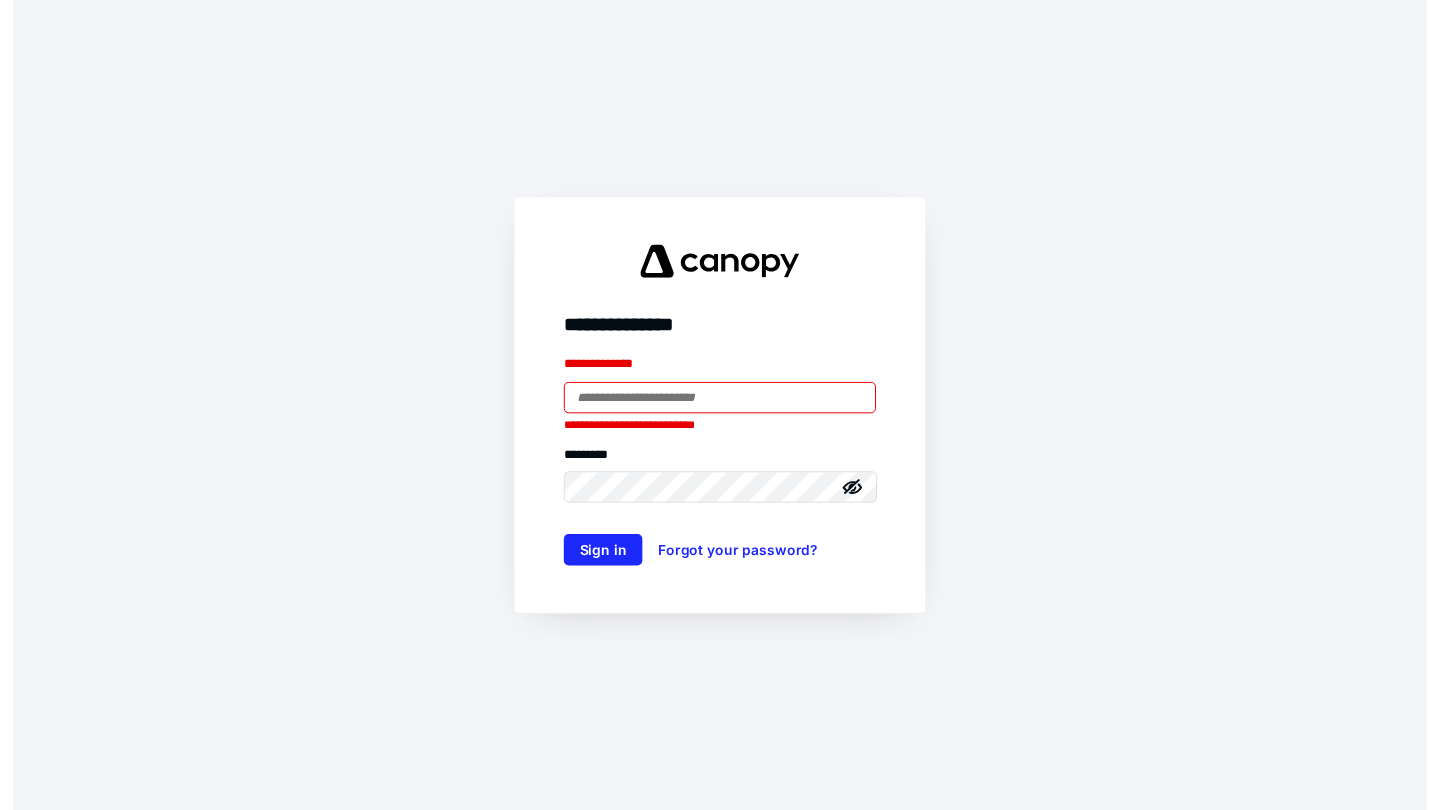 scroll, scrollTop: 0, scrollLeft: 0, axis: both 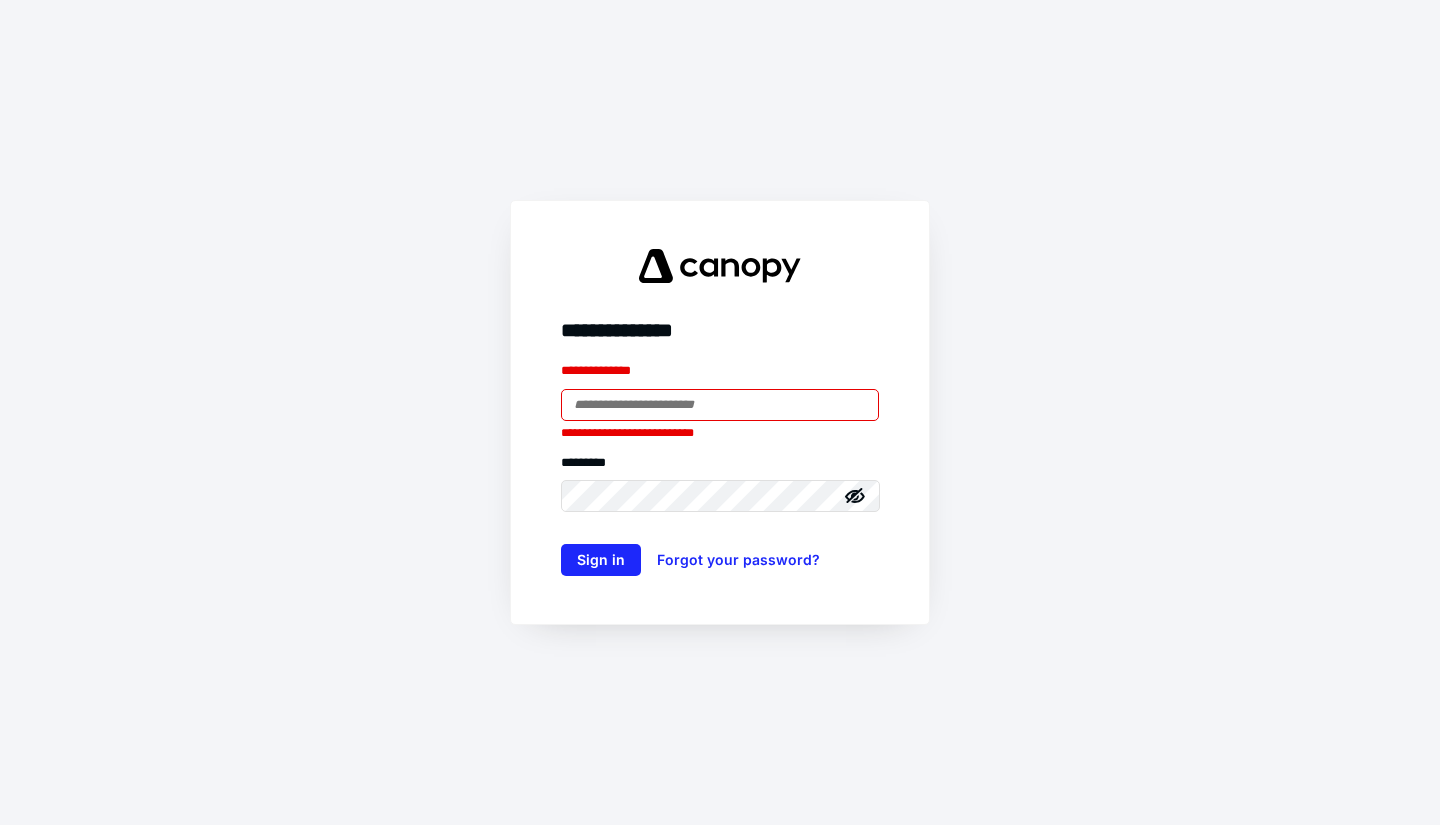type on "**********" 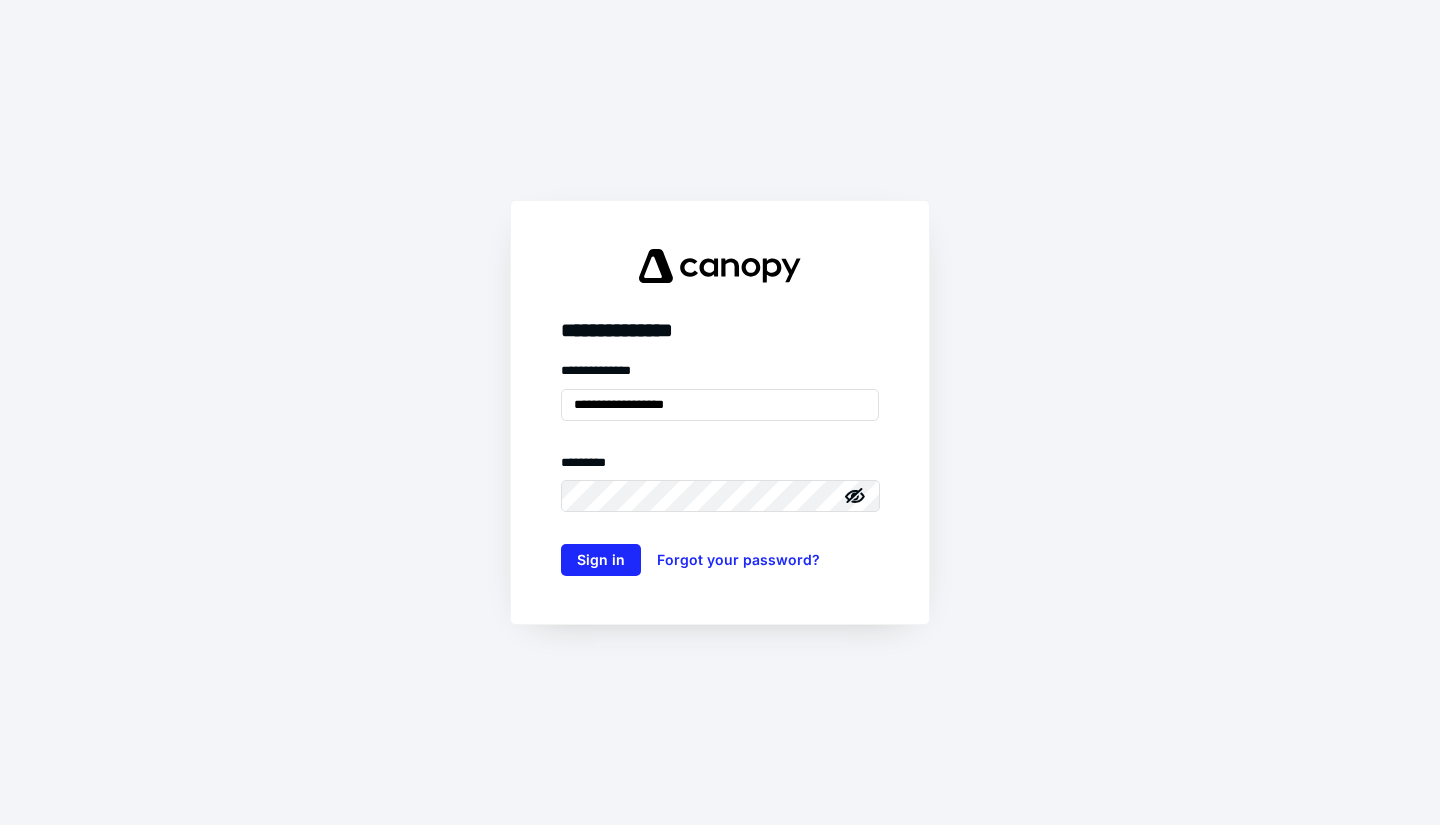 click on "**********" at bounding box center (720, 412) 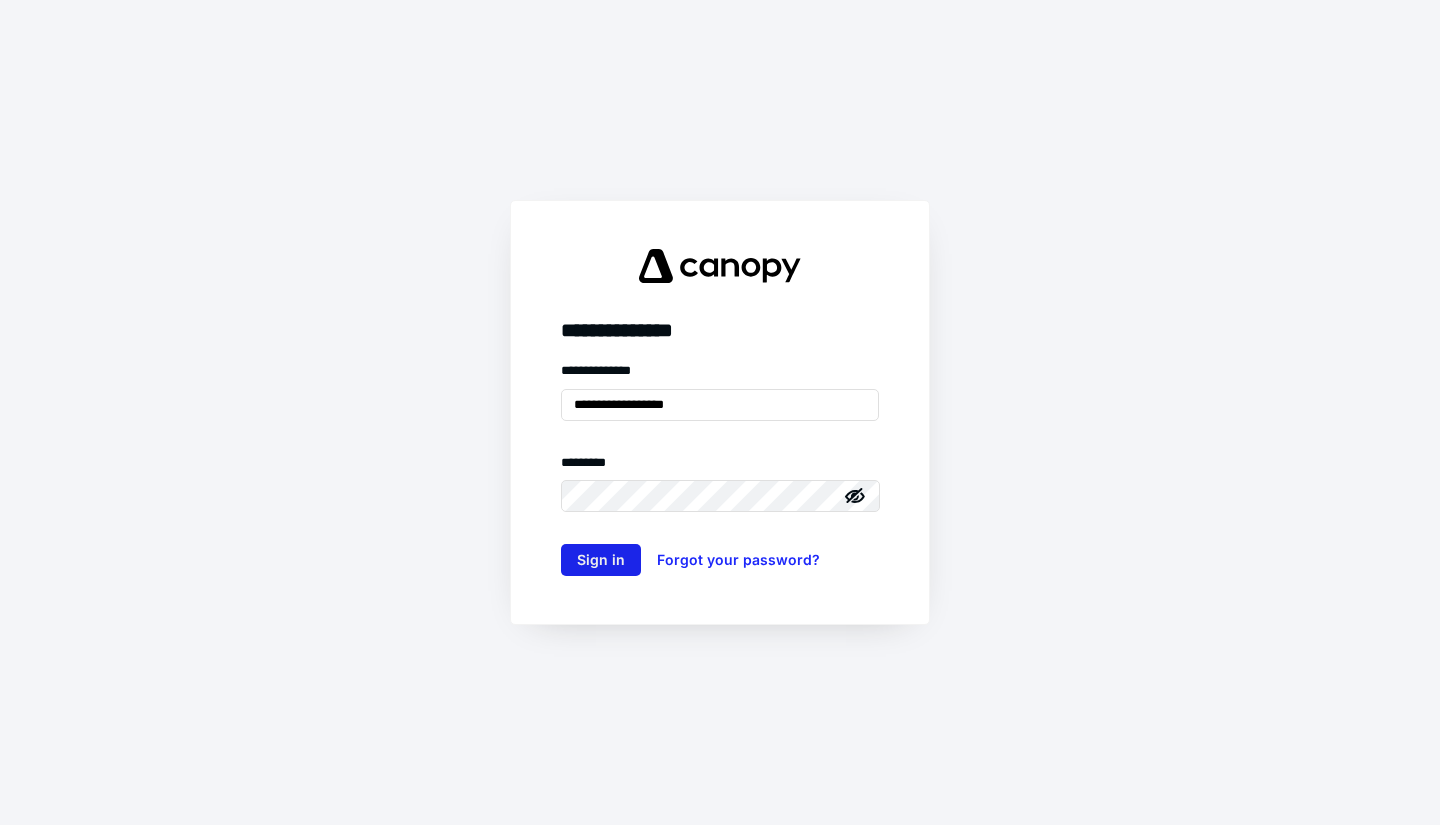 click on "Sign in" at bounding box center [601, 560] 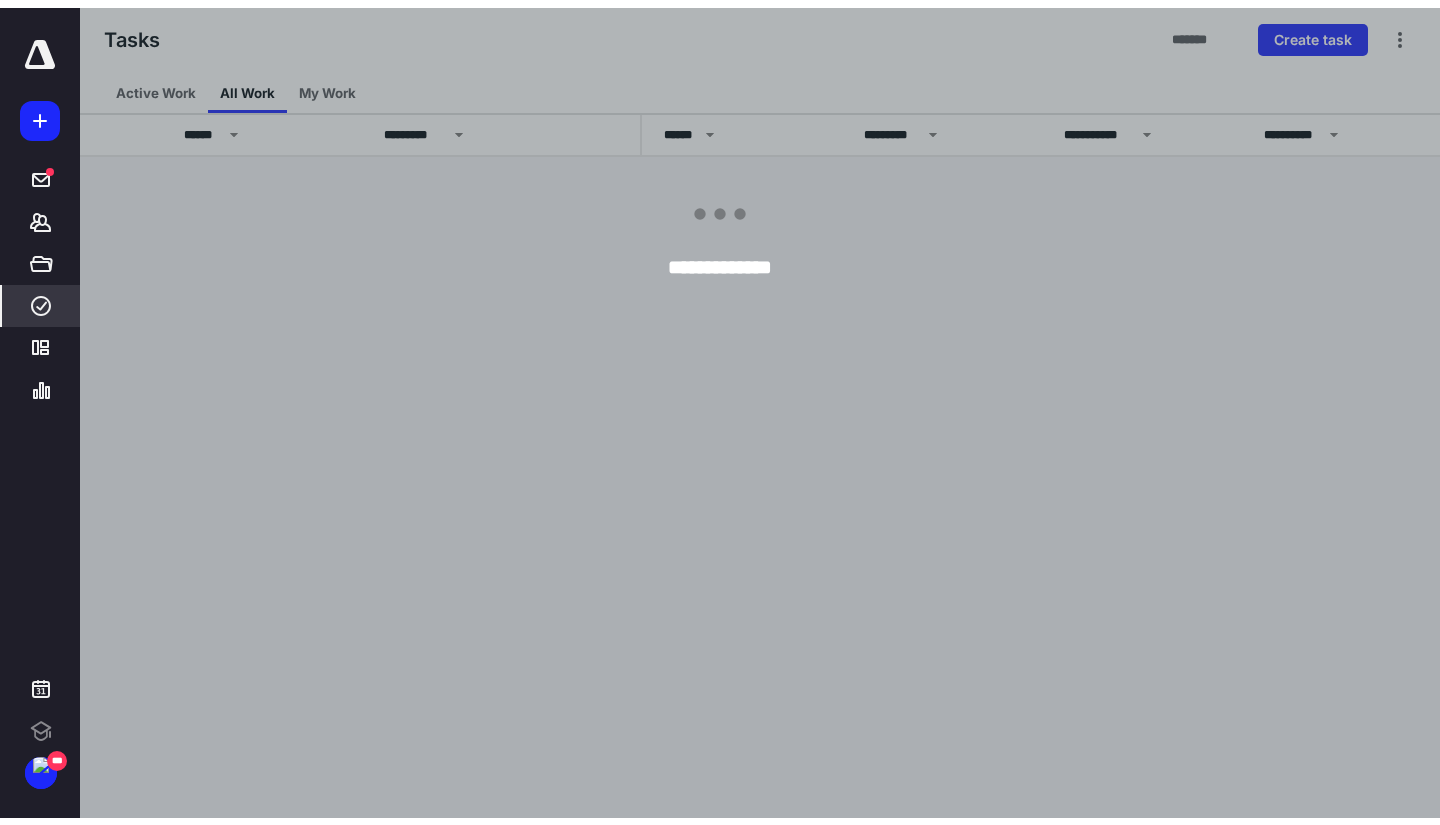 scroll, scrollTop: 0, scrollLeft: 0, axis: both 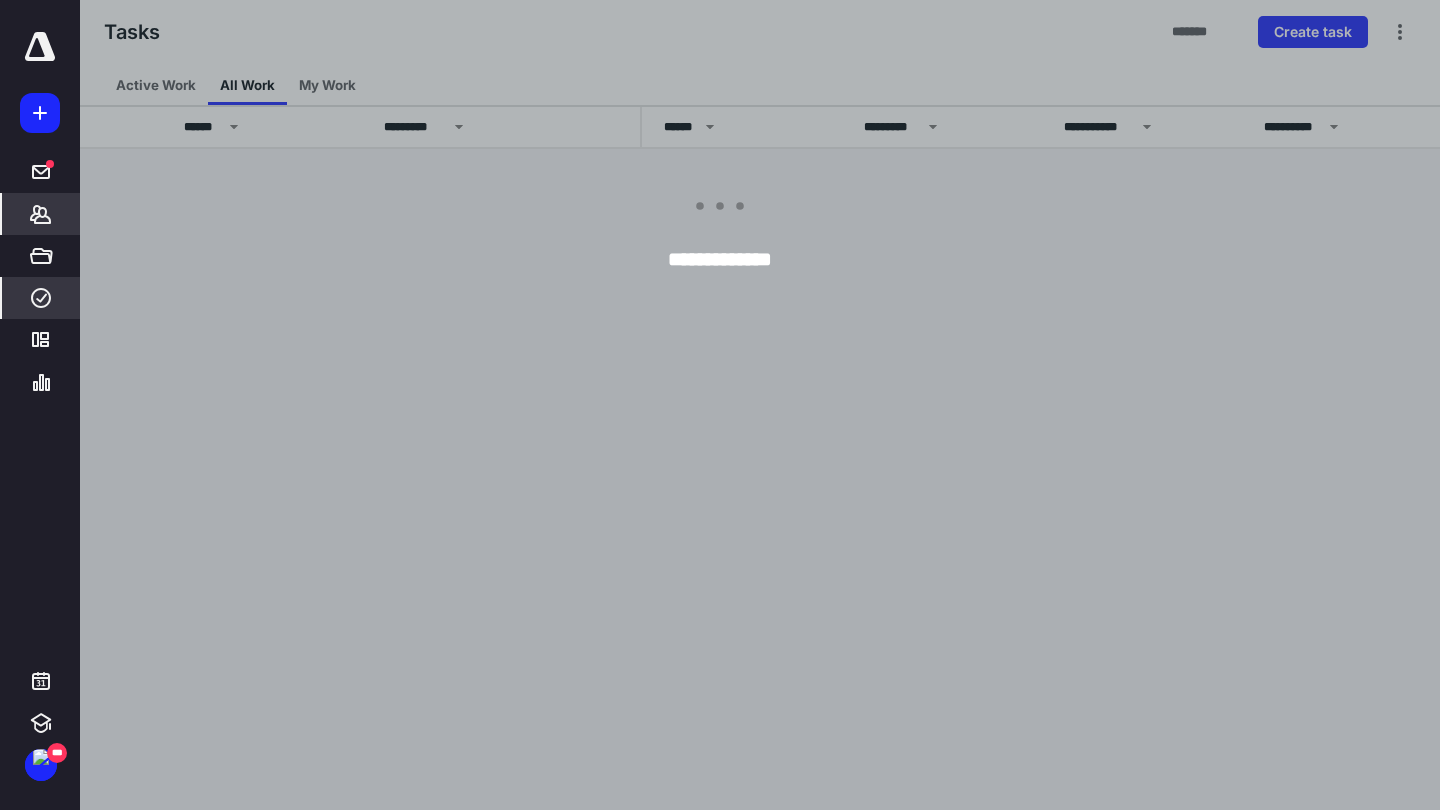 click 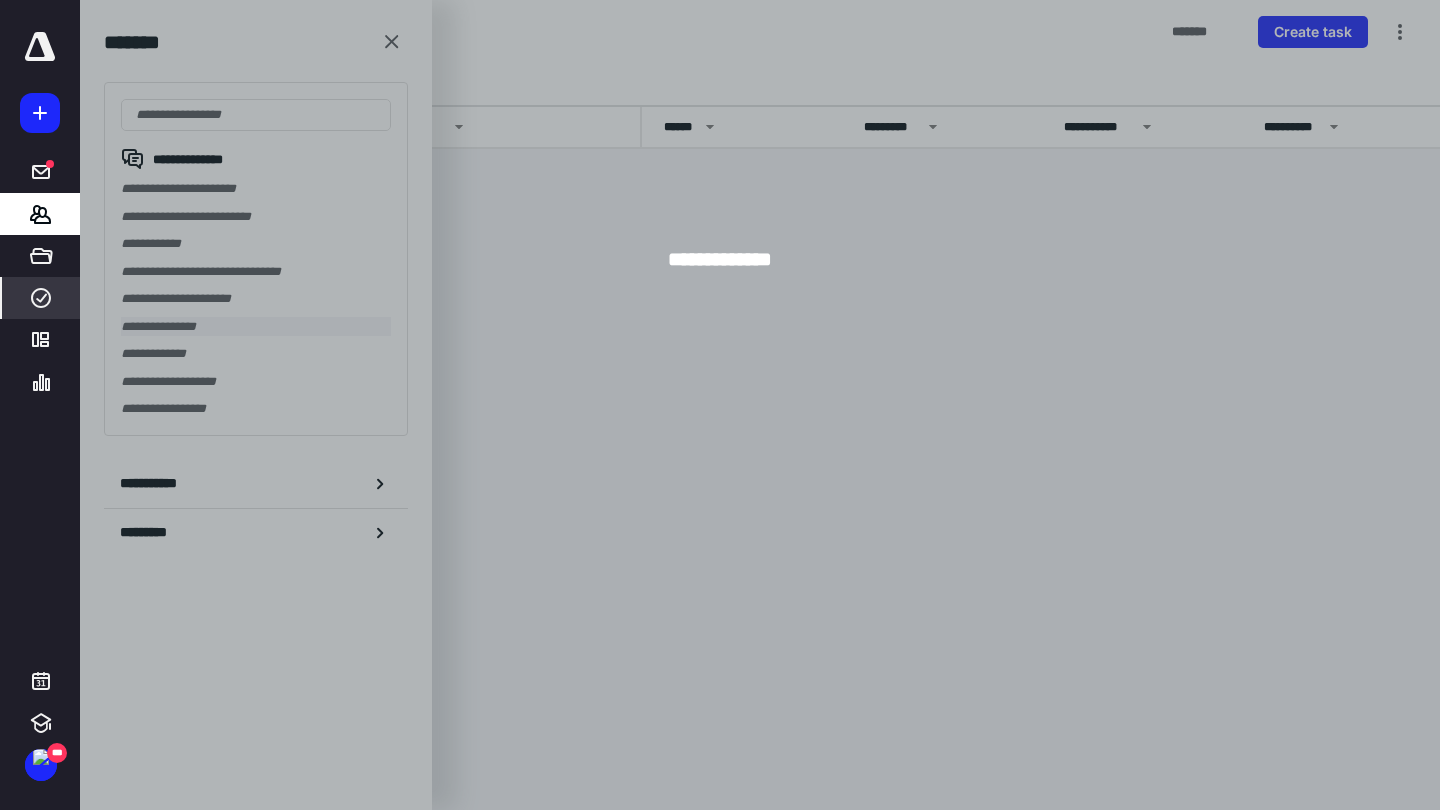 click on "**********" at bounding box center [256, 327] 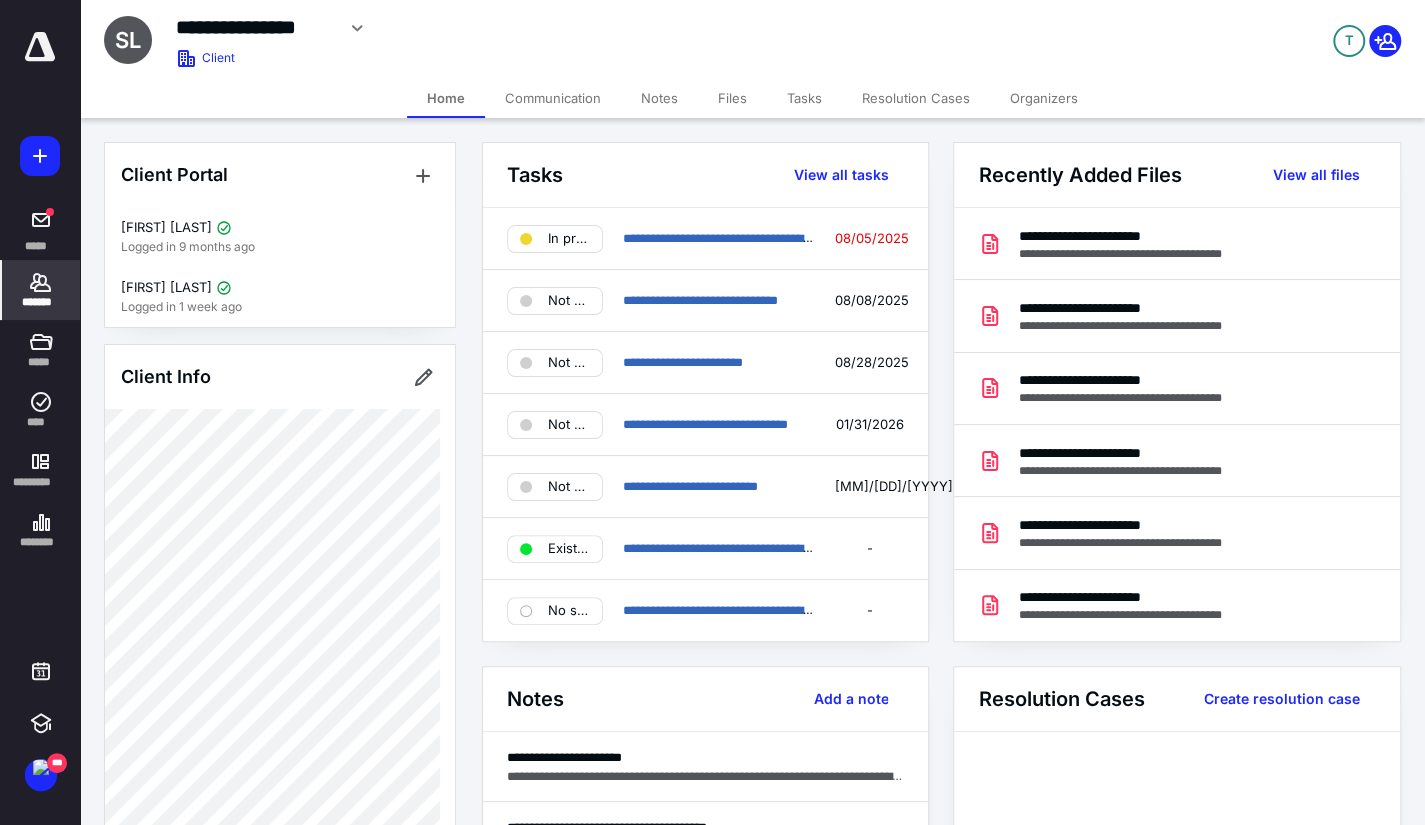 click on "Files" at bounding box center [732, 98] 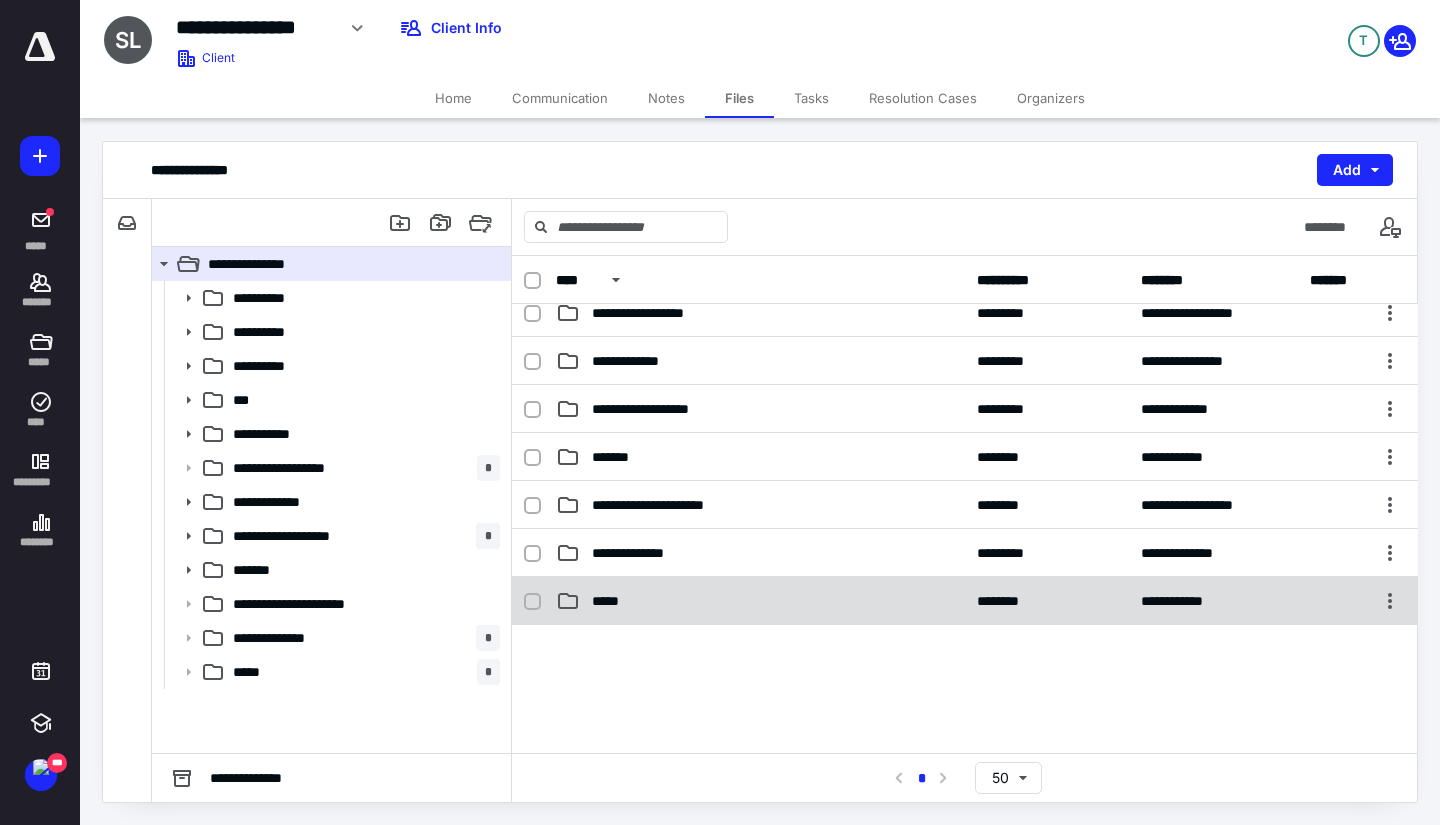 scroll, scrollTop: 221, scrollLeft: 0, axis: vertical 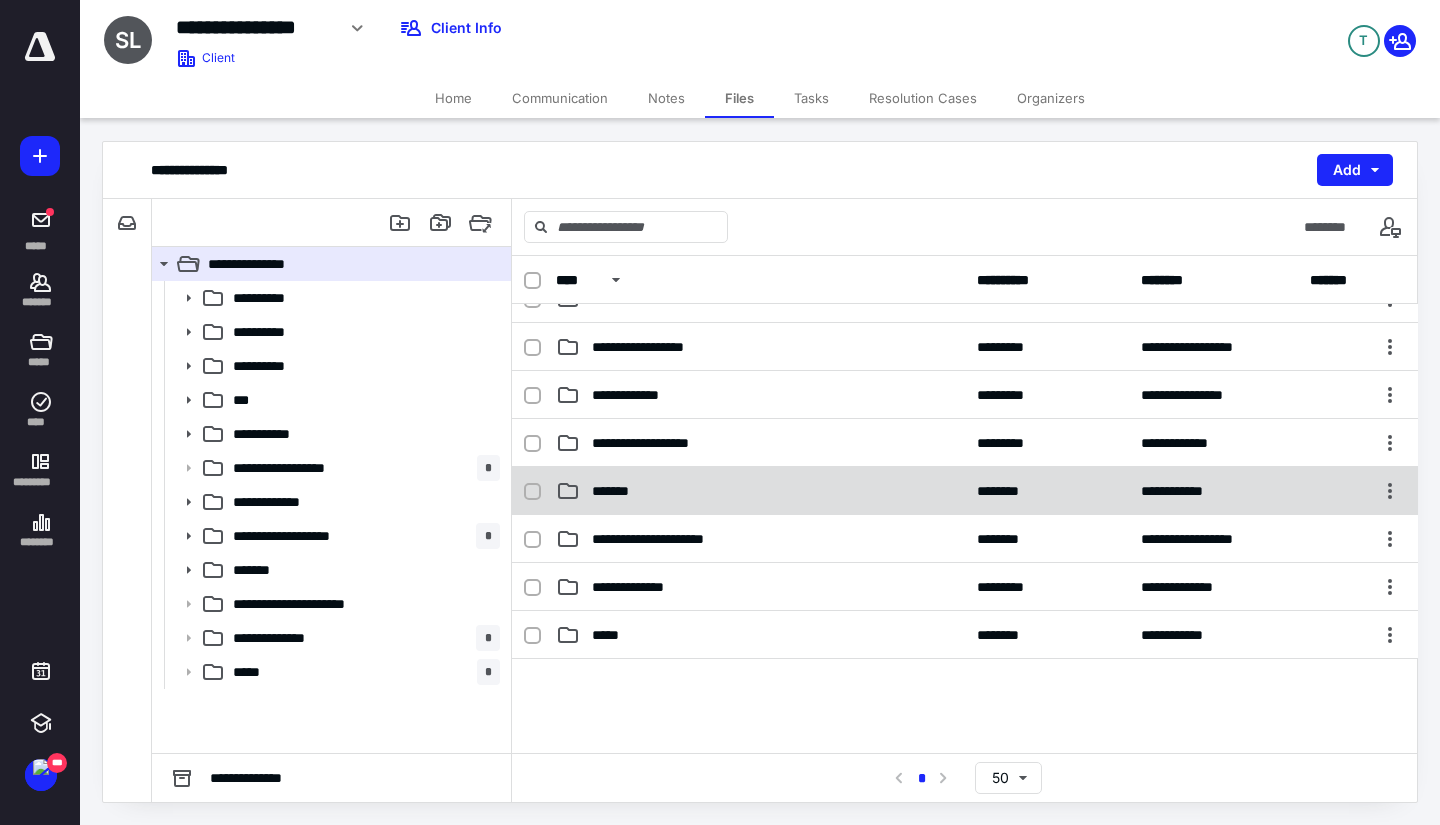 click on "*******" at bounding box center [614, 491] 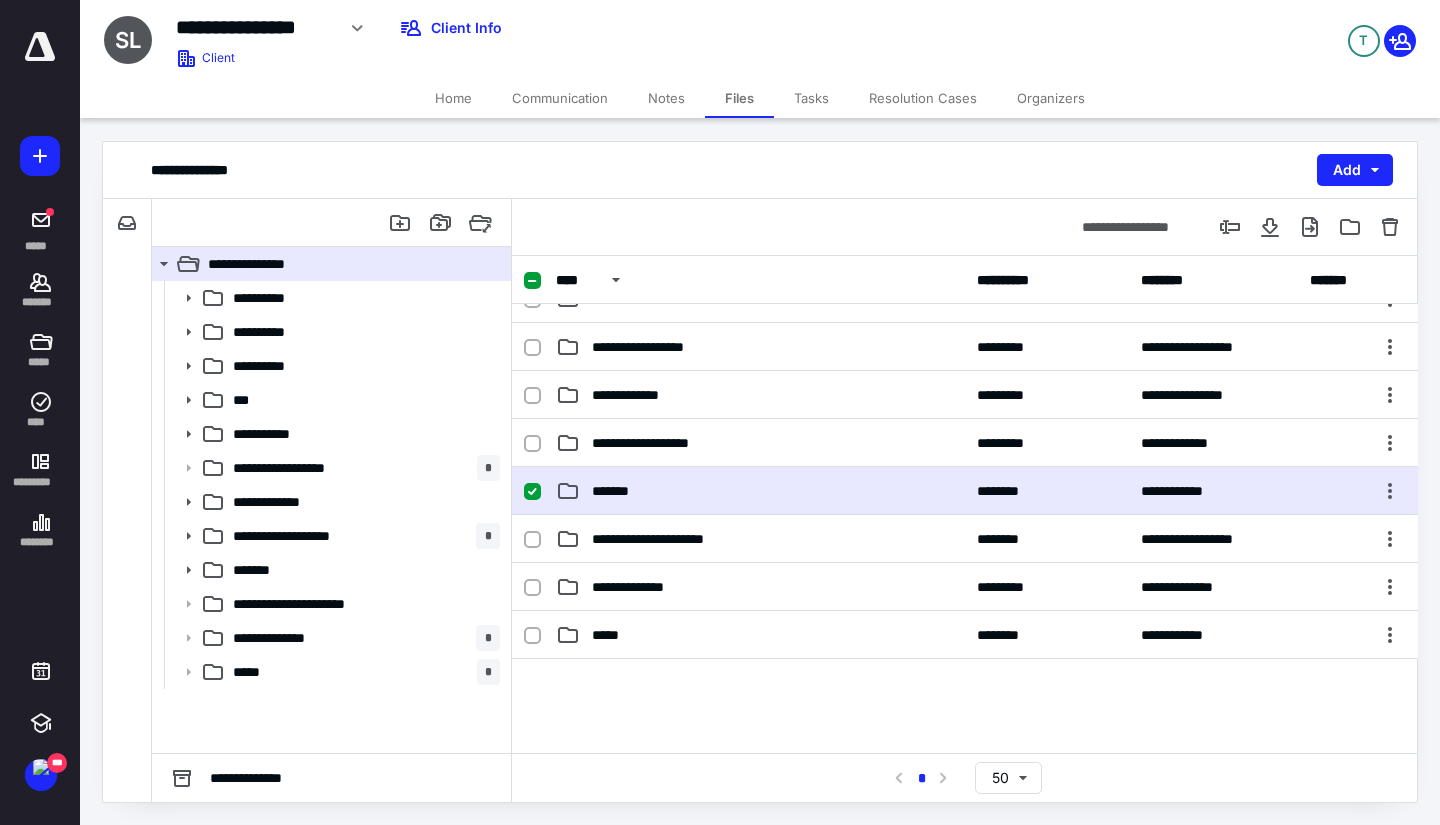 click on "*******" at bounding box center [614, 491] 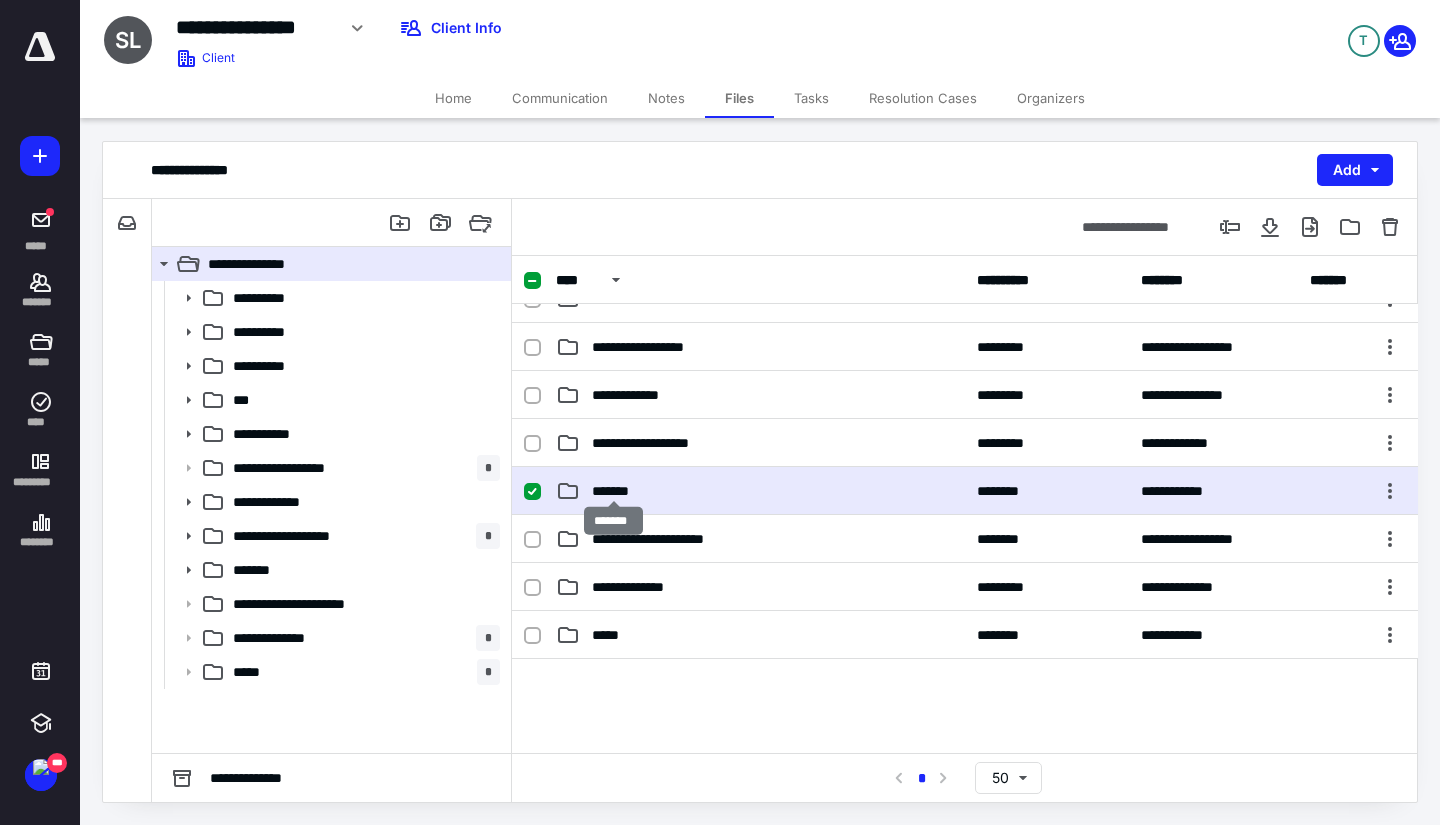click on "*******" at bounding box center [614, 491] 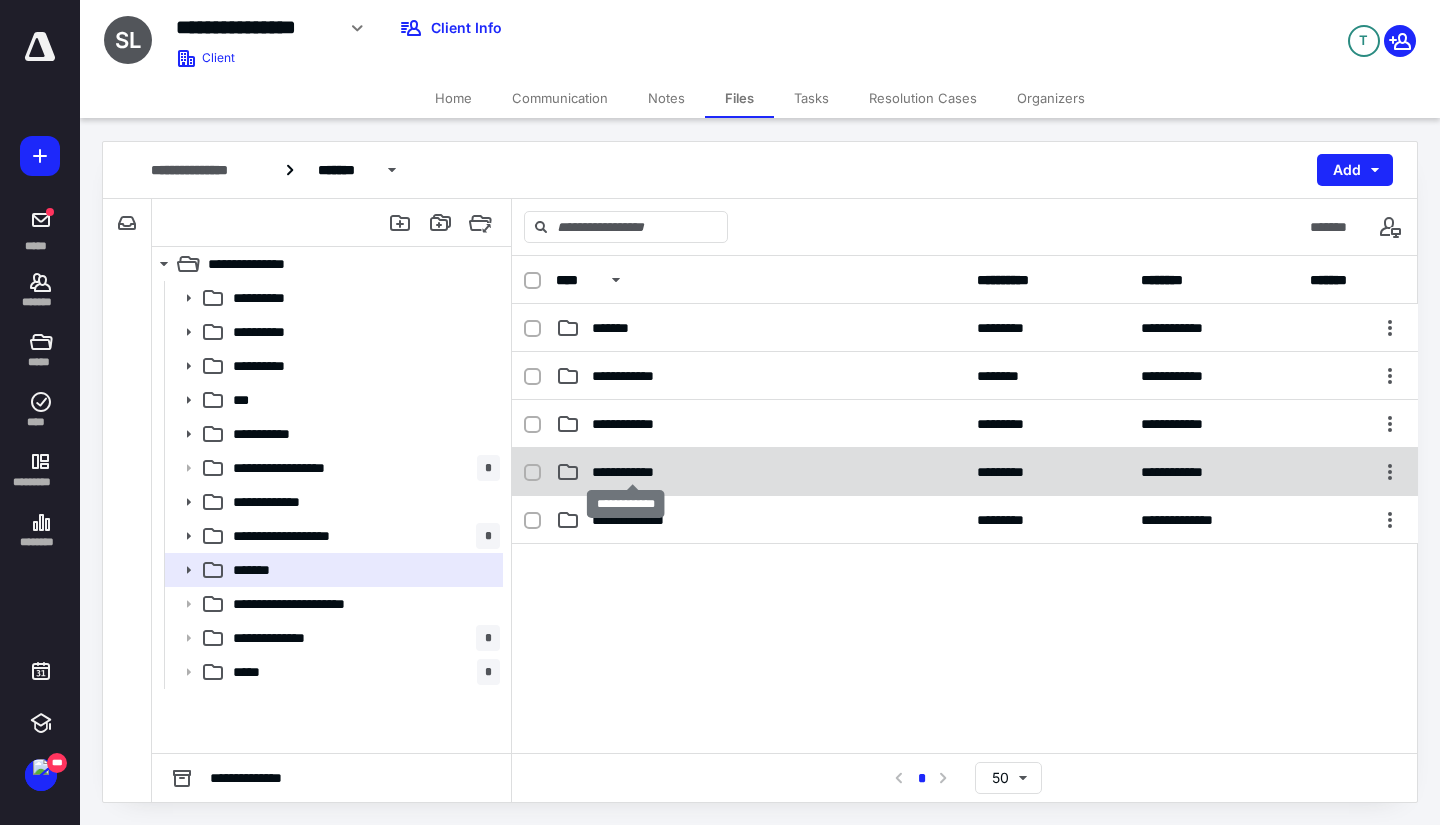click on "**********" at bounding box center [633, 472] 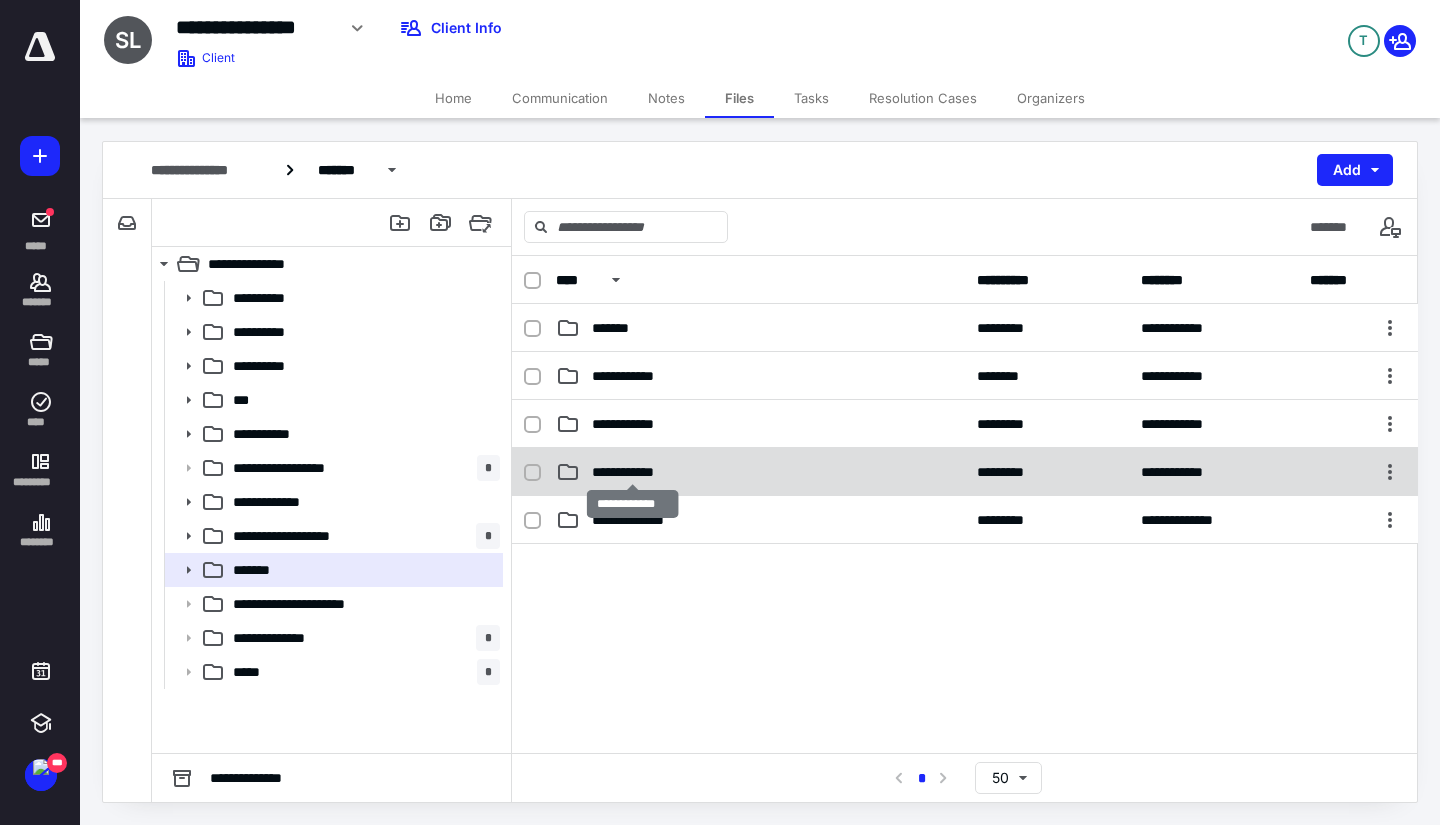 click on "**********" at bounding box center [633, 472] 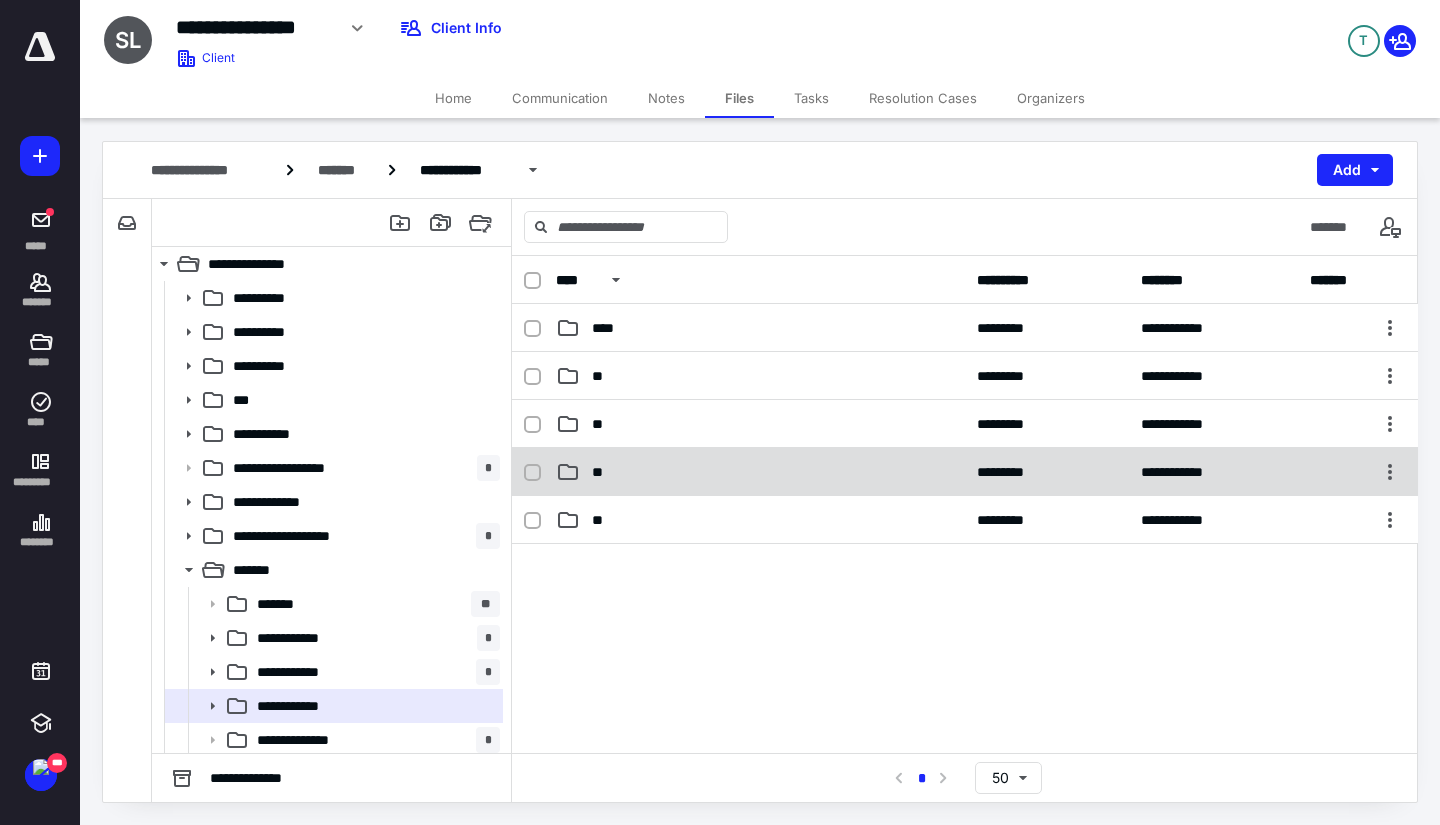 click on "**********" at bounding box center [965, 472] 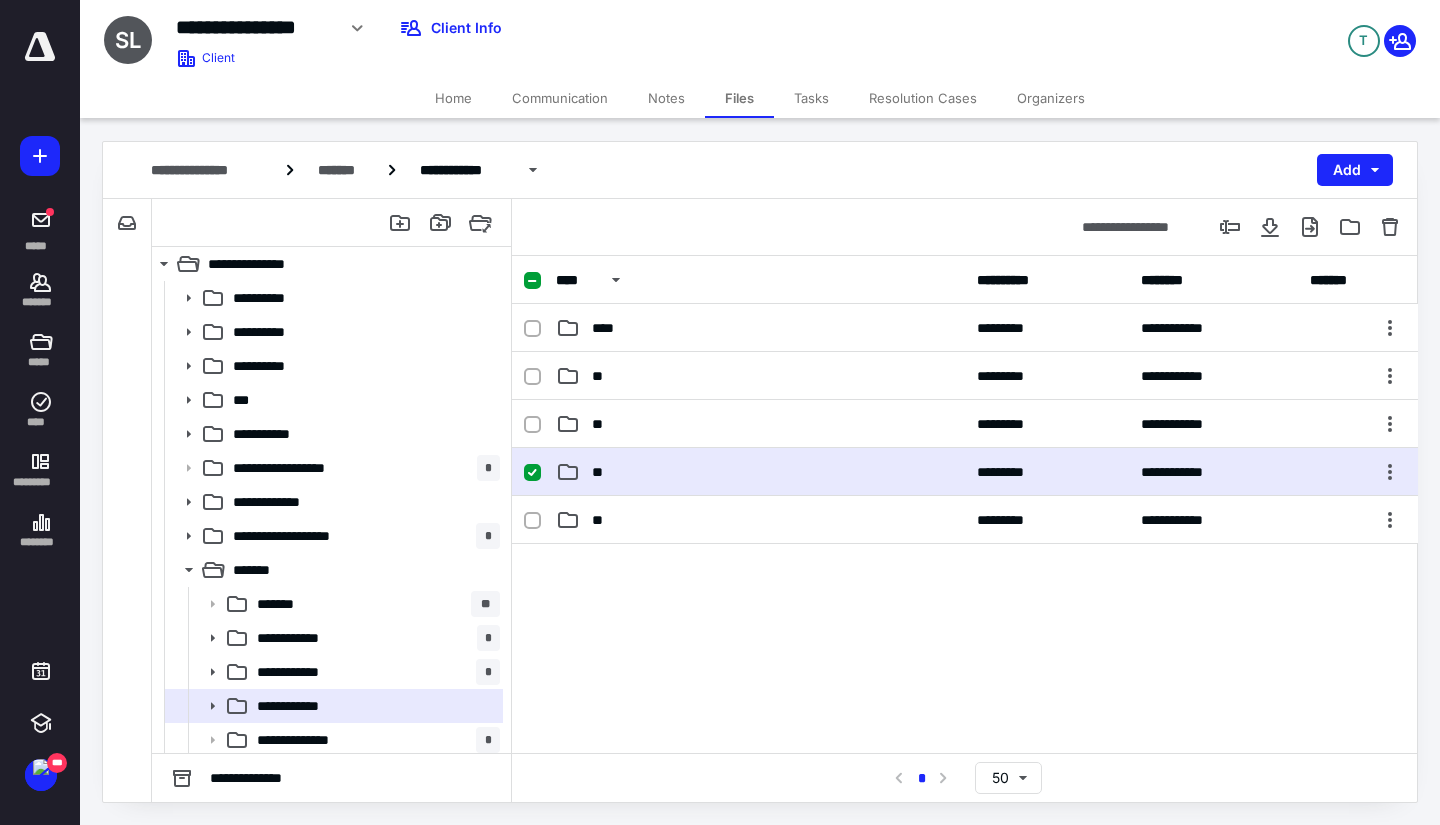click on "**********" at bounding box center [965, 472] 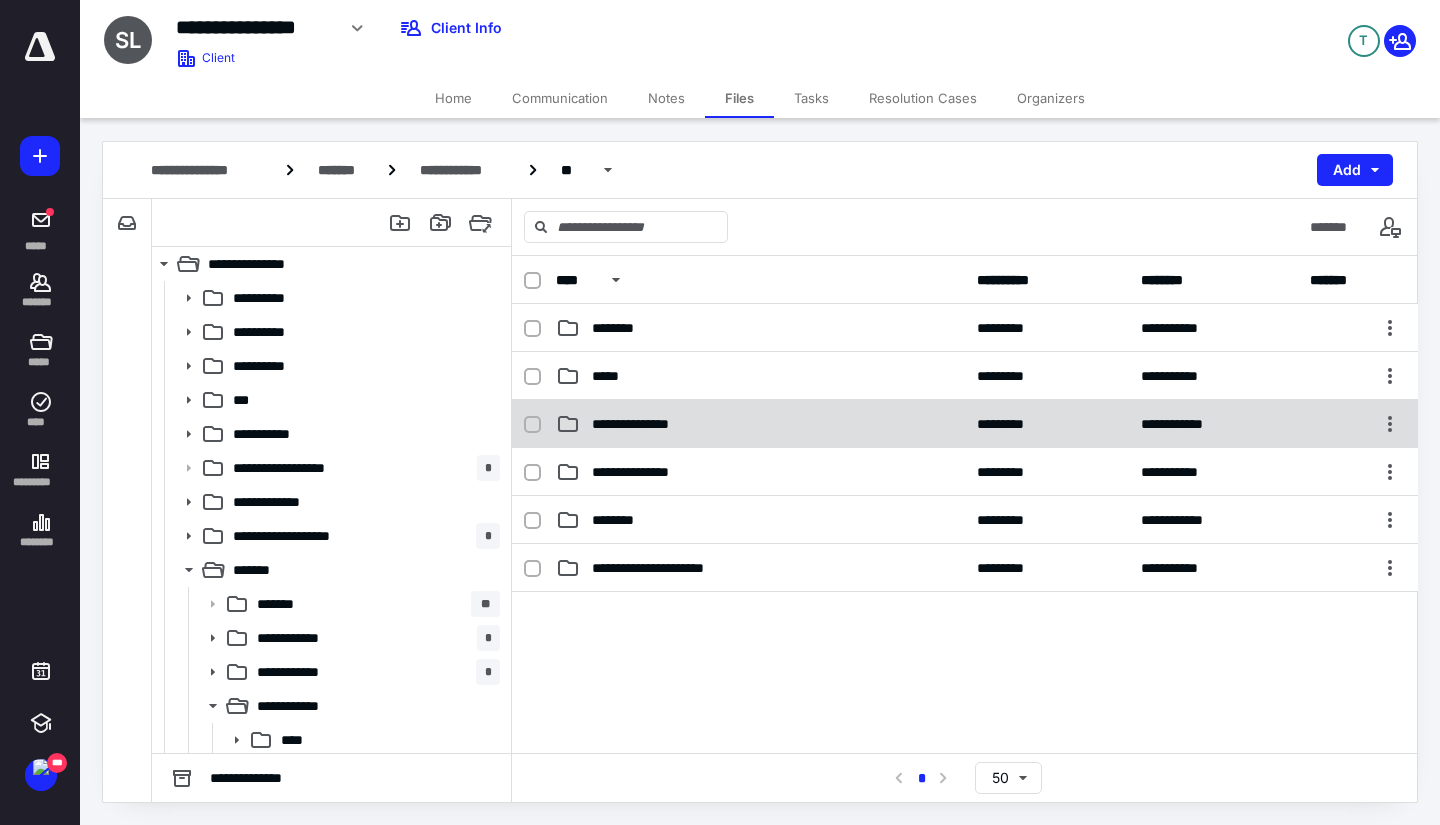 click on "**********" at bounding box center (965, 424) 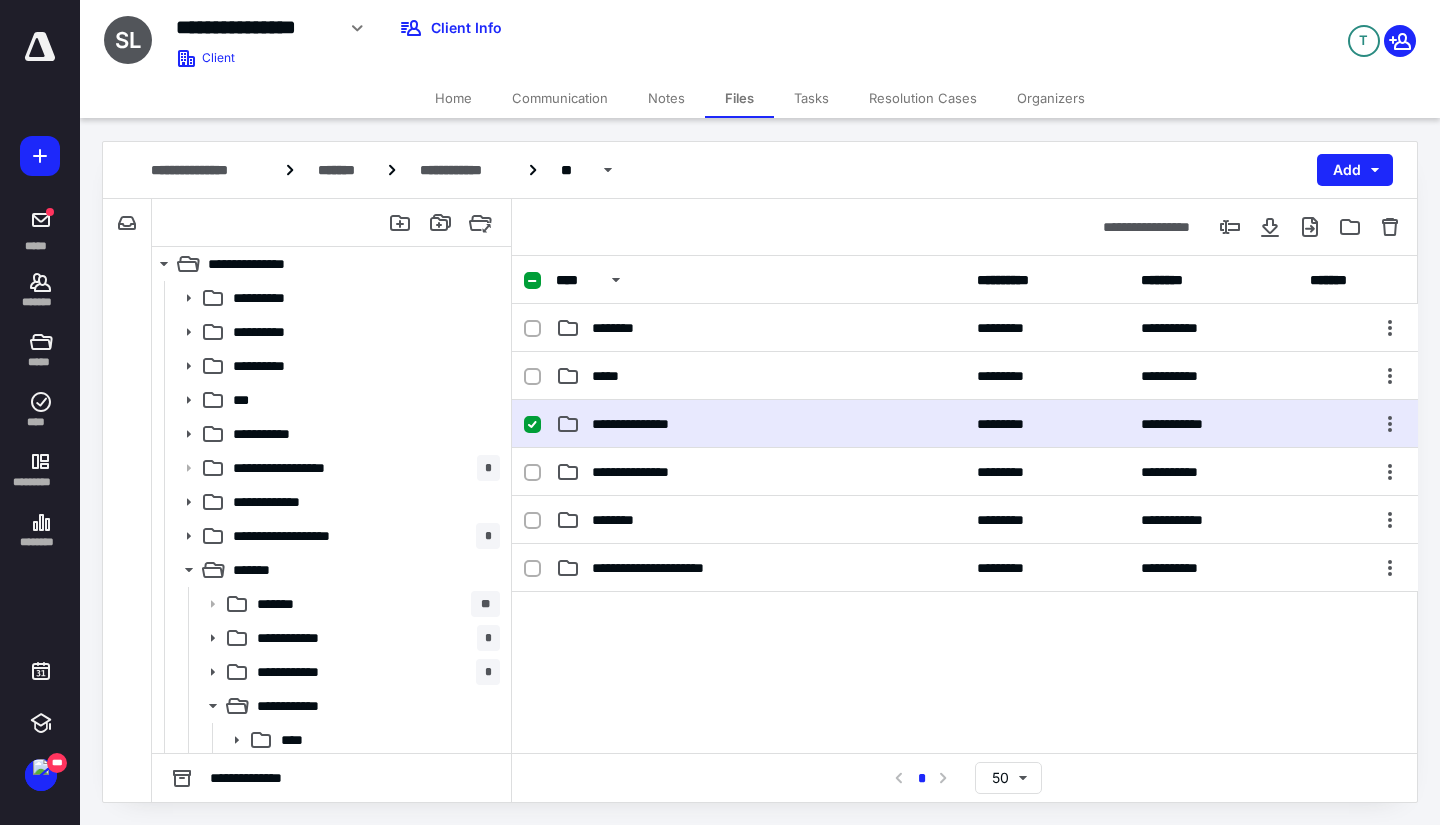 checkbox on "true" 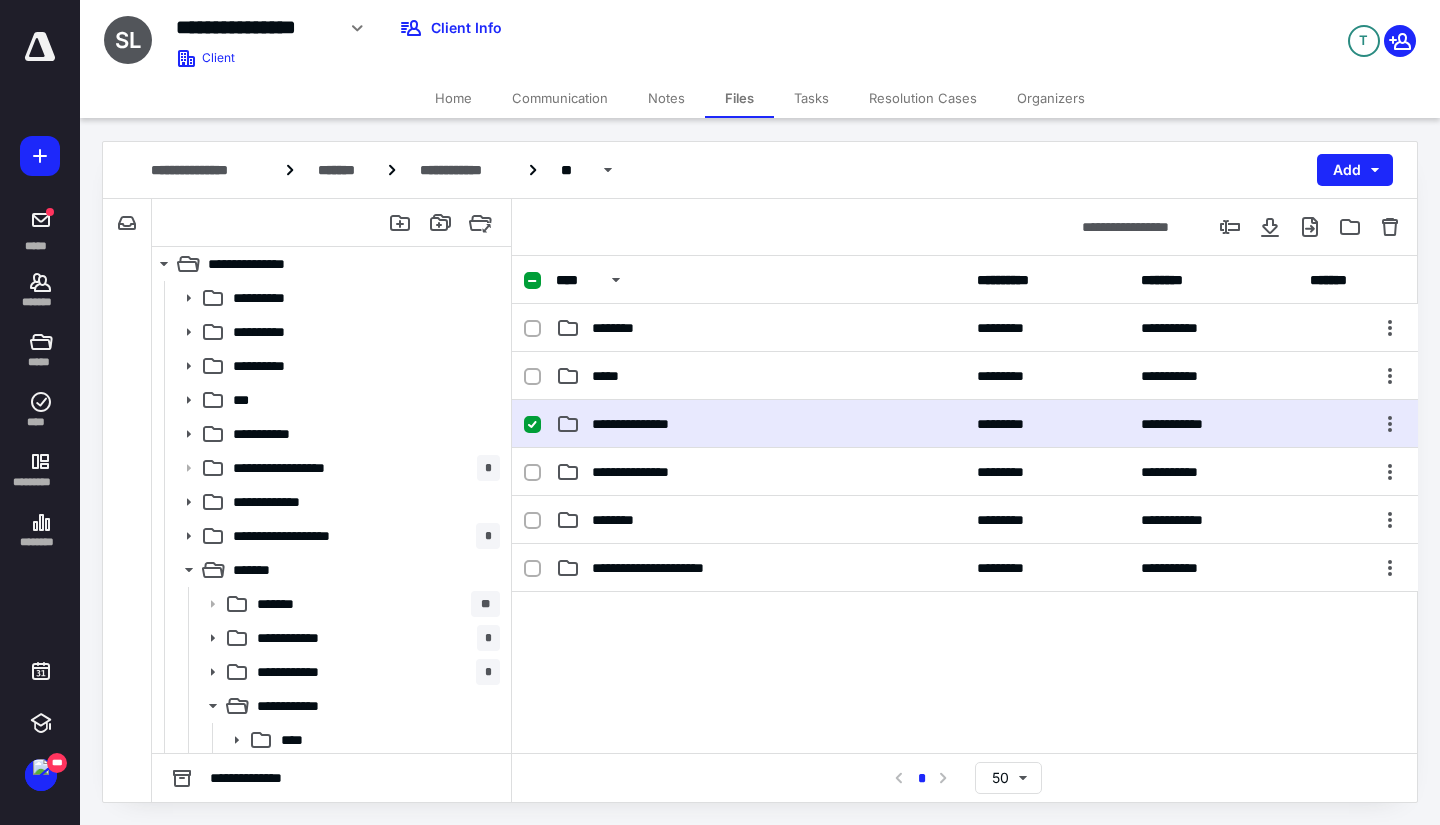 click on "**********" at bounding box center [965, 424] 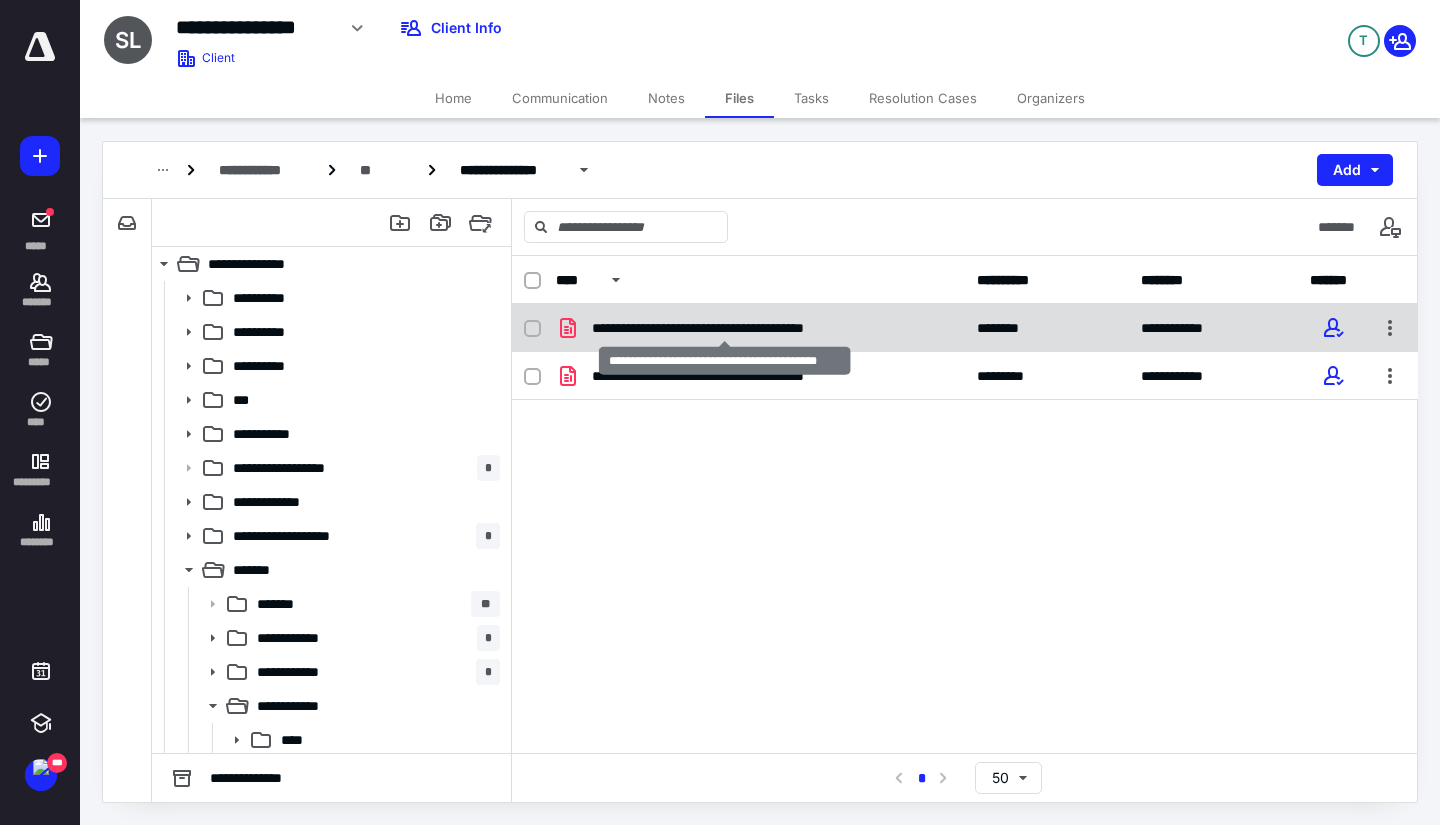 click on "**********" at bounding box center [726, 328] 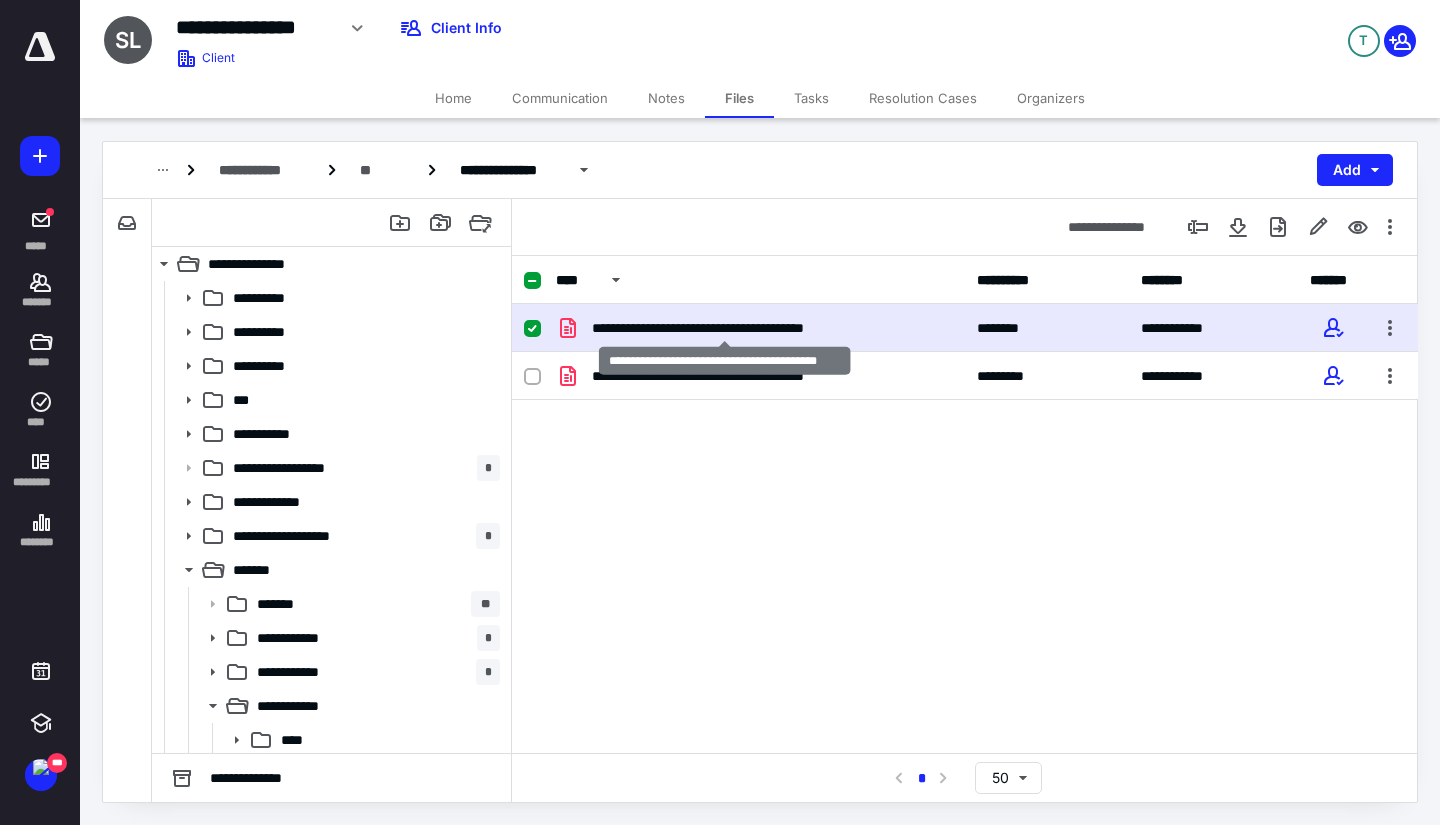 click on "**********" at bounding box center [726, 328] 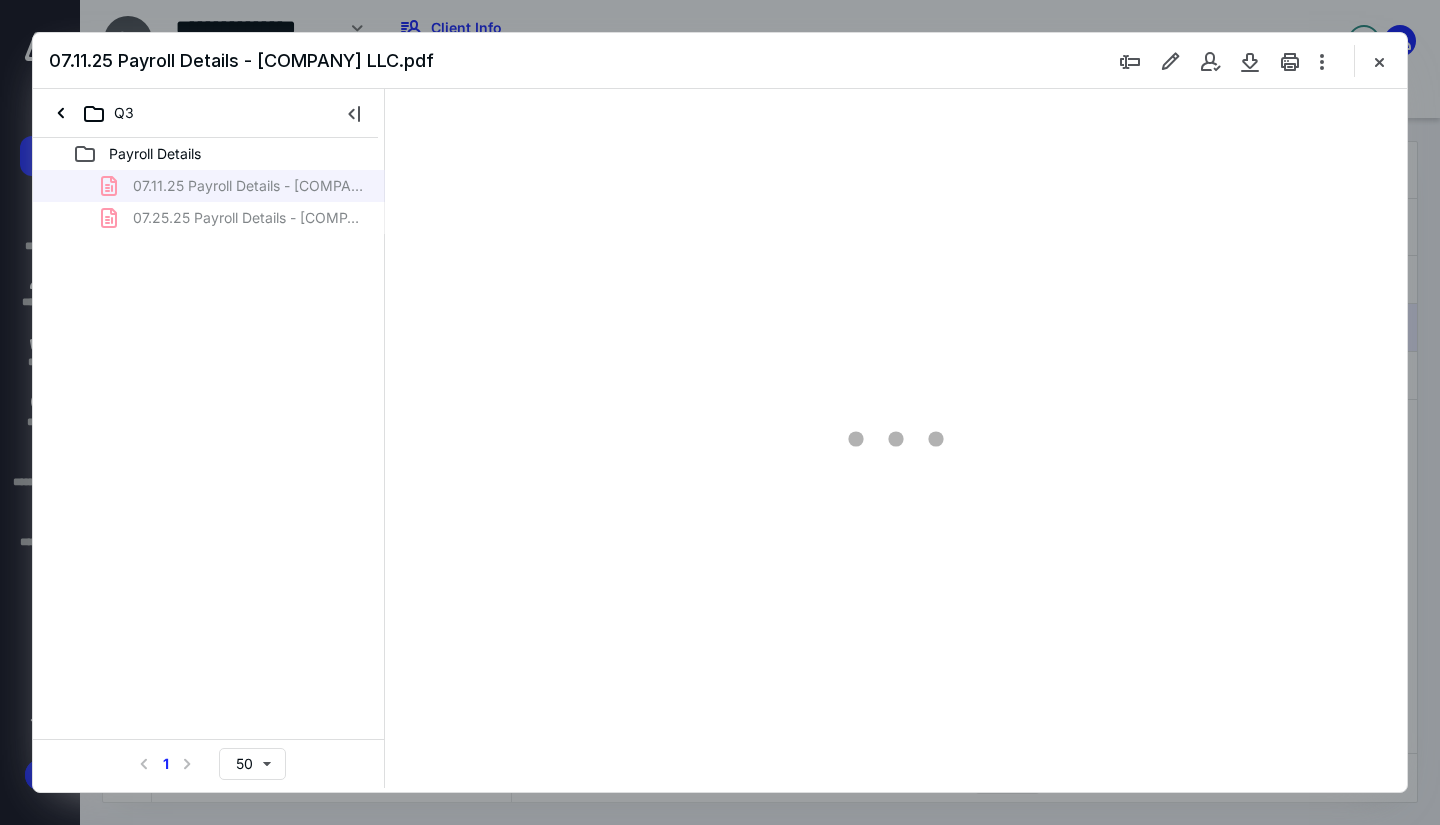 scroll, scrollTop: 0, scrollLeft: 0, axis: both 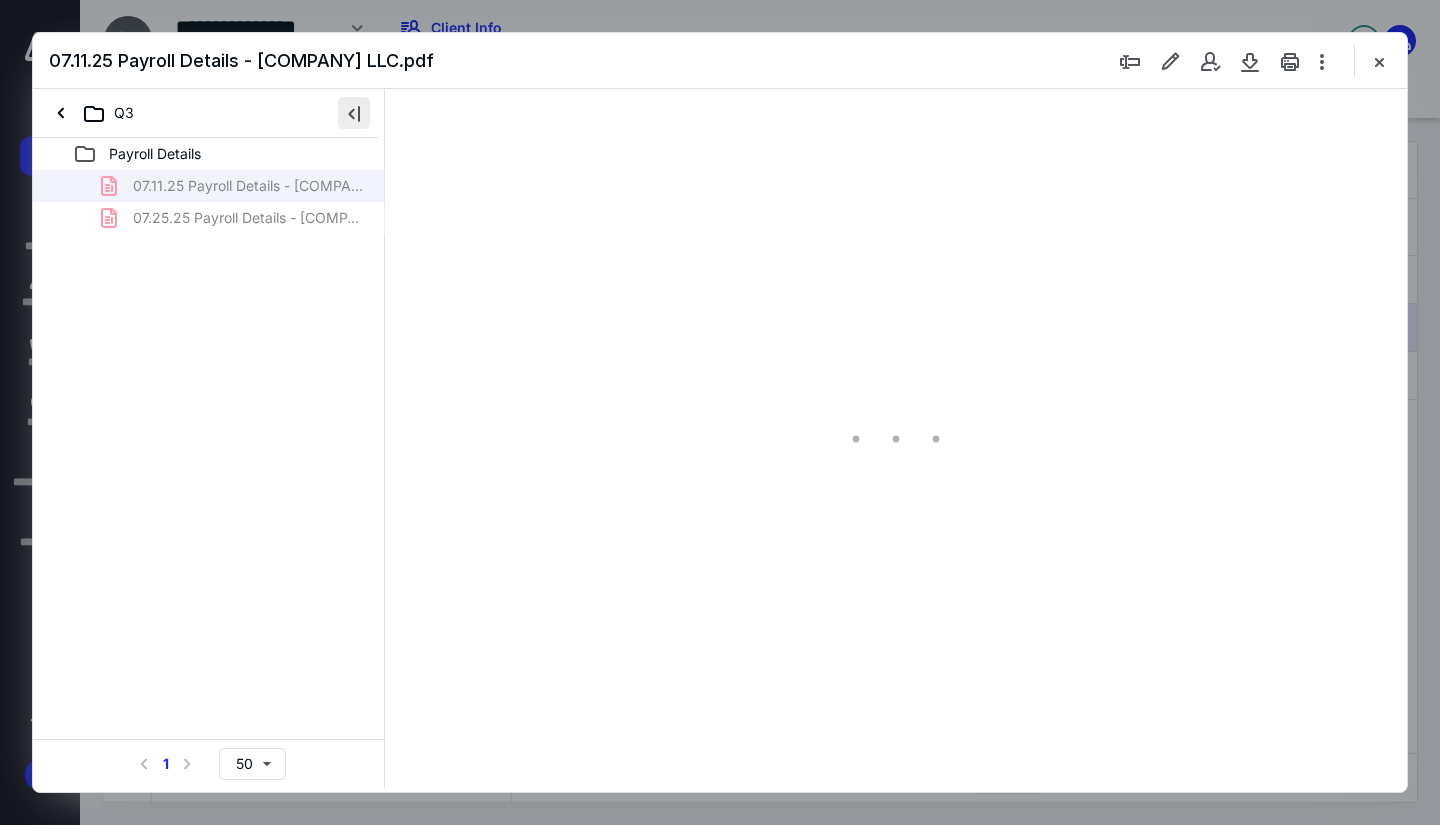 click at bounding box center (354, 113) 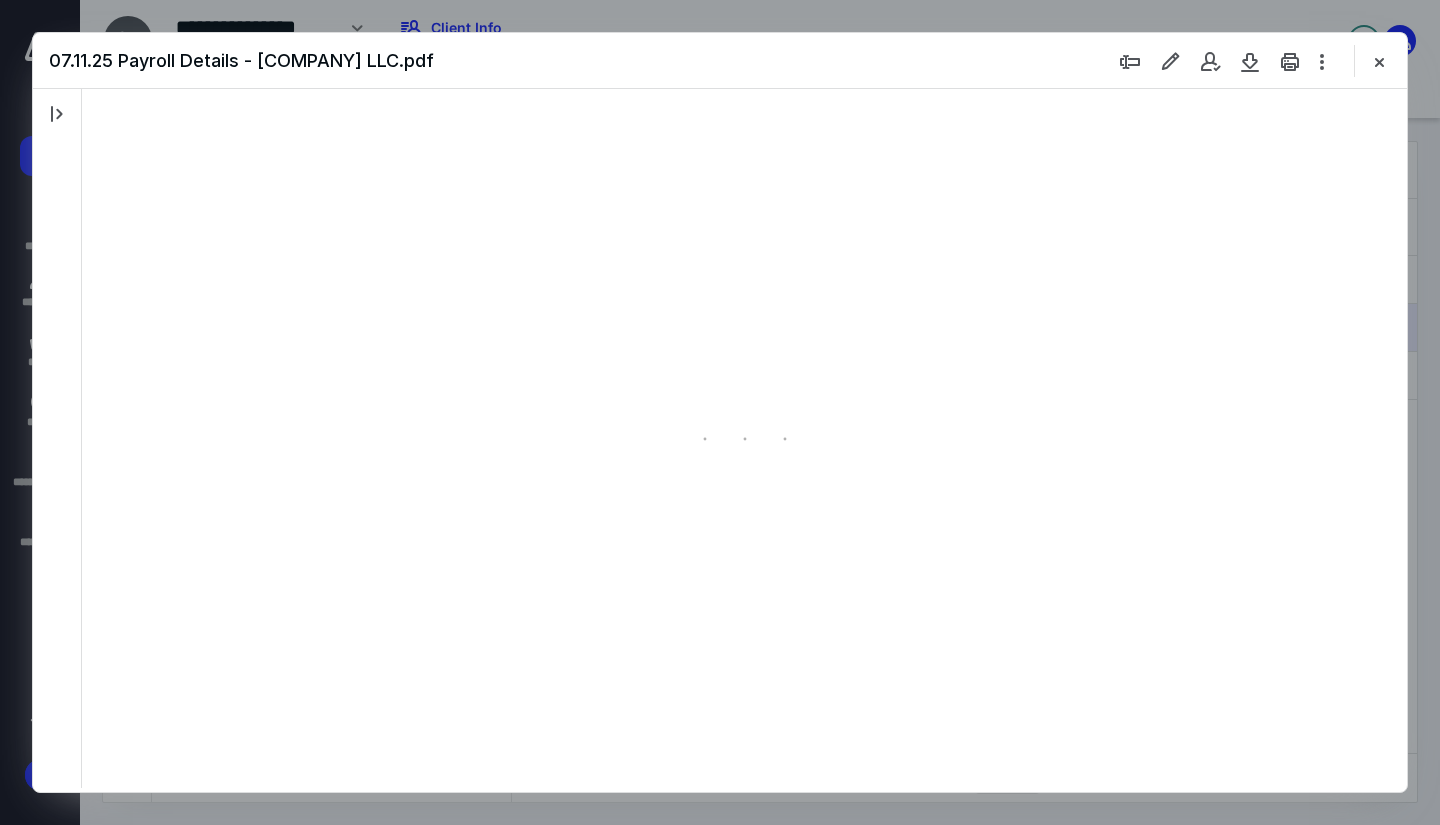 scroll, scrollTop: 80, scrollLeft: 0, axis: vertical 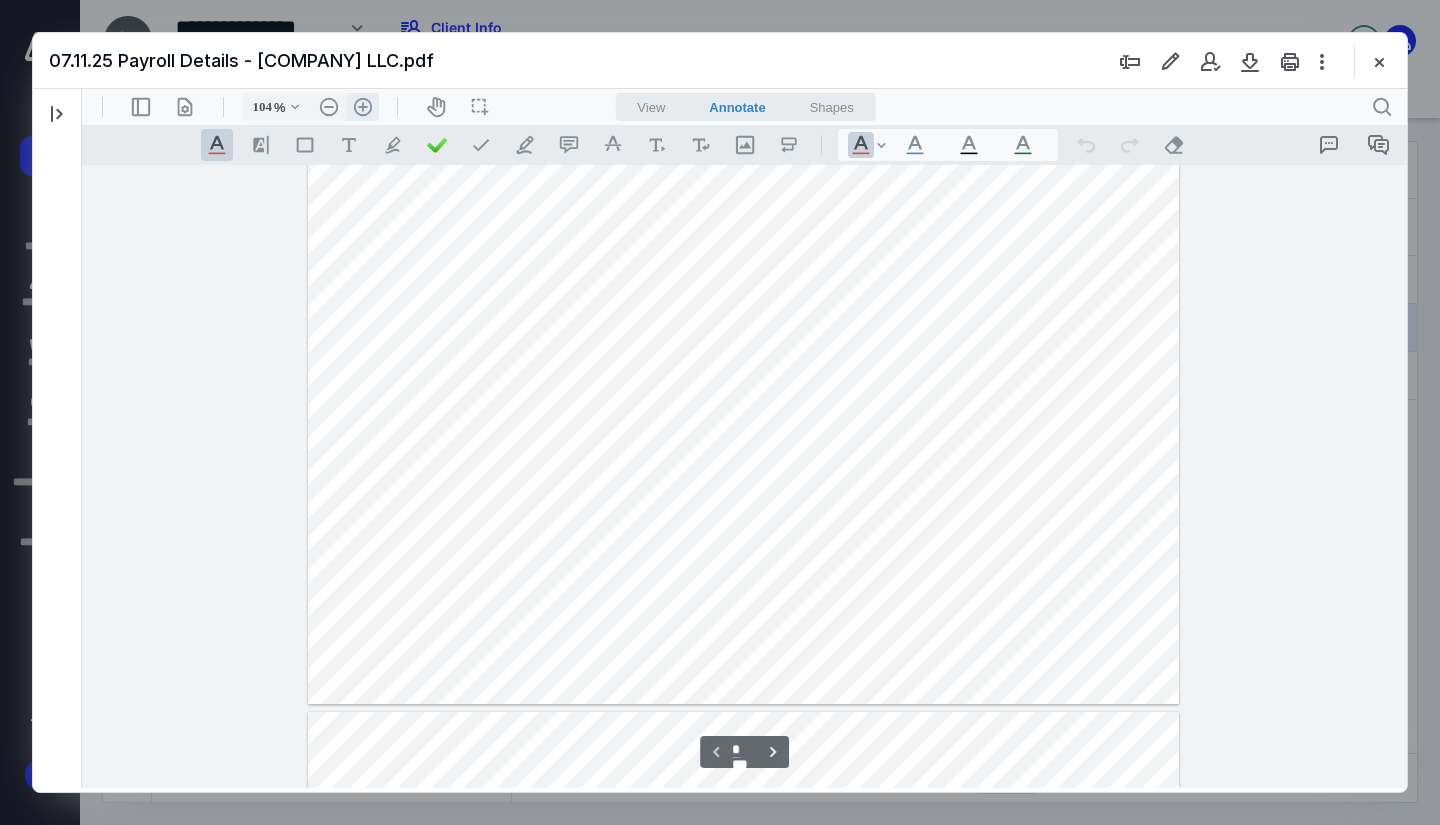 click on ".cls-1{fill:#abb0c4;} icon - header - zoom - in - line" at bounding box center [363, 107] 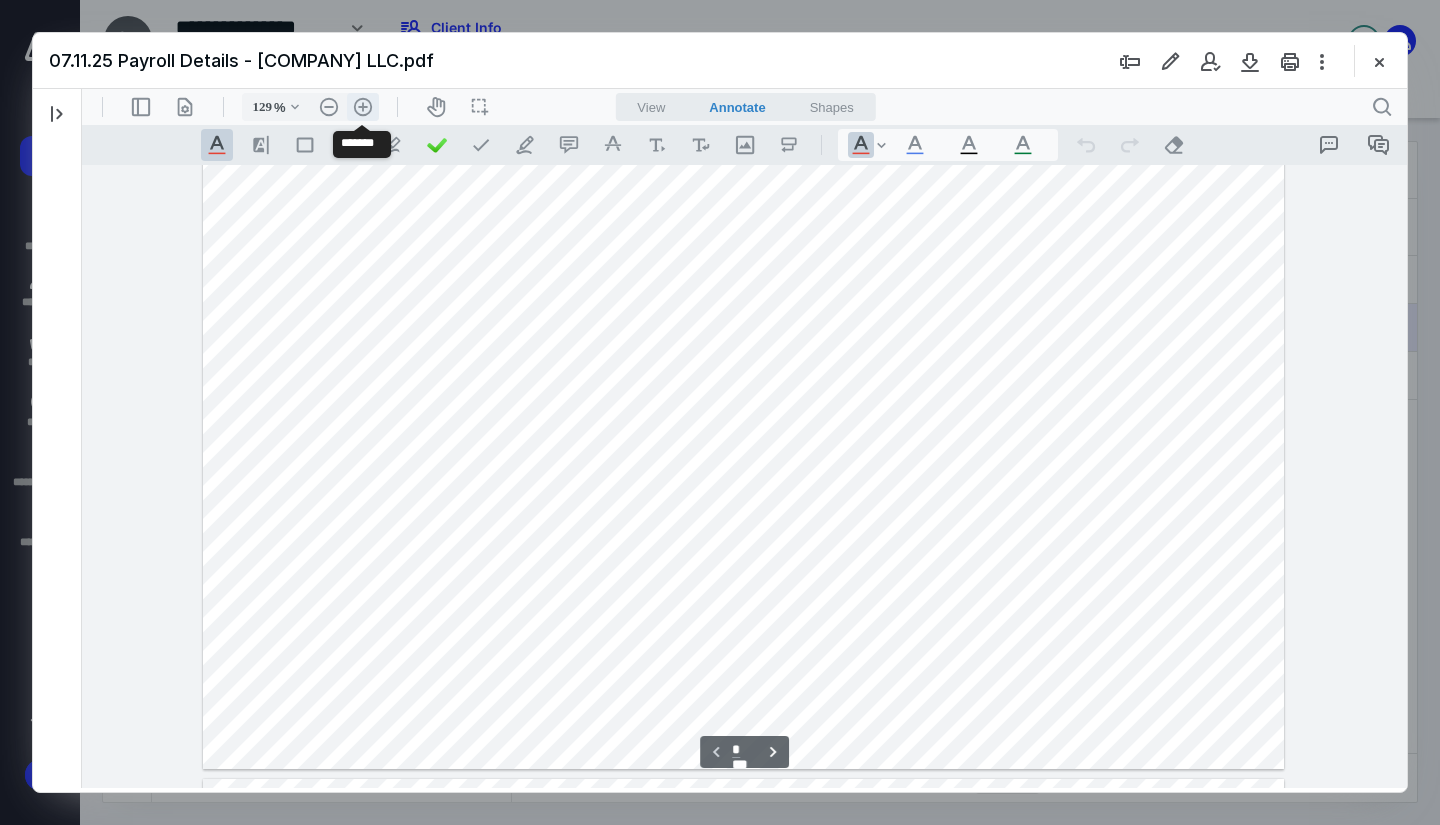 click on ".cls-1{fill:#abb0c4;} icon - header - zoom - in - line" at bounding box center (363, 107) 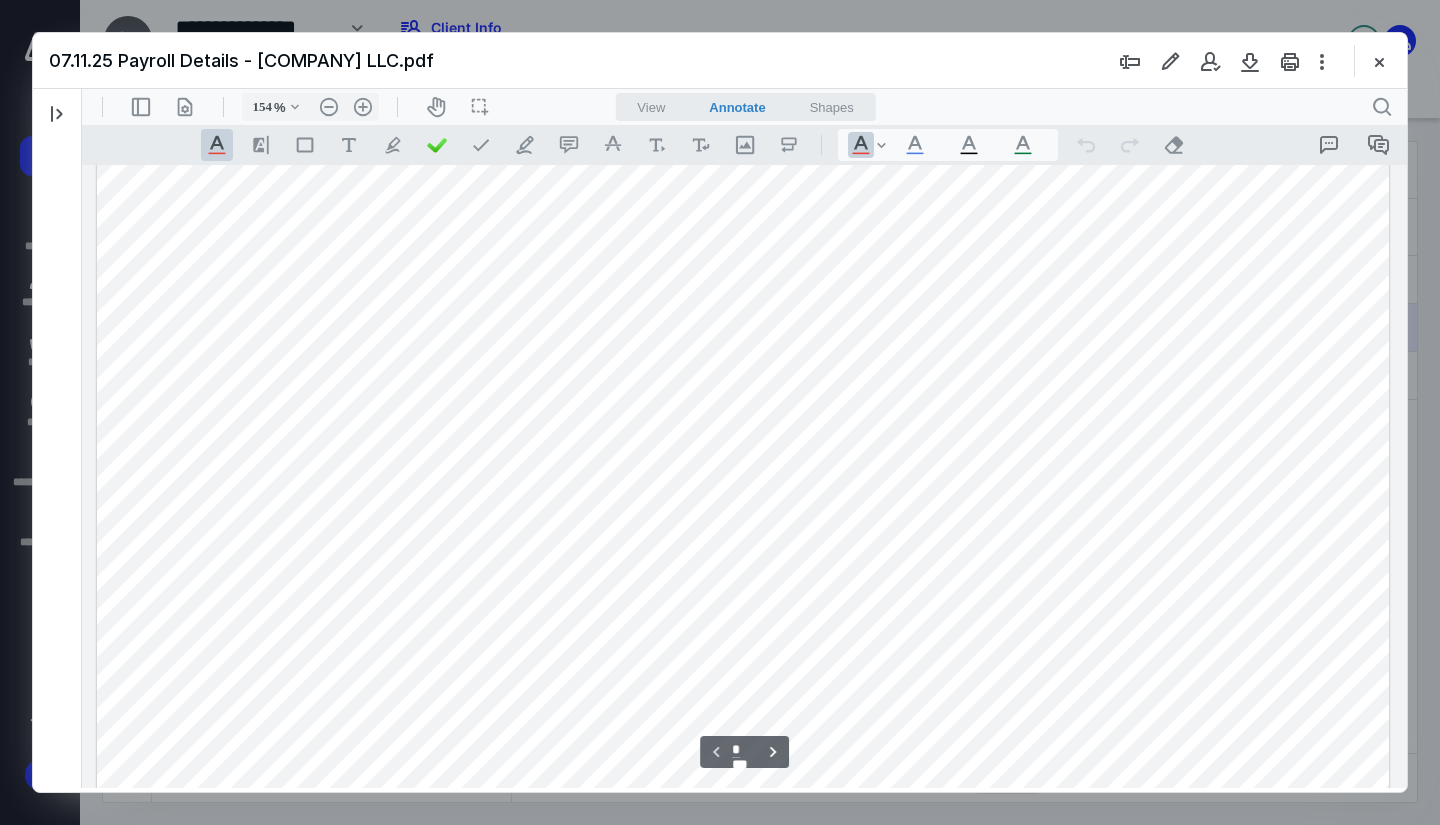 scroll, scrollTop: 300, scrollLeft: 0, axis: vertical 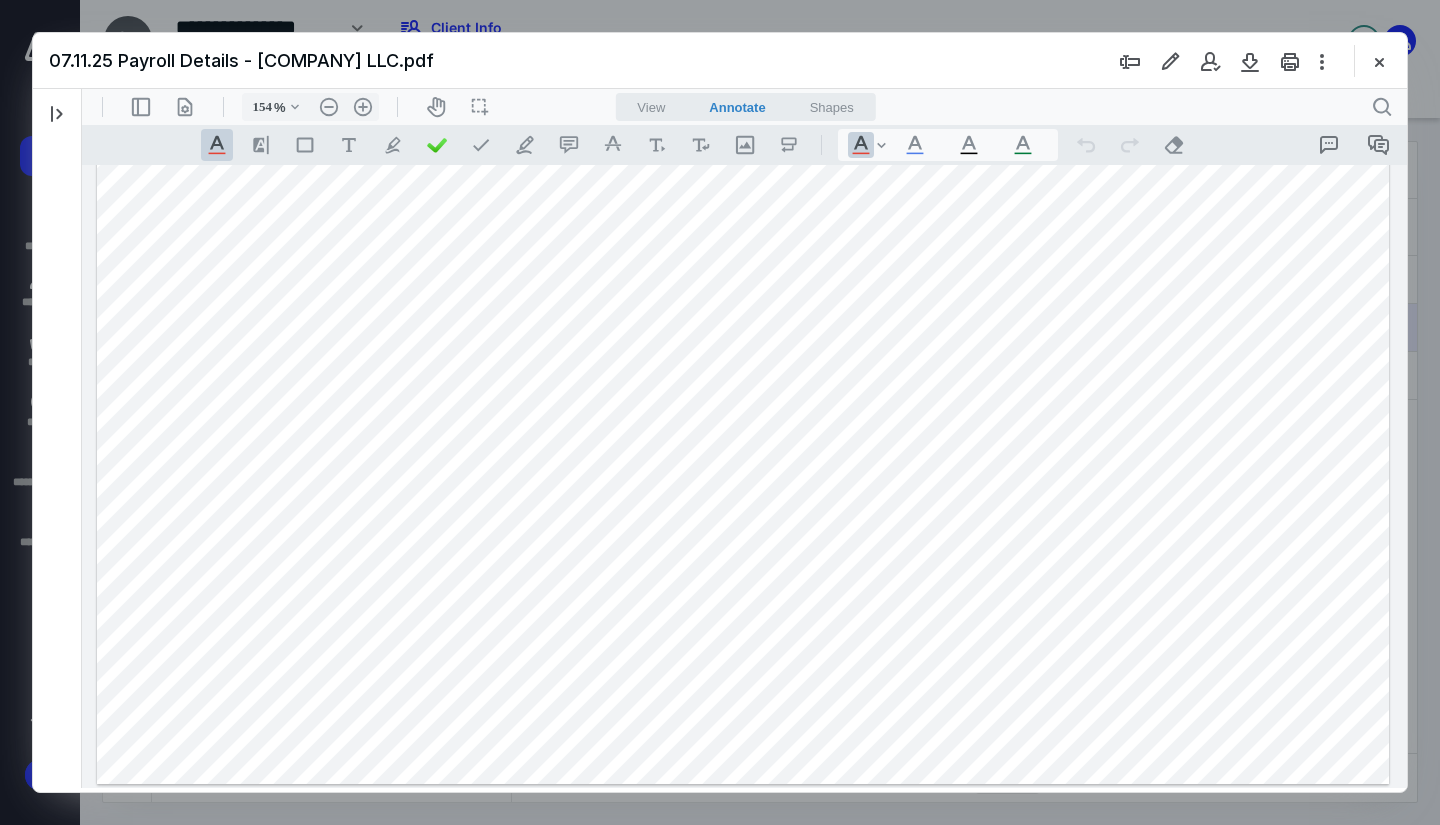 drag, startPoint x: 682, startPoint y: 296, endPoint x: 629, endPoint y: 296, distance: 53 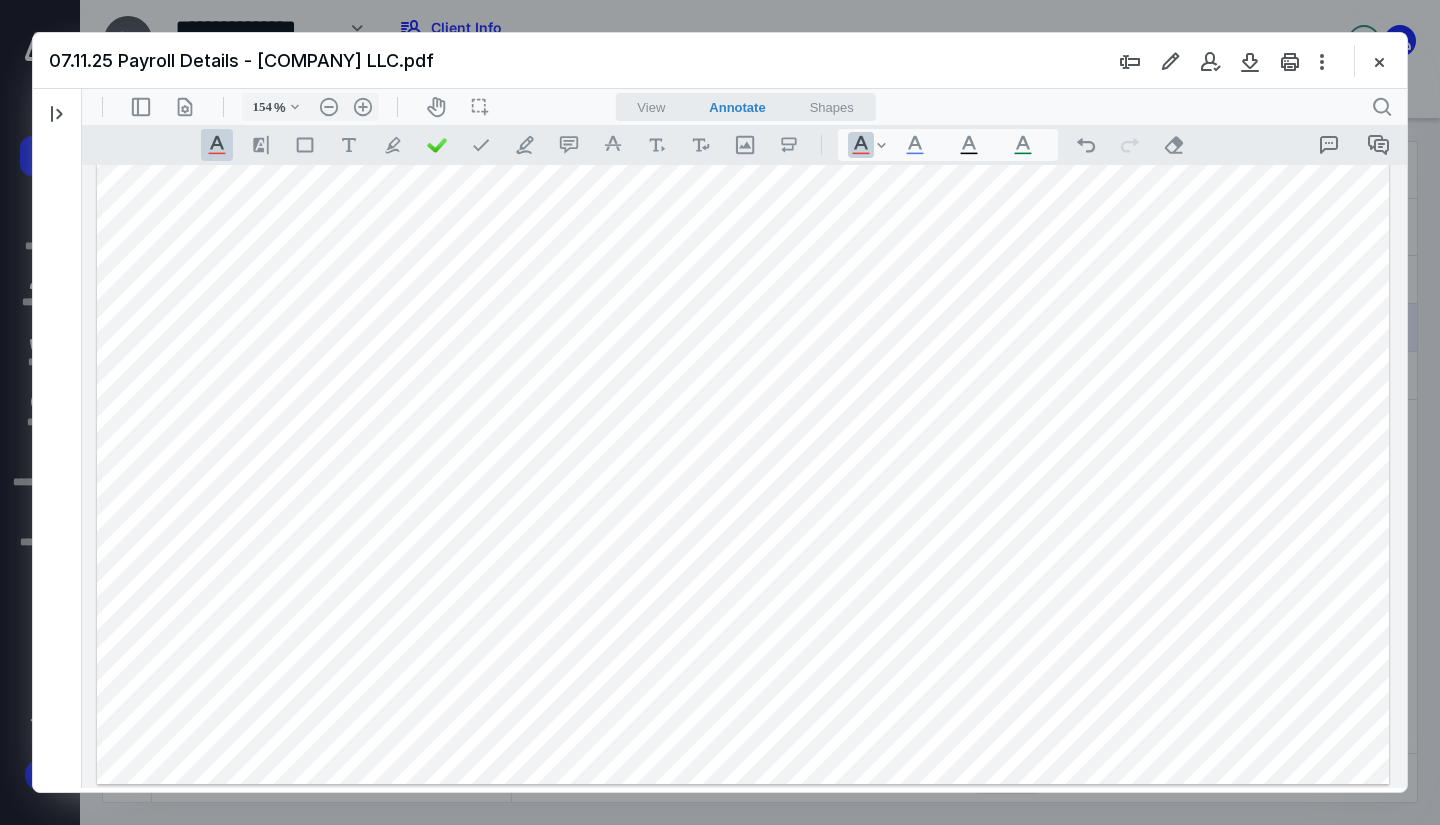 drag, startPoint x: 208, startPoint y: 140, endPoint x: 687, endPoint y: 247, distance: 490.80545 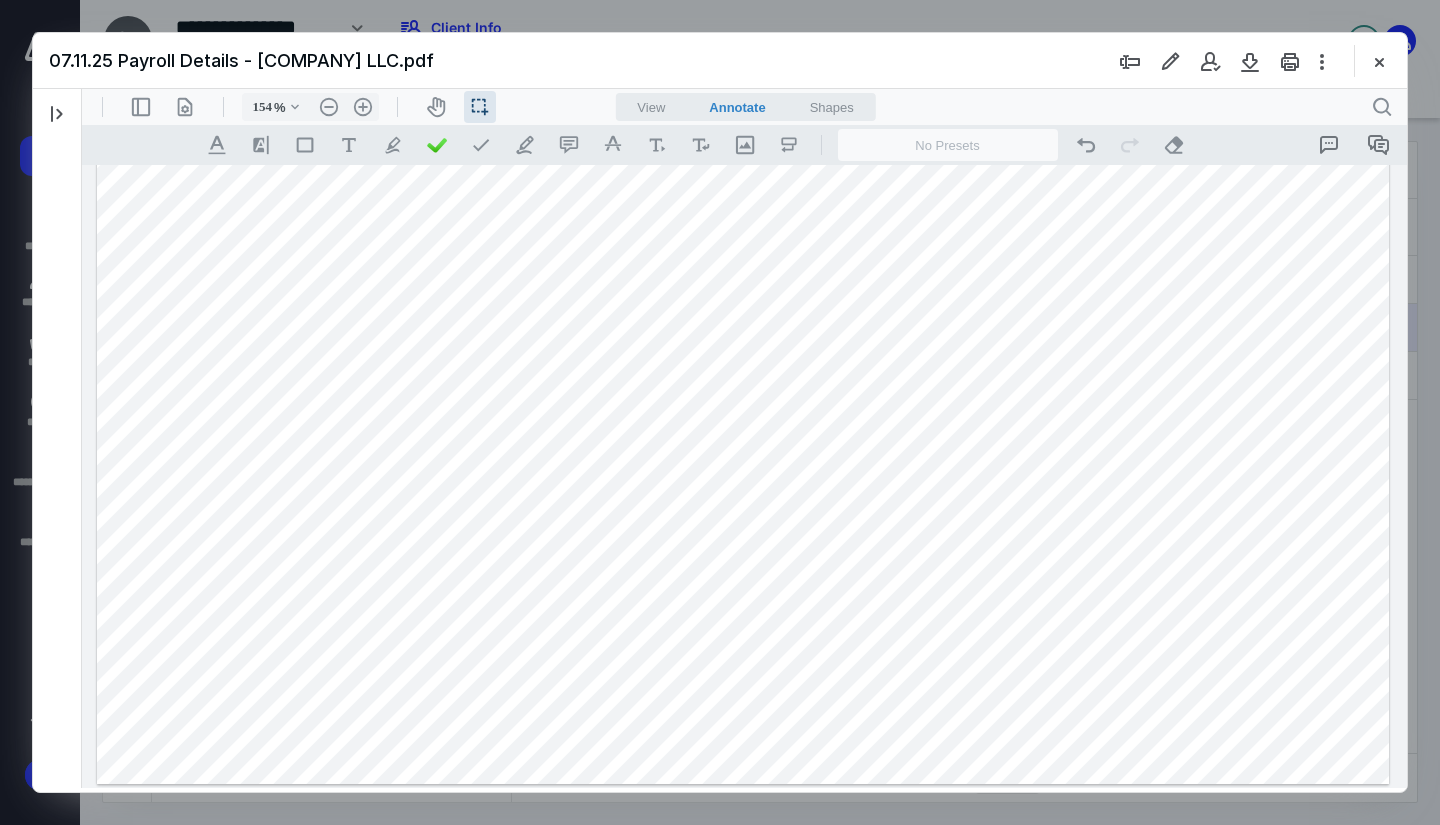 drag, startPoint x: 677, startPoint y: 297, endPoint x: 618, endPoint y: 298, distance: 59.008472 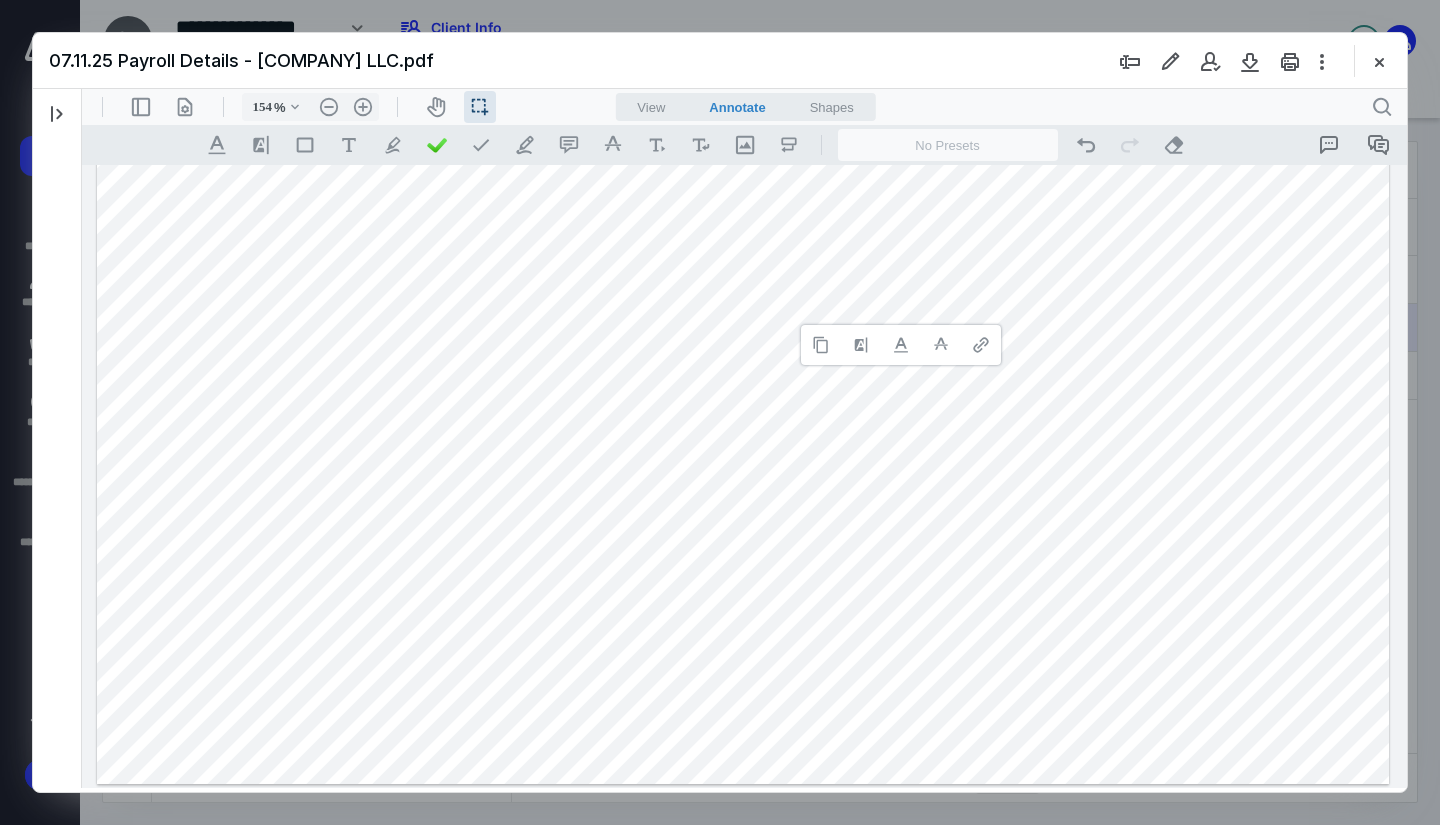 type 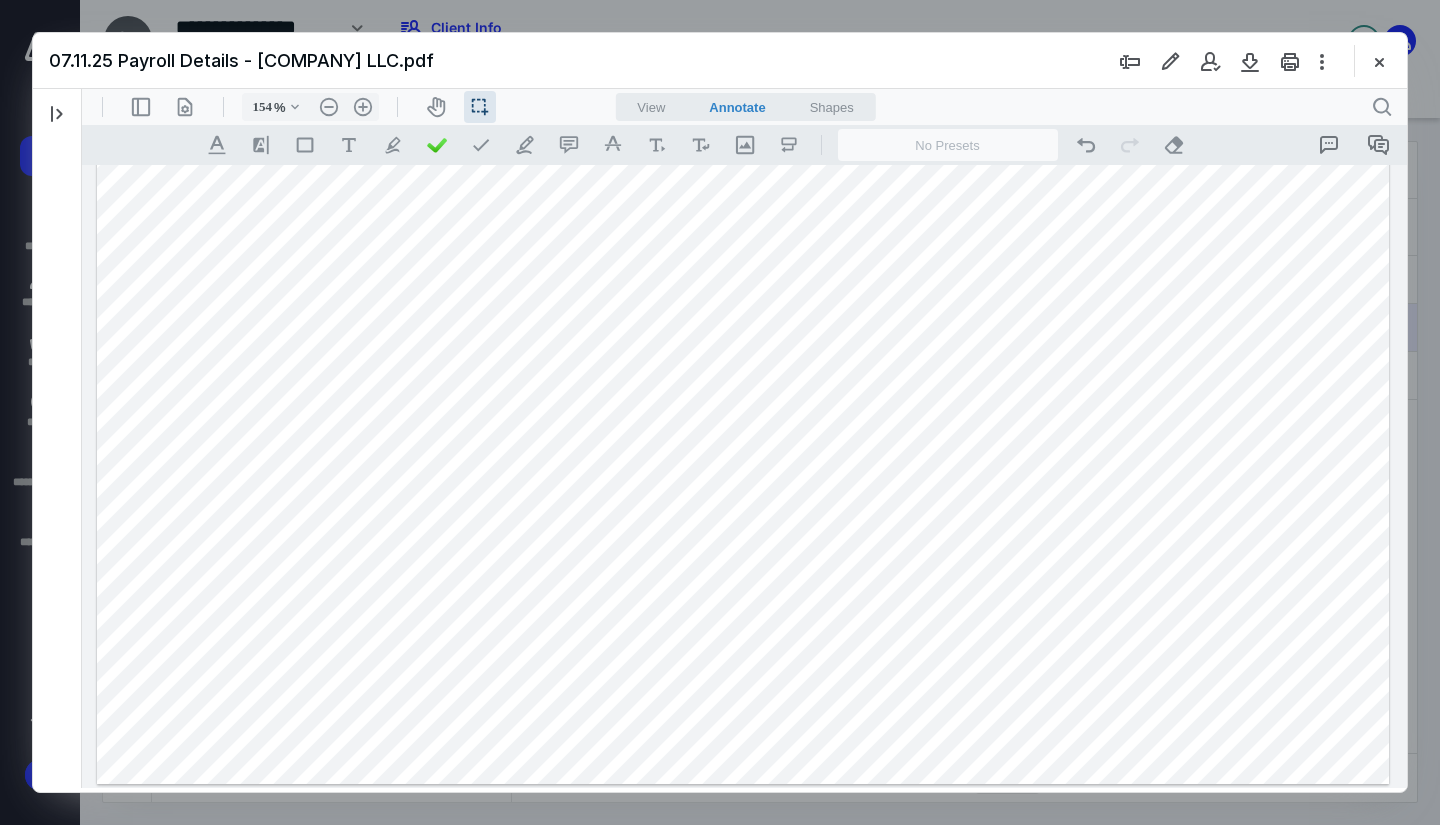 drag, startPoint x: 929, startPoint y: 422, endPoint x: 938, endPoint y: 412, distance: 13.453624 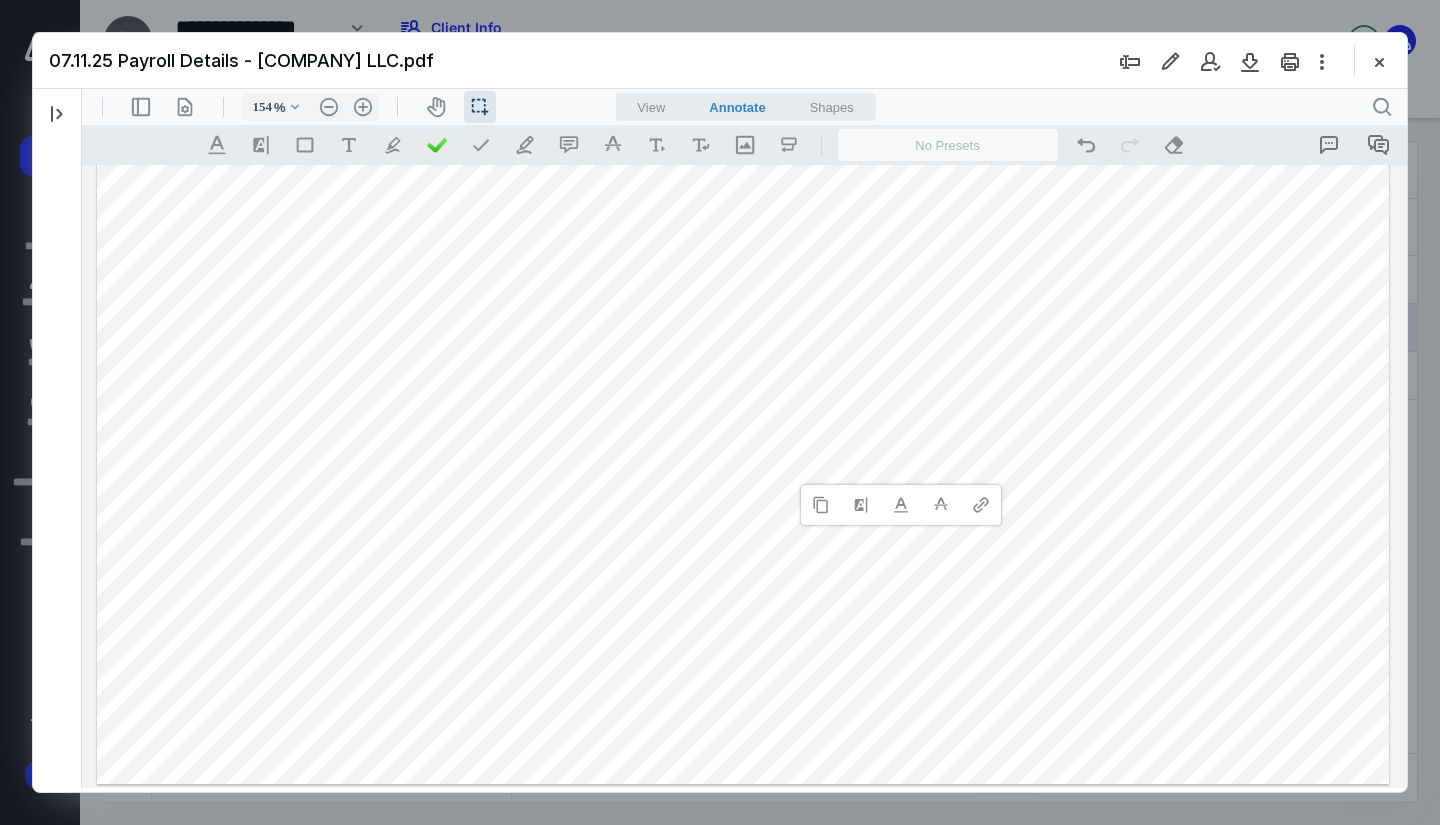type 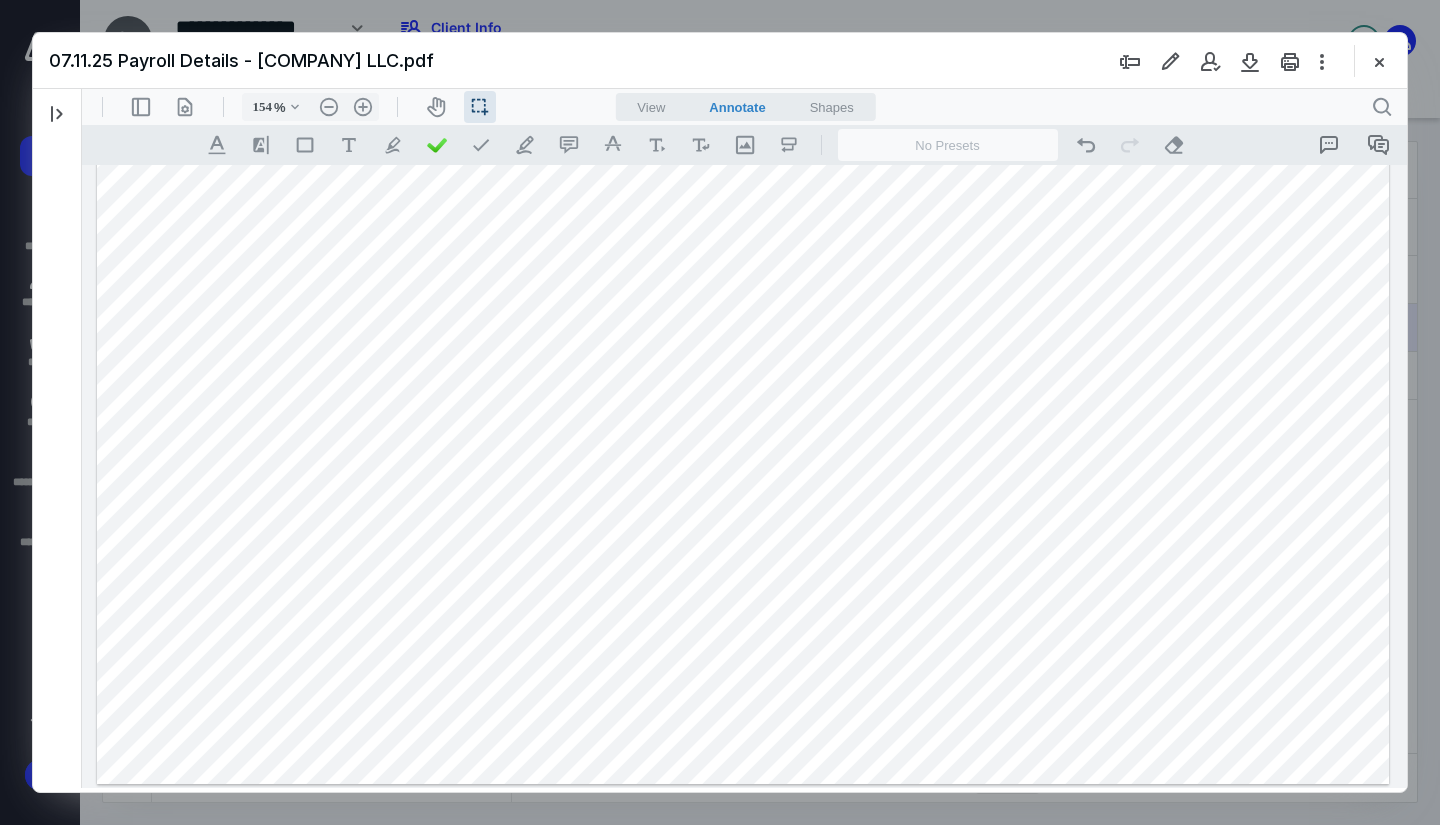 drag, startPoint x: 884, startPoint y: 566, endPoint x: 917, endPoint y: 566, distance: 33 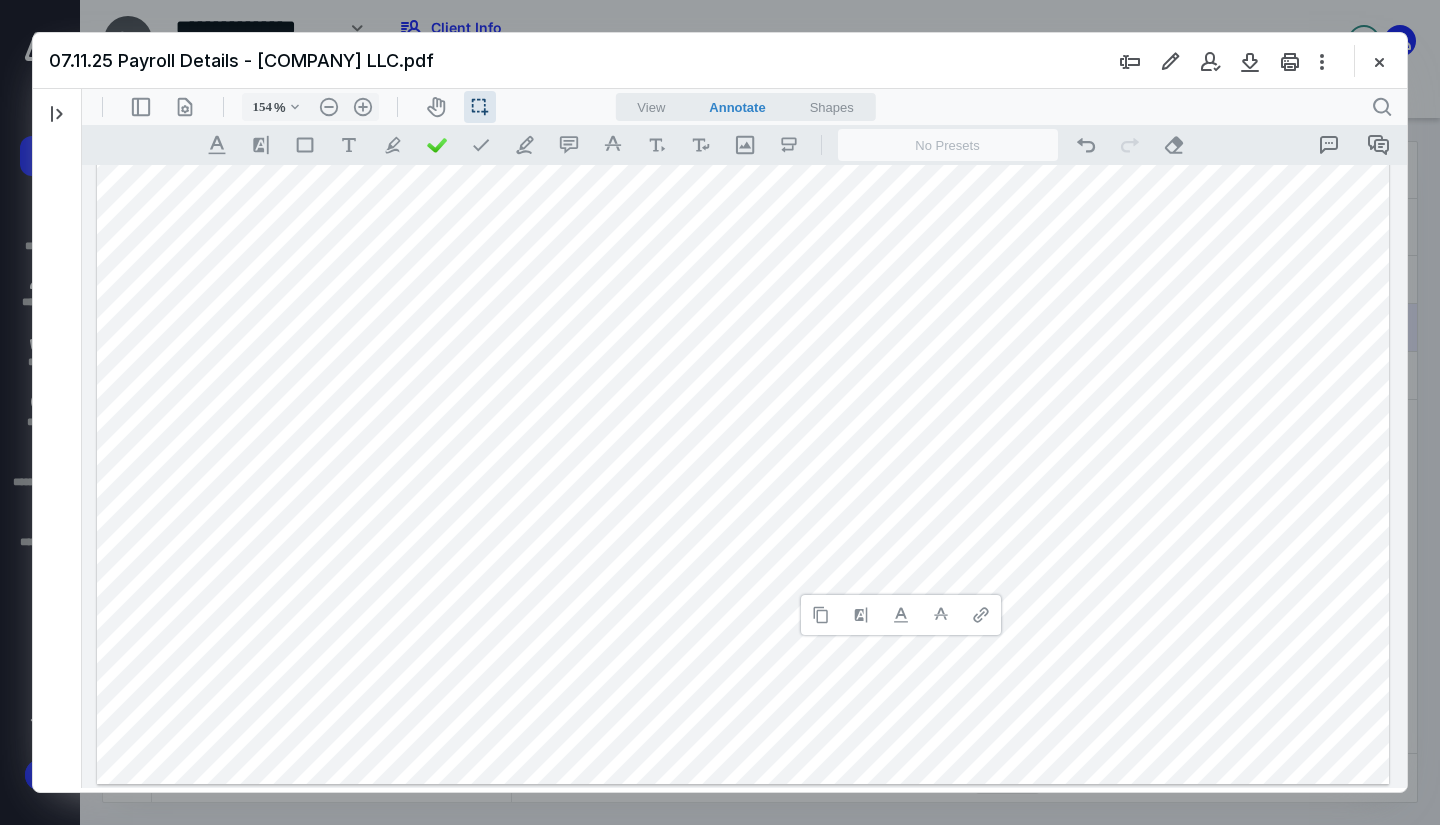 type 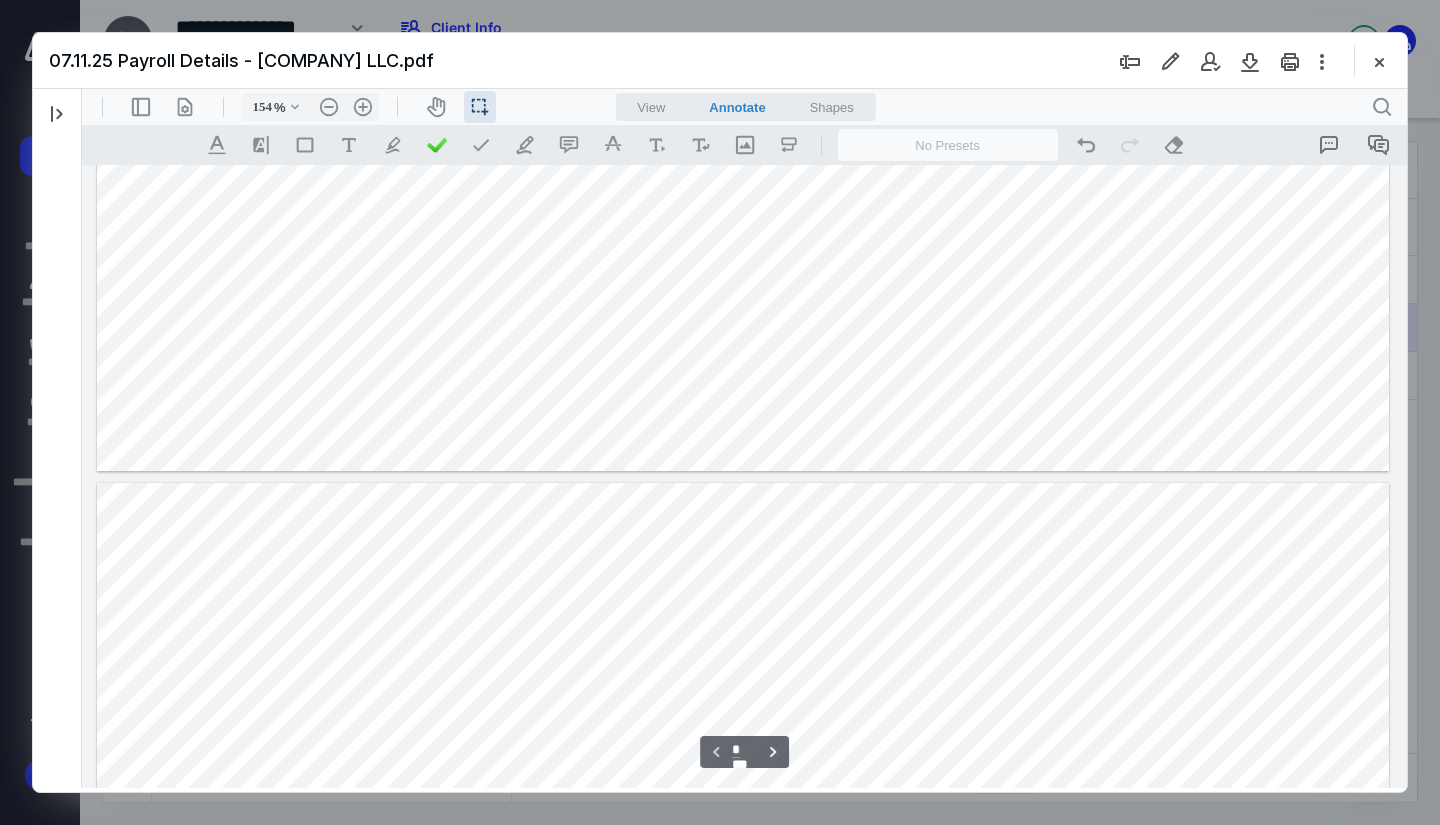 type on "*" 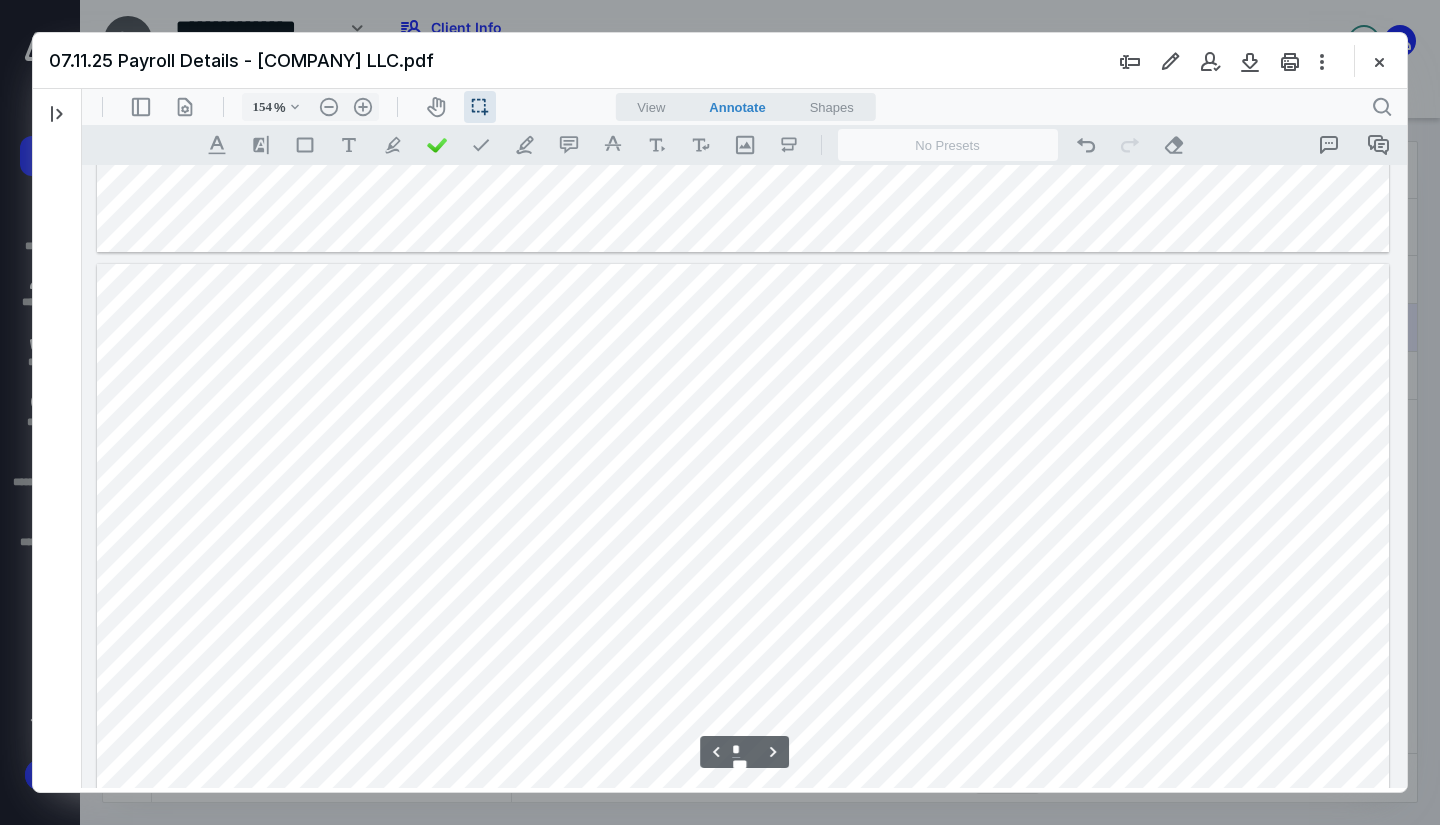 scroll, scrollTop: 900, scrollLeft: 0, axis: vertical 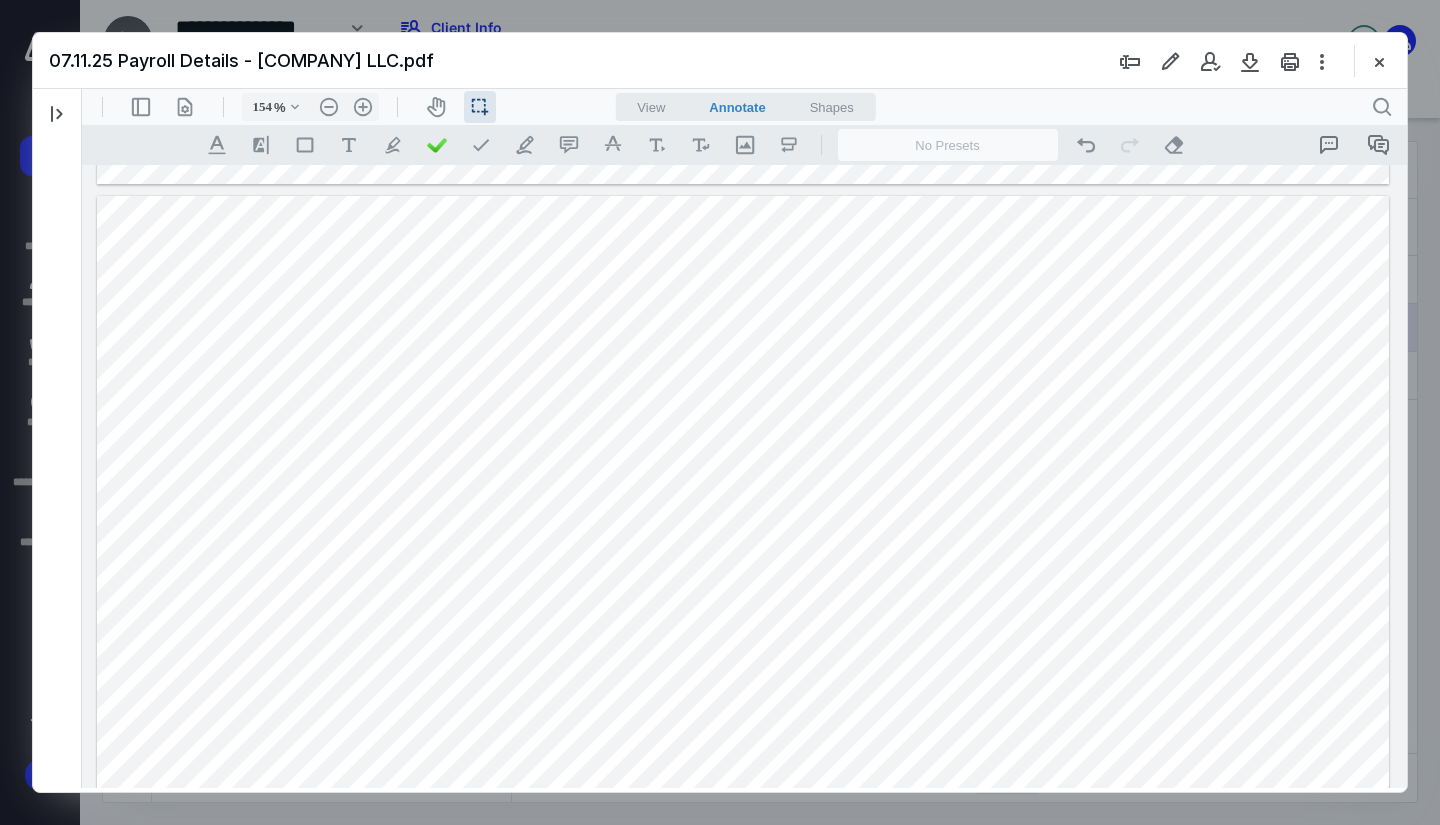 drag, startPoint x: 686, startPoint y: 320, endPoint x: 636, endPoint y: 314, distance: 50.358715 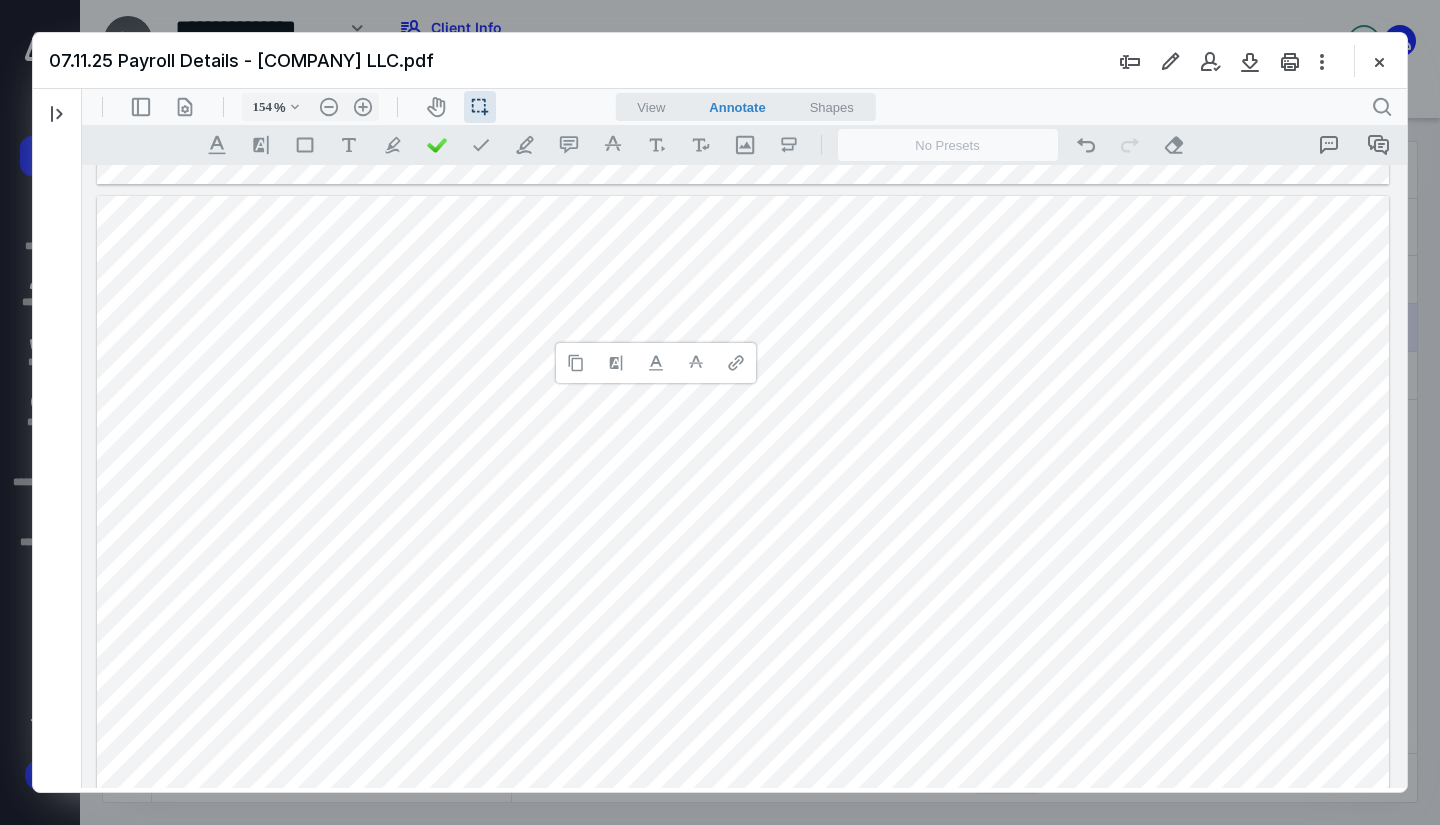 type 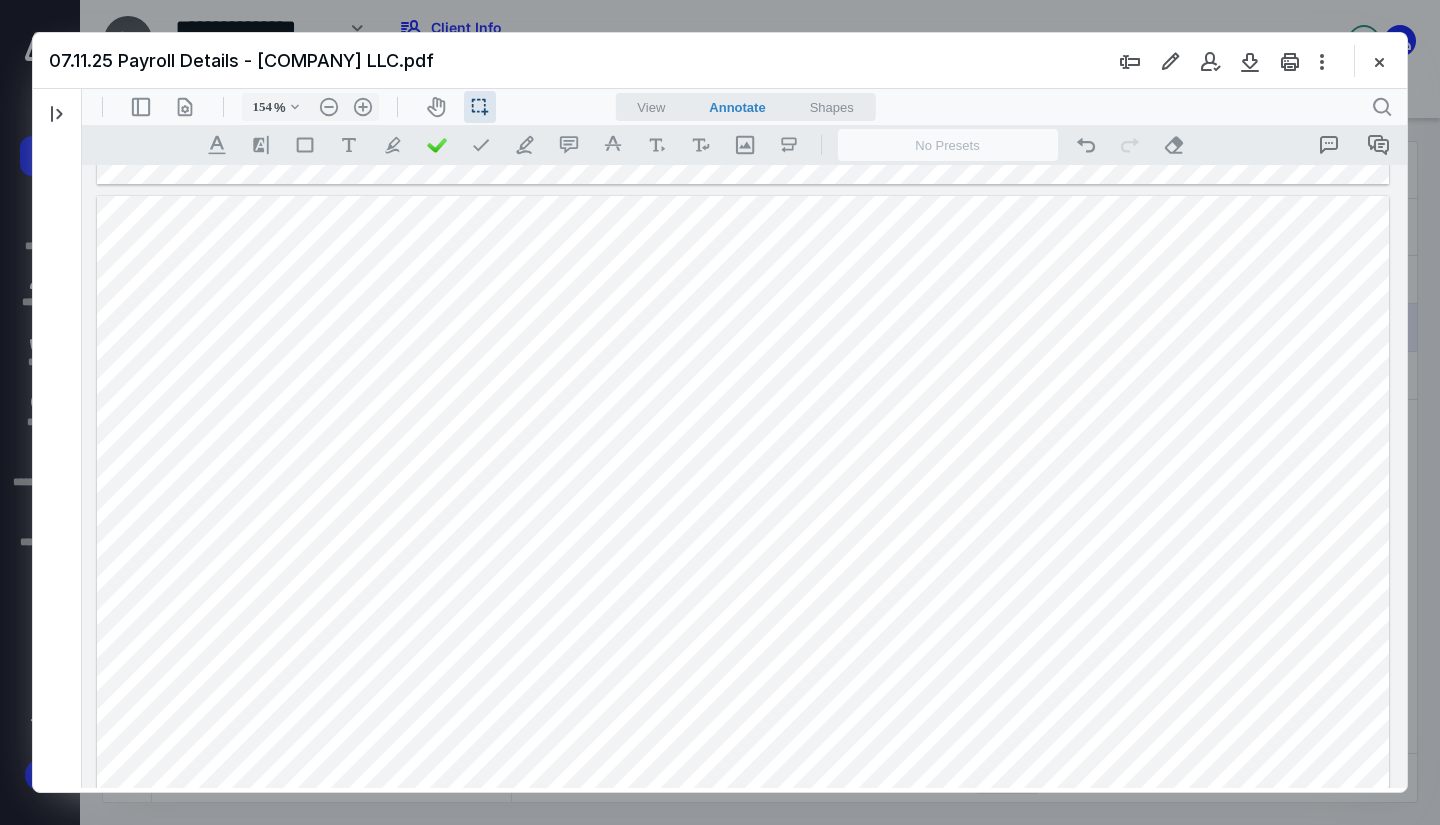 drag, startPoint x: 928, startPoint y: 316, endPoint x: 857, endPoint y: 318, distance: 71.02816 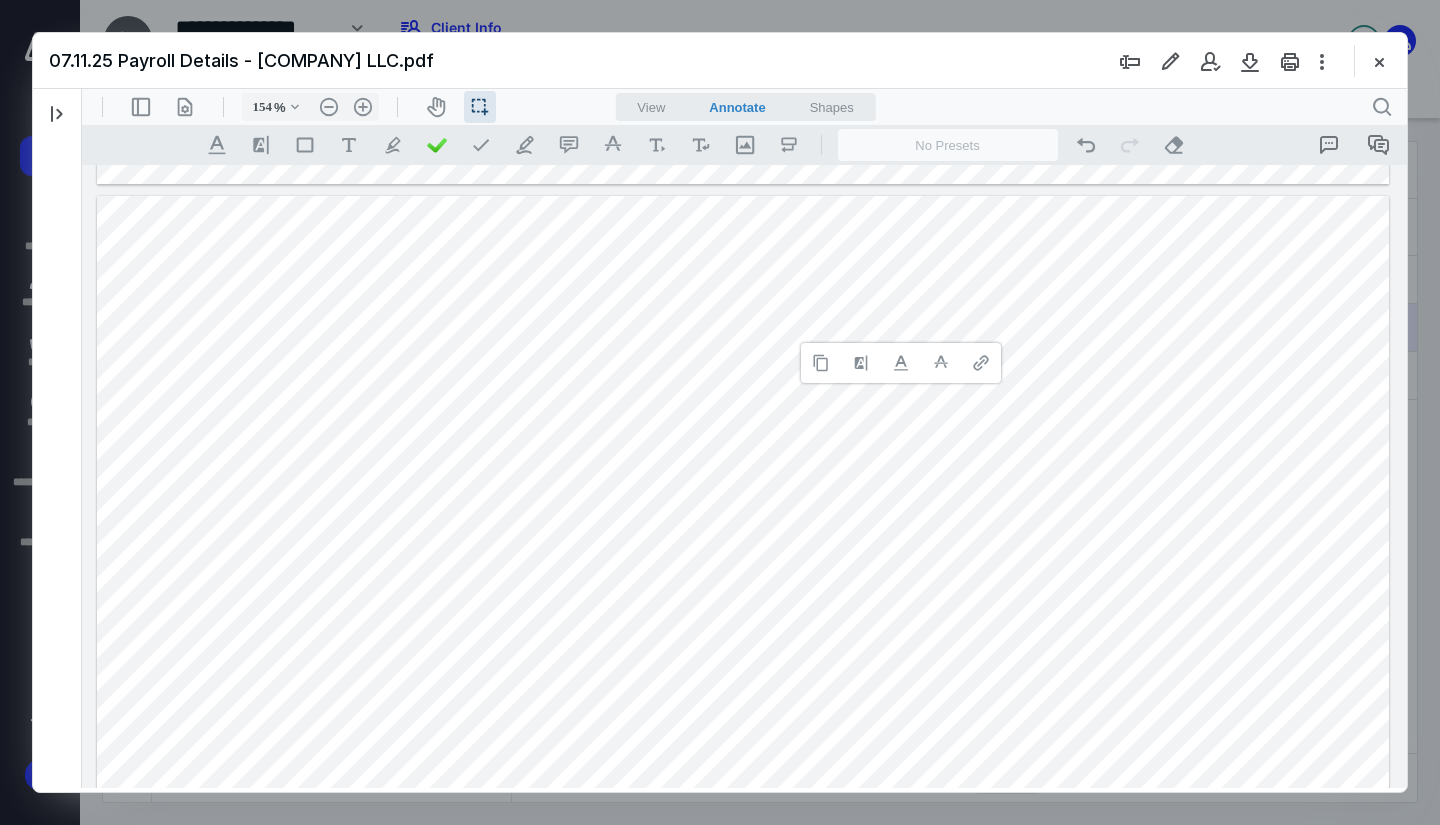 type 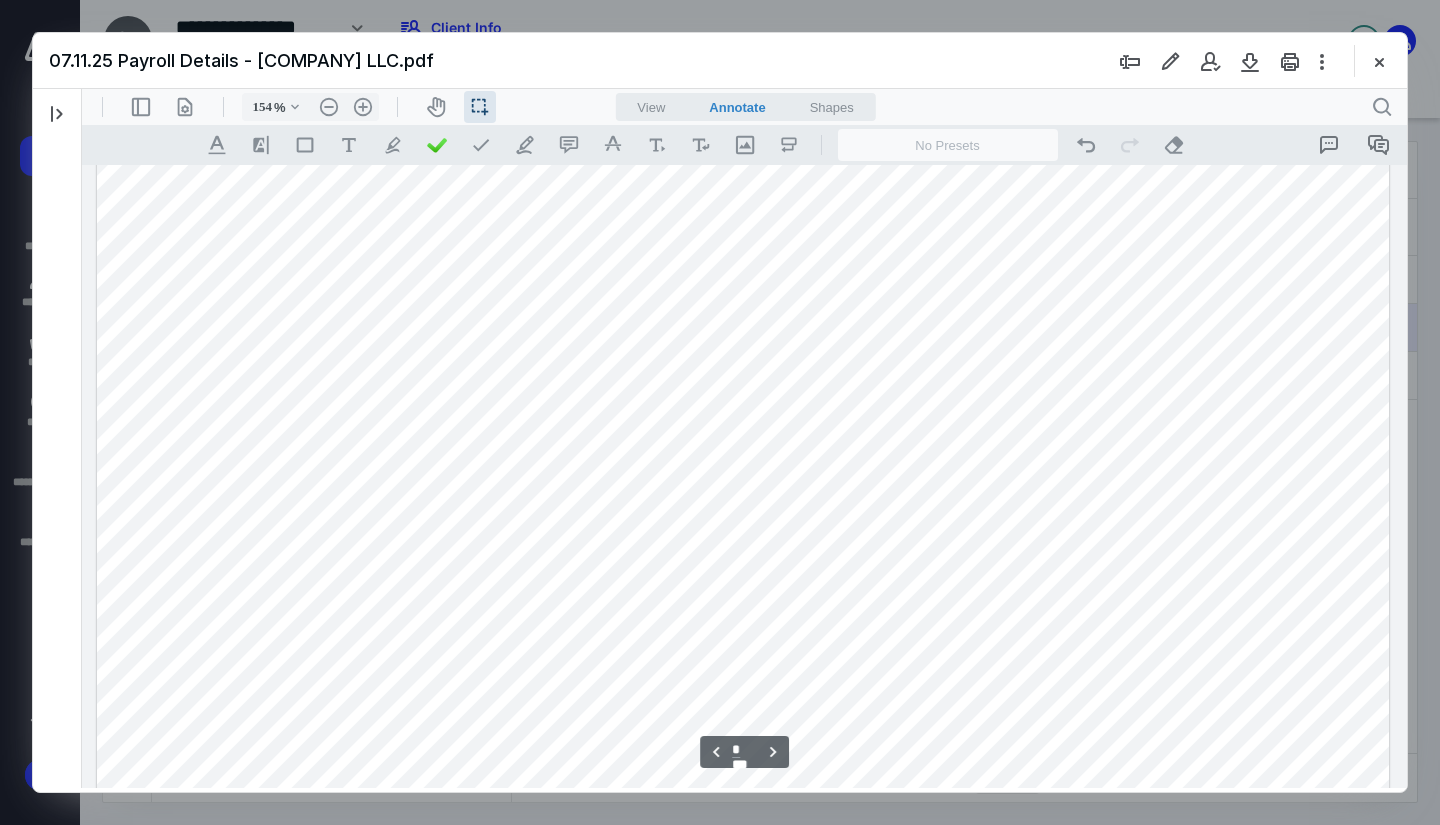scroll, scrollTop: 1000, scrollLeft: 0, axis: vertical 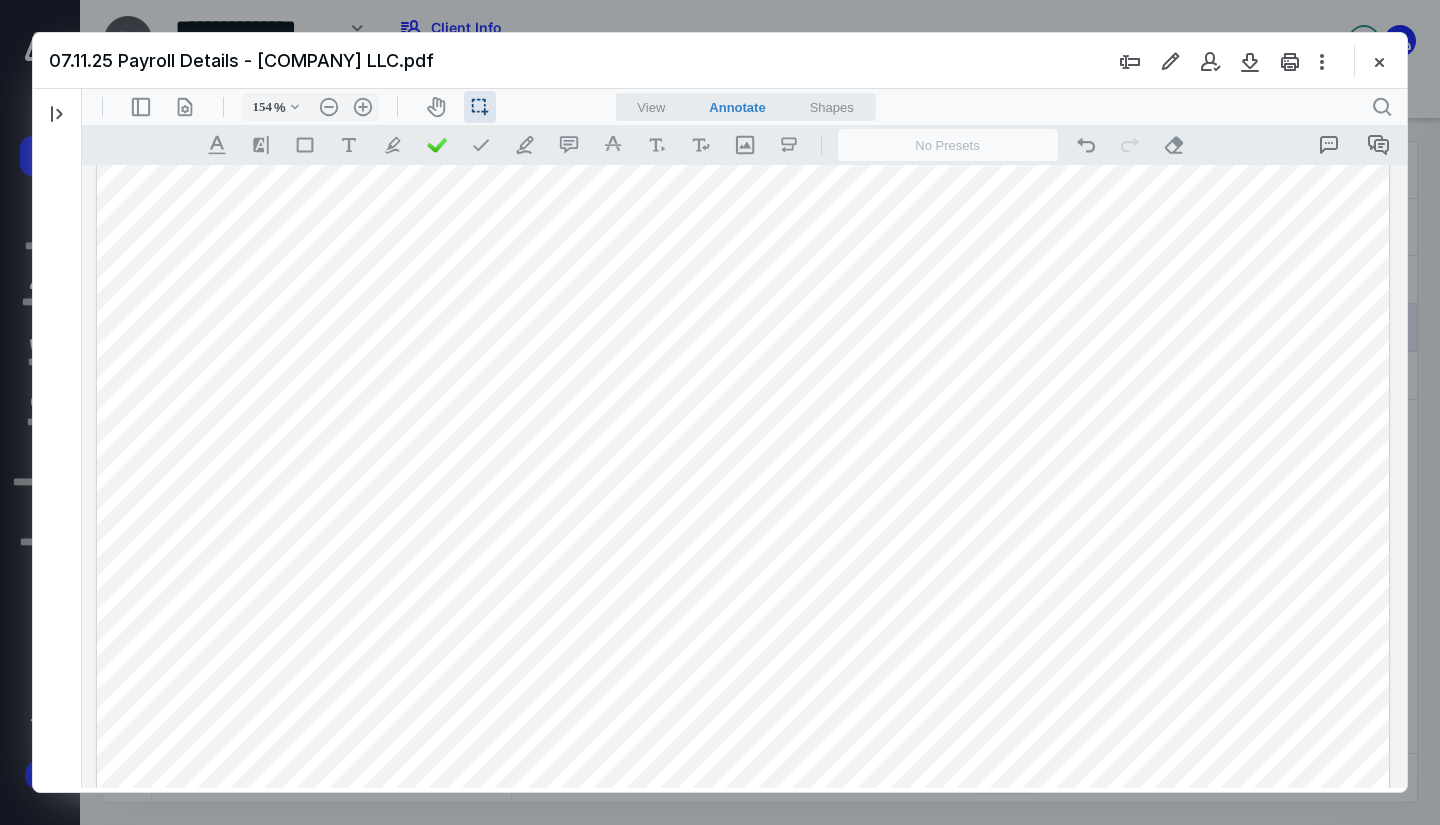 drag, startPoint x: 662, startPoint y: 360, endPoint x: 594, endPoint y: 360, distance: 68 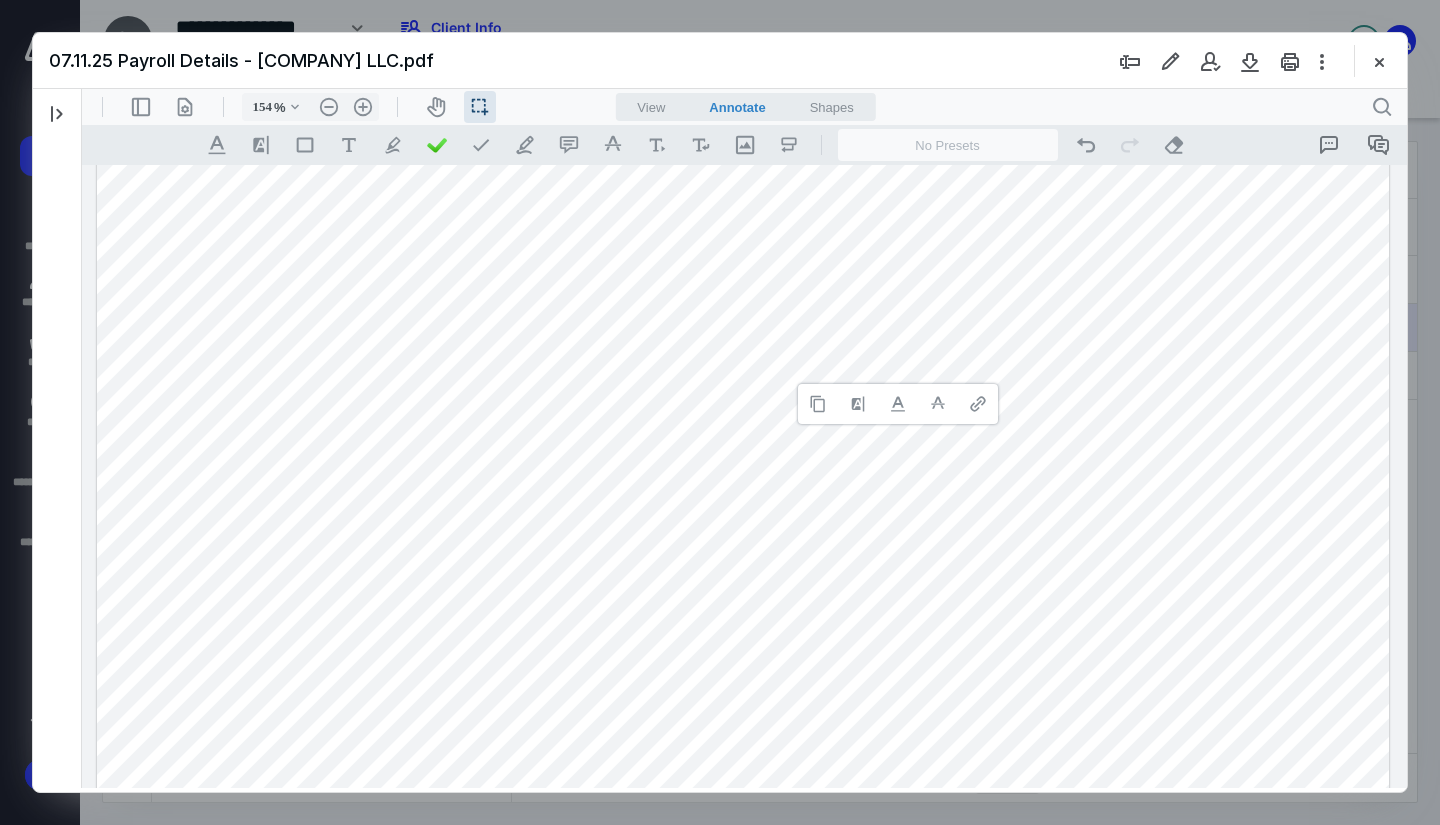 type 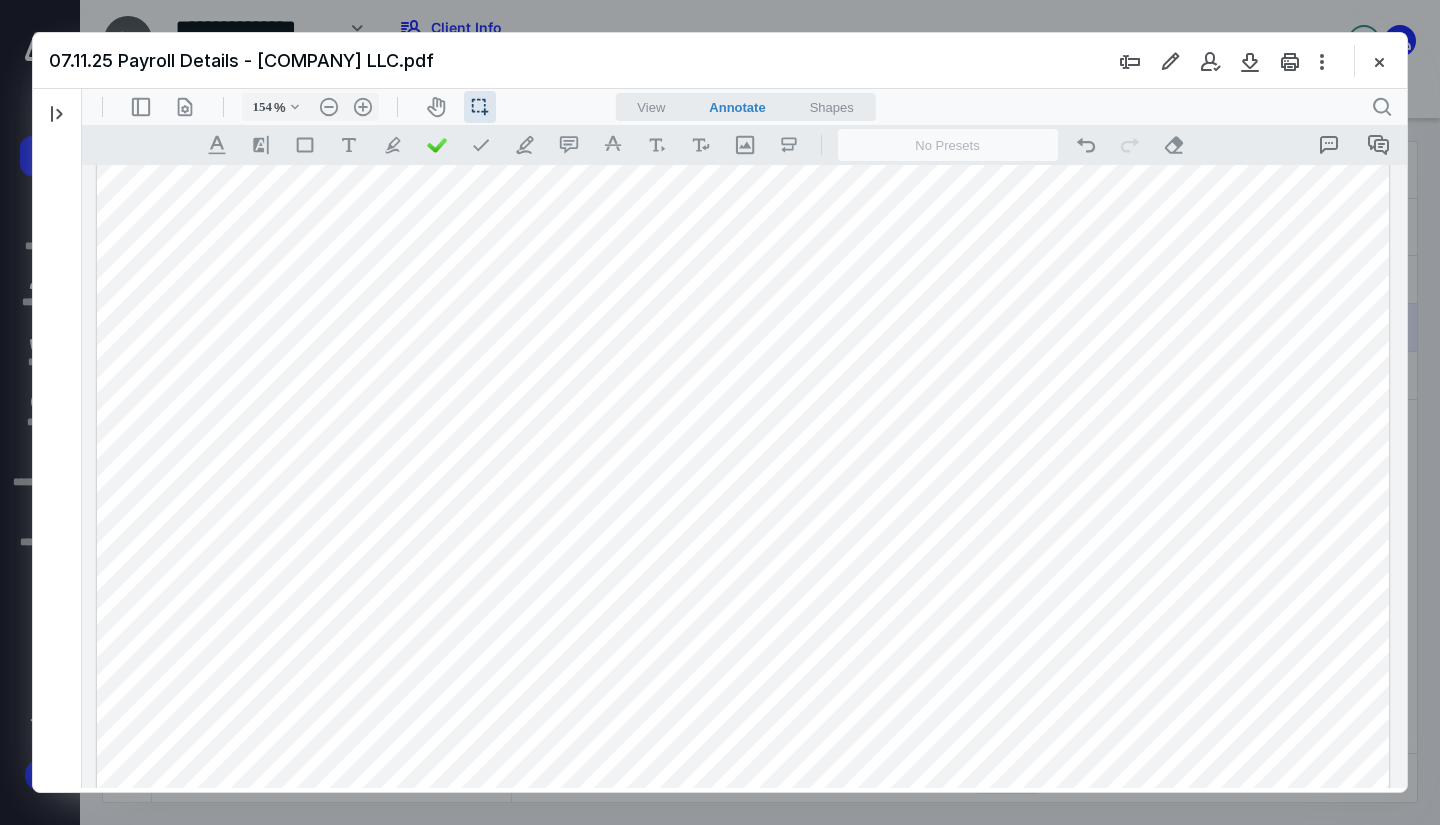 drag, startPoint x: 688, startPoint y: 496, endPoint x: 585, endPoint y: 497, distance: 103.00485 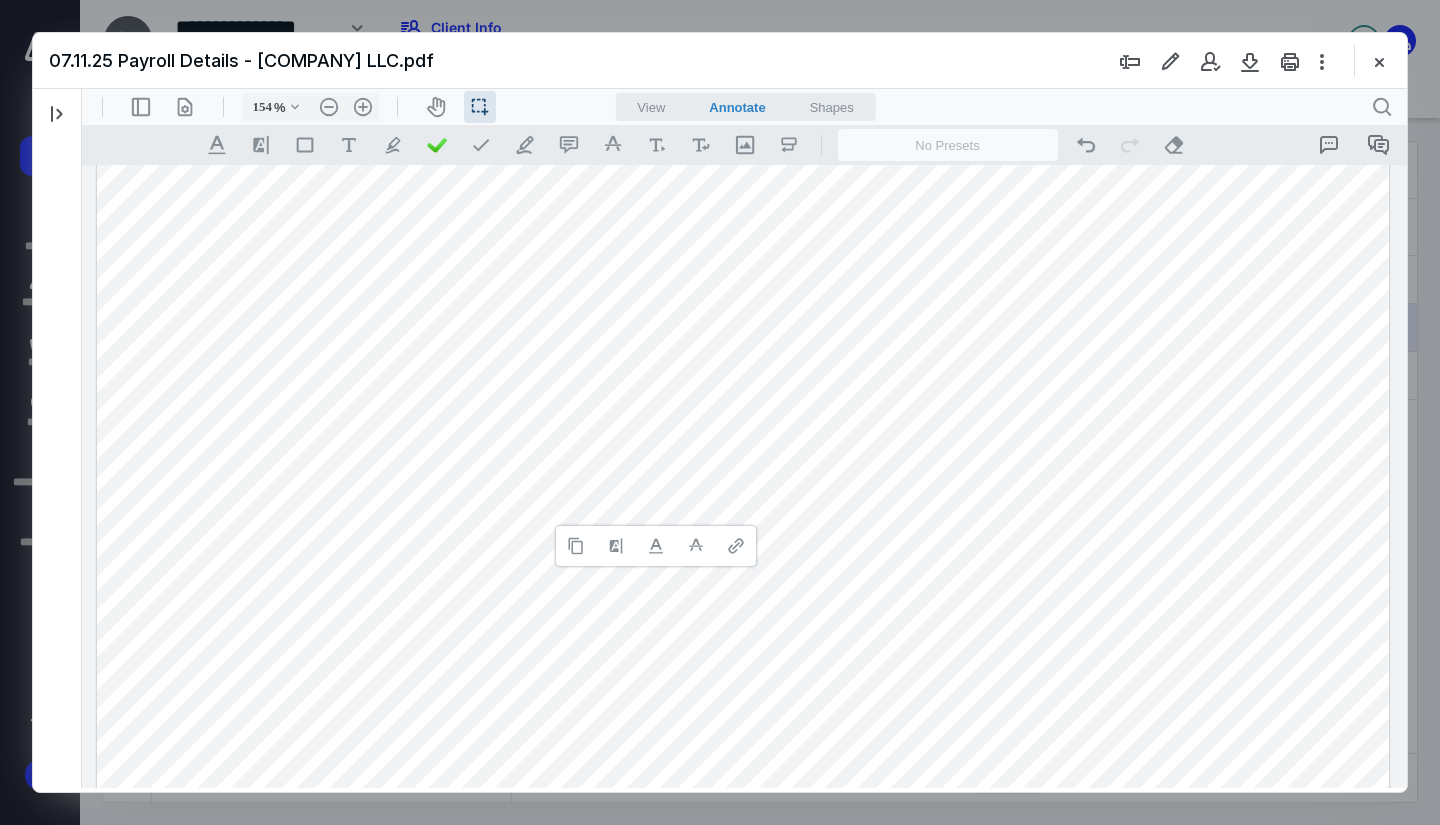 type 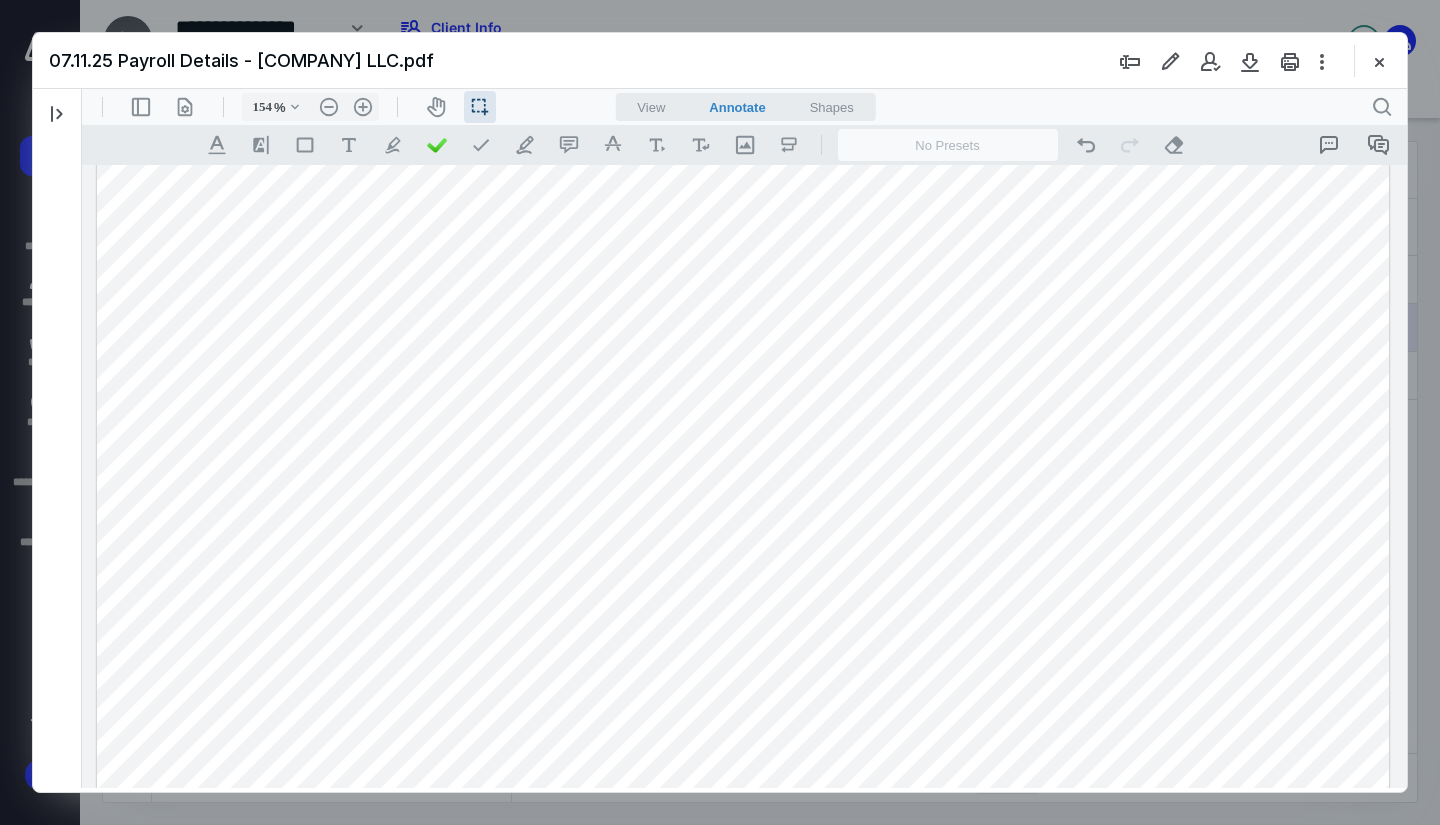 drag, startPoint x: 862, startPoint y: 502, endPoint x: 959, endPoint y: 500, distance: 97.020615 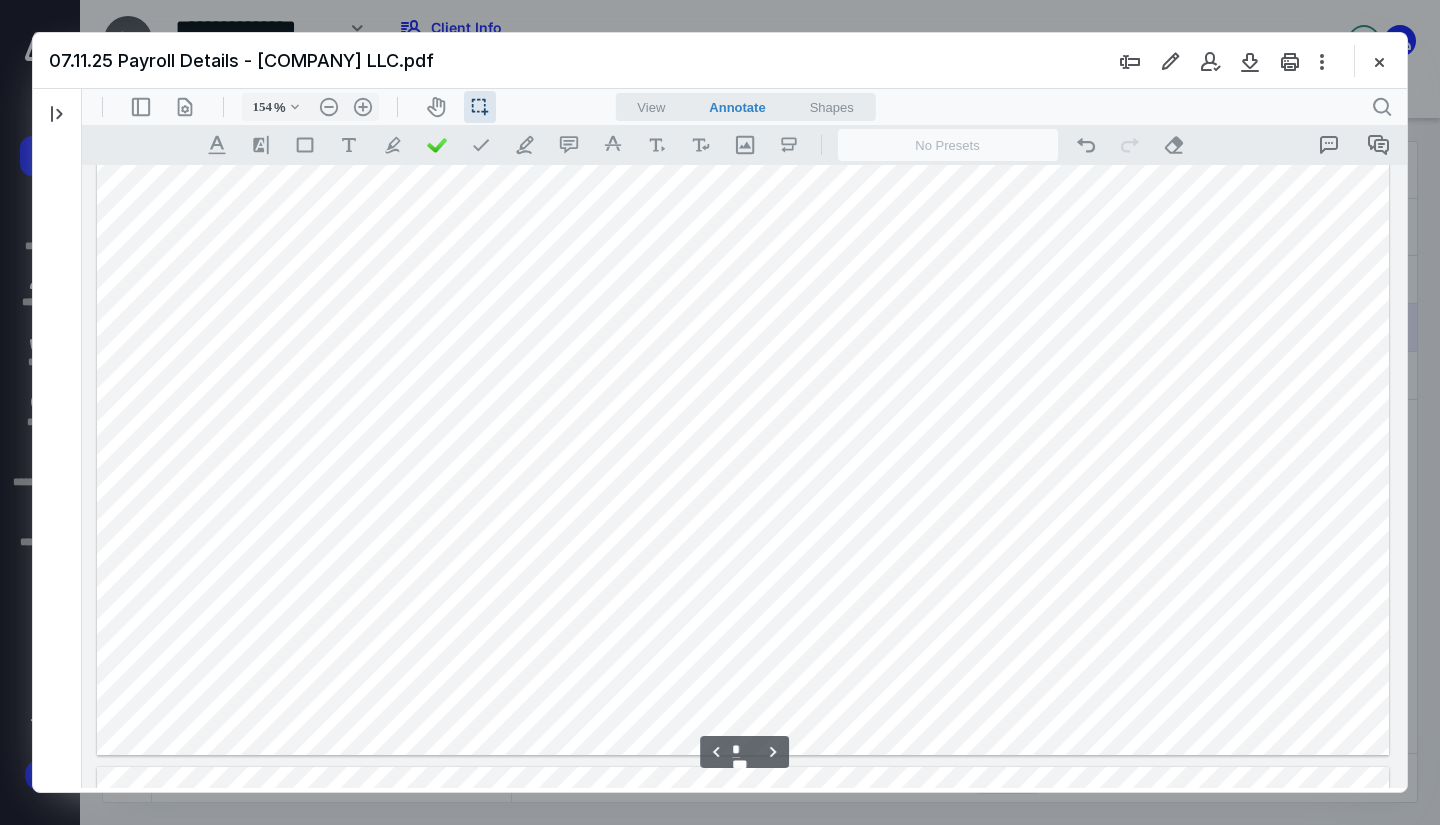 scroll, scrollTop: 1300, scrollLeft: 0, axis: vertical 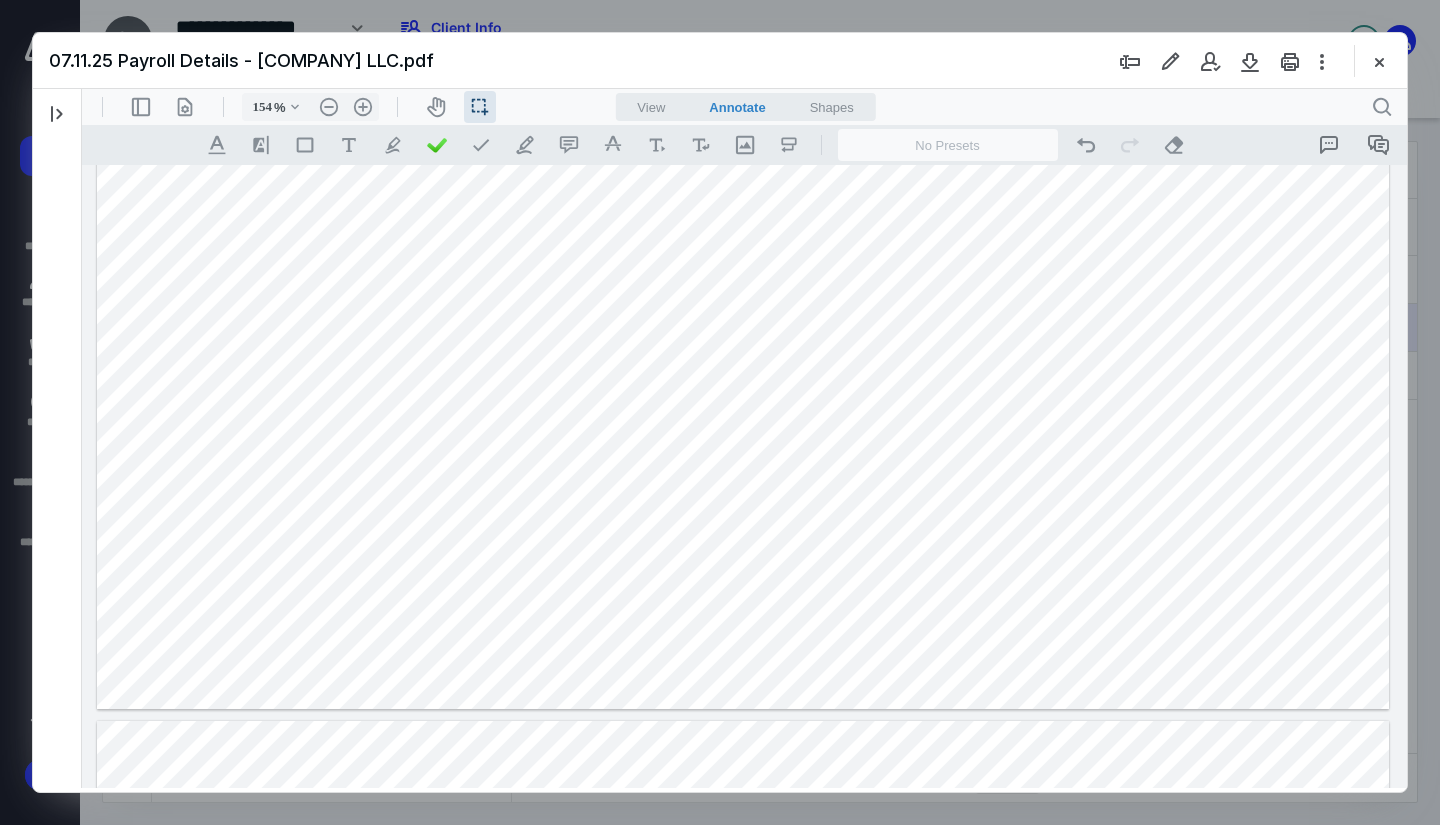 click at bounding box center [743, 252] 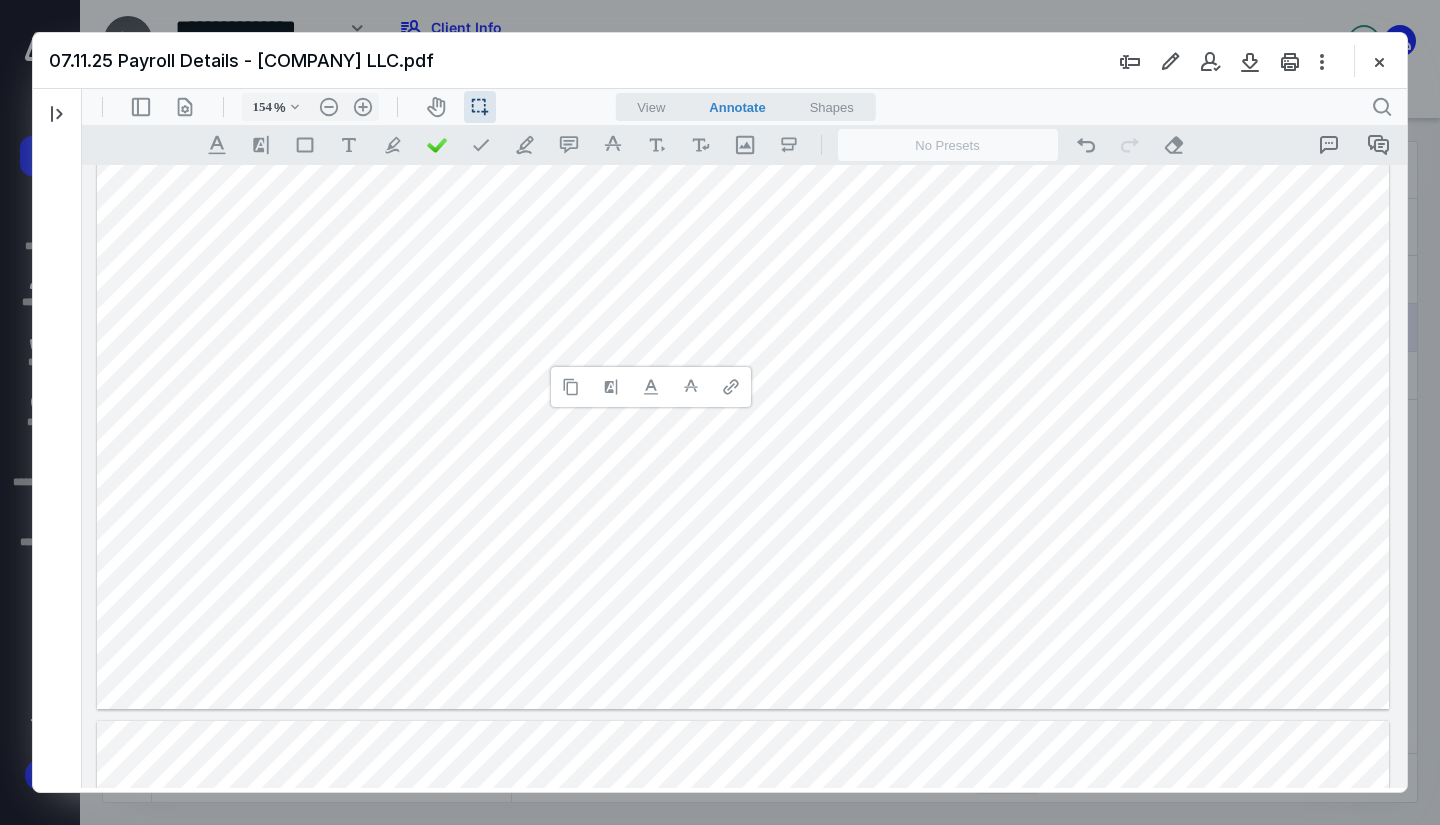 type 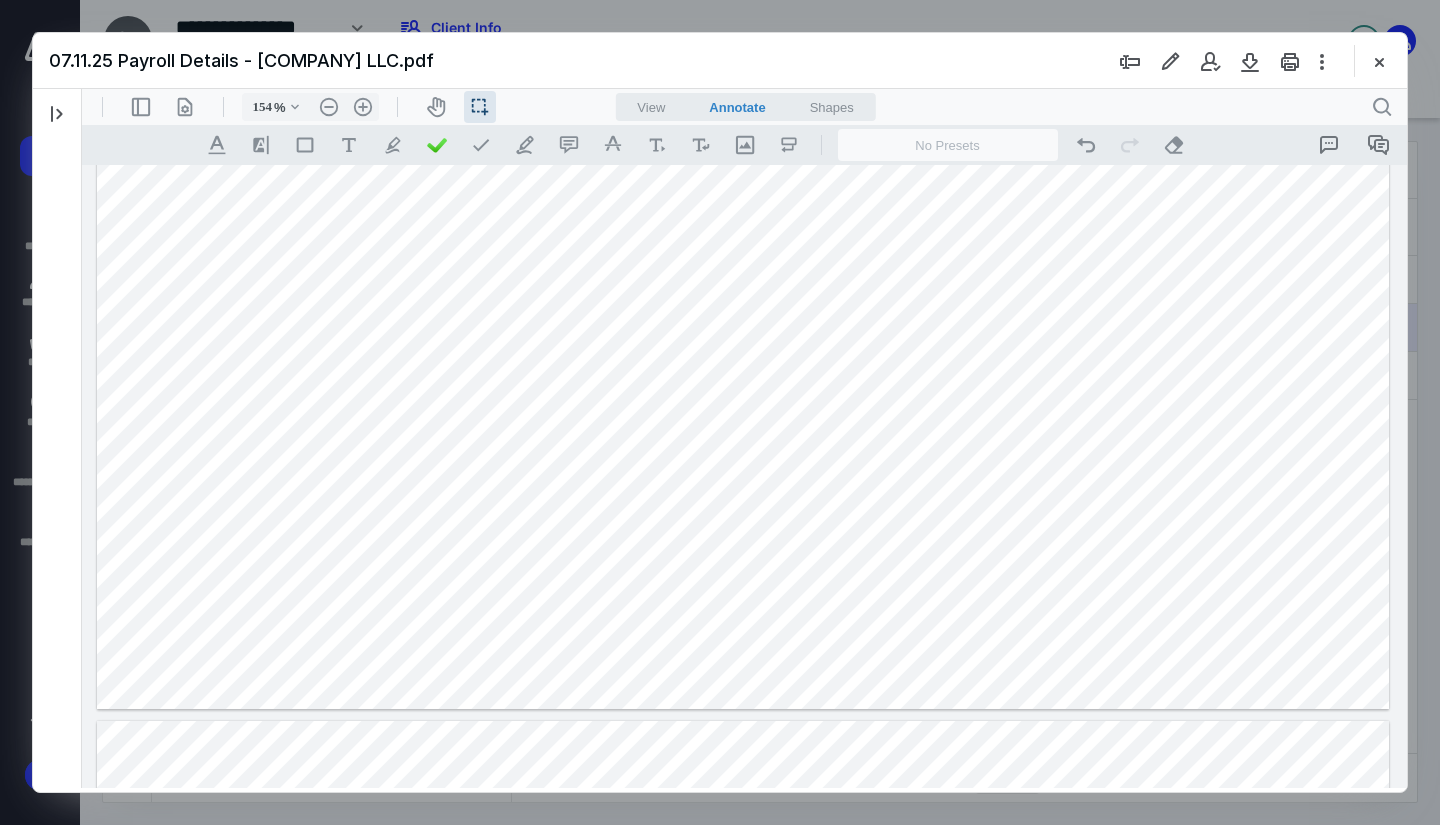 drag, startPoint x: 928, startPoint y: 337, endPoint x: 858, endPoint y: 338, distance: 70.00714 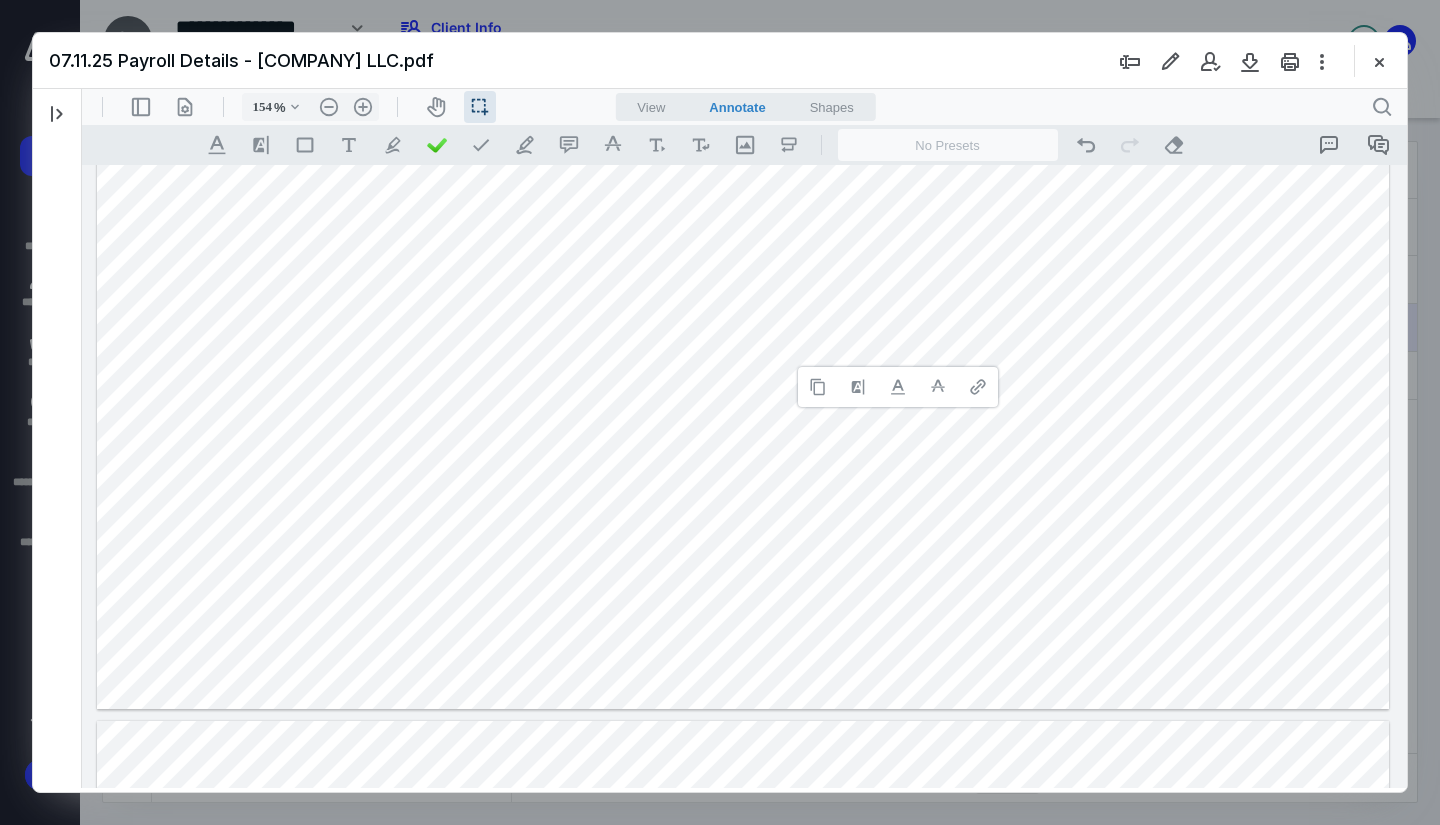 type 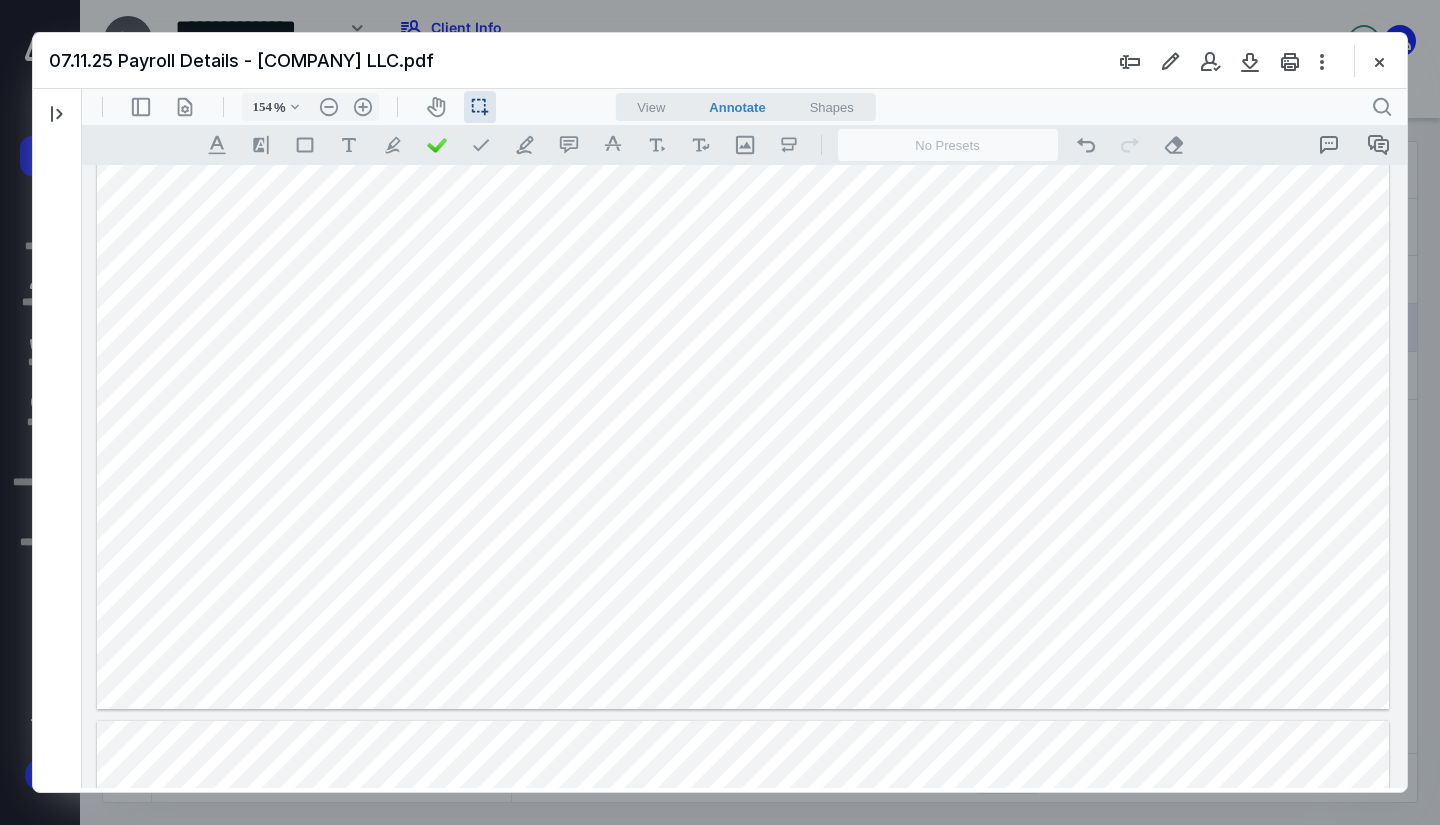 drag, startPoint x: 686, startPoint y: 484, endPoint x: 626, endPoint y: 478, distance: 60.299255 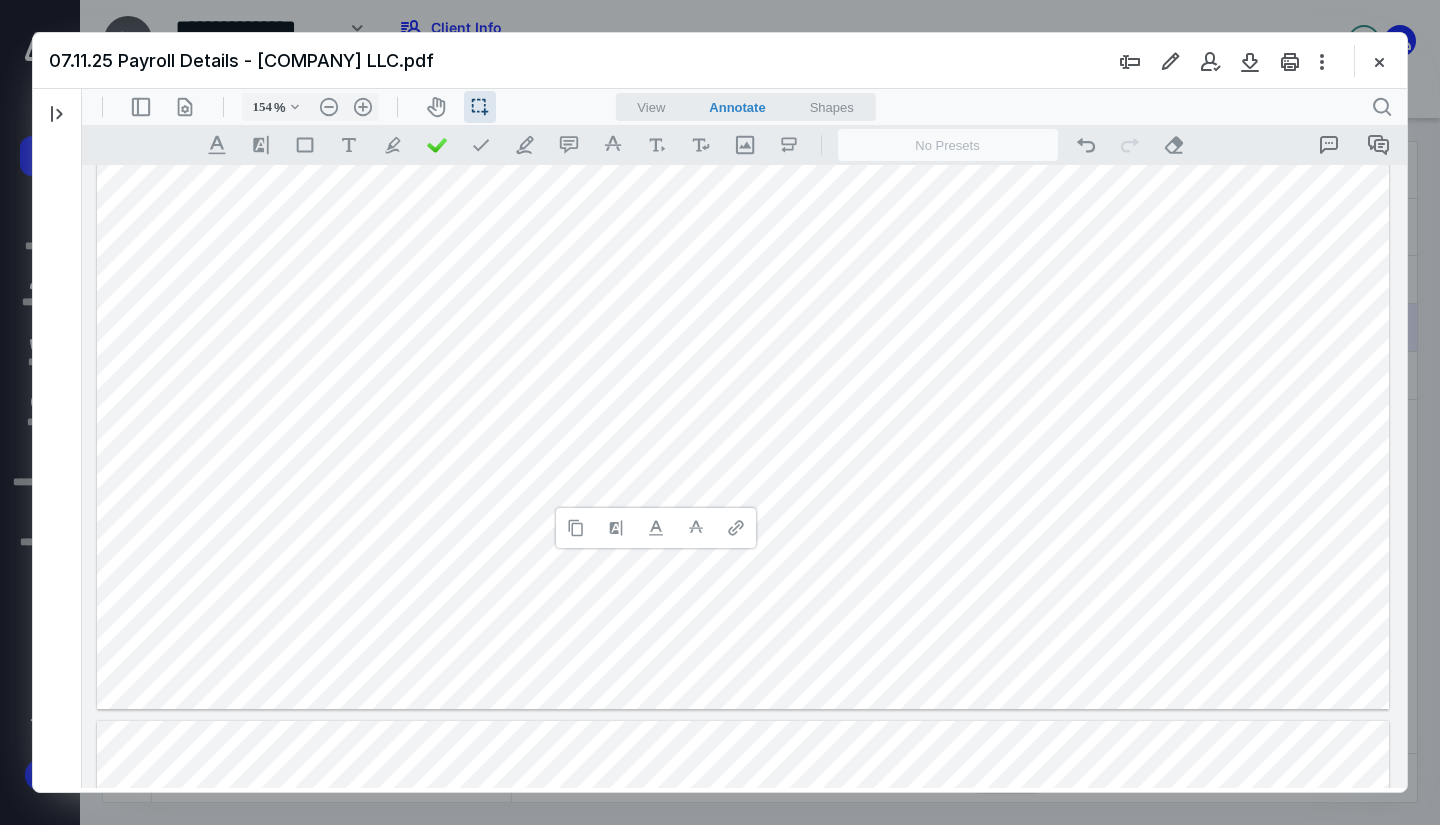 type 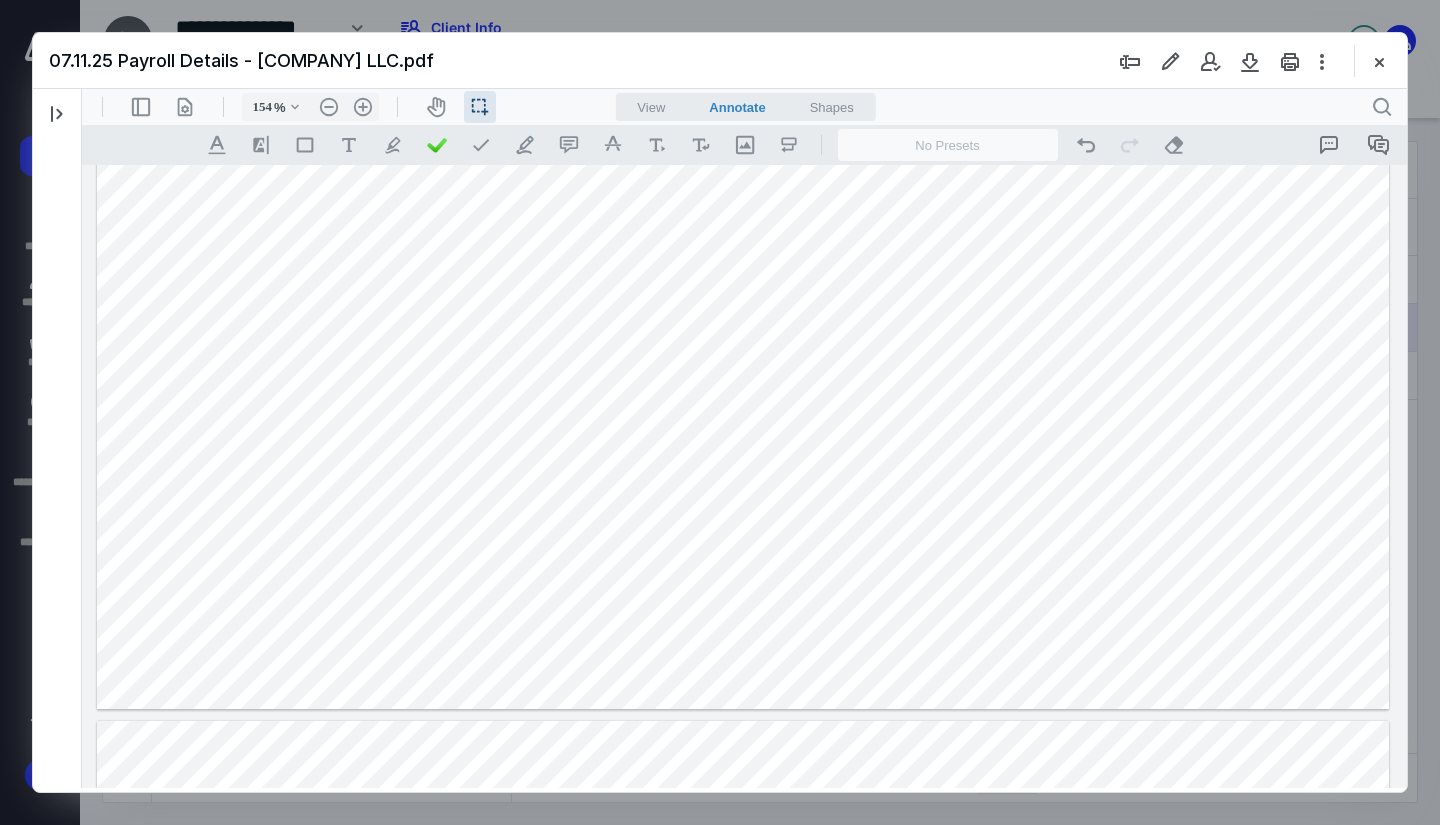 drag, startPoint x: 918, startPoint y: 481, endPoint x: 836, endPoint y: 481, distance: 82 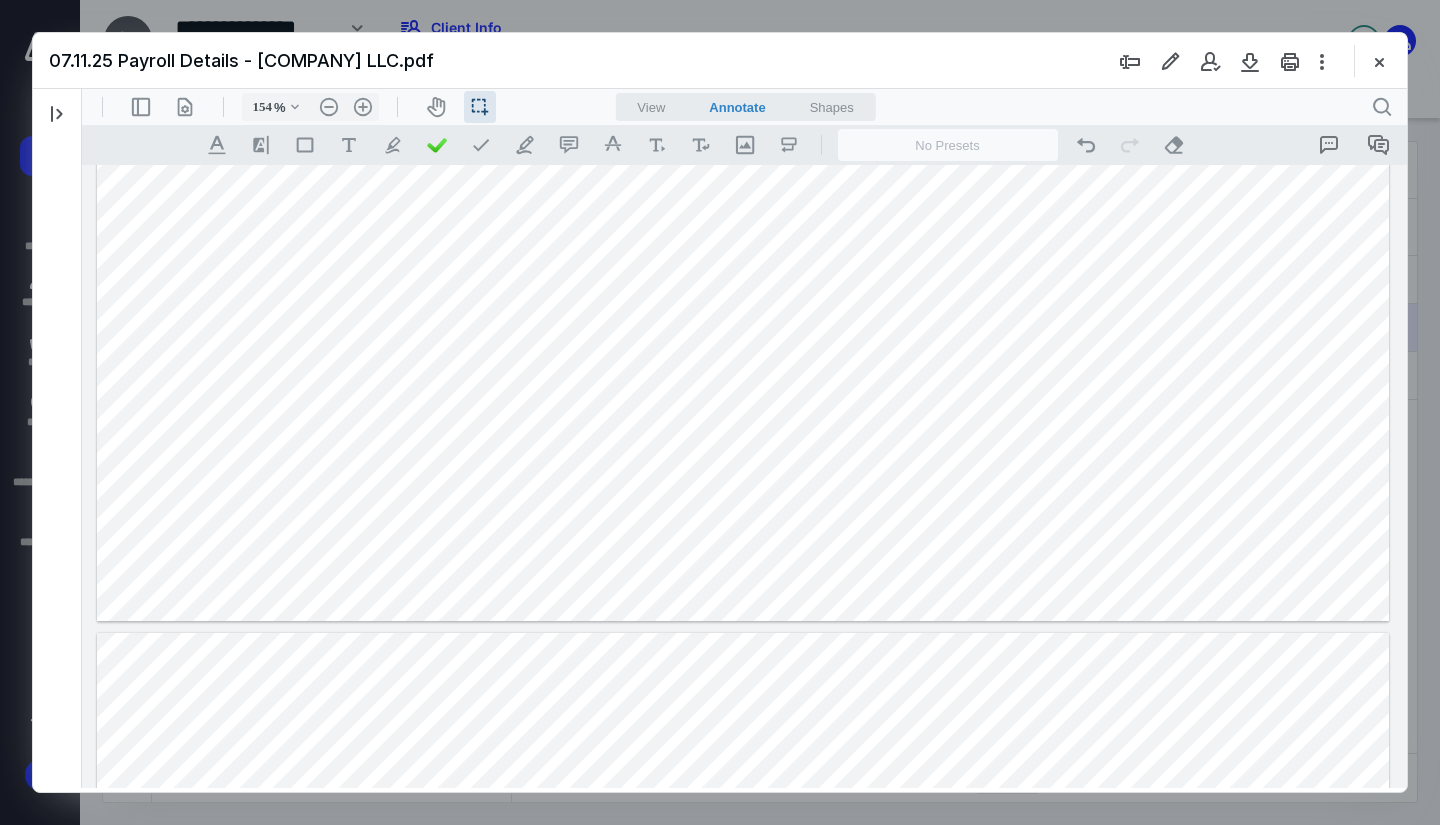 type on "*" 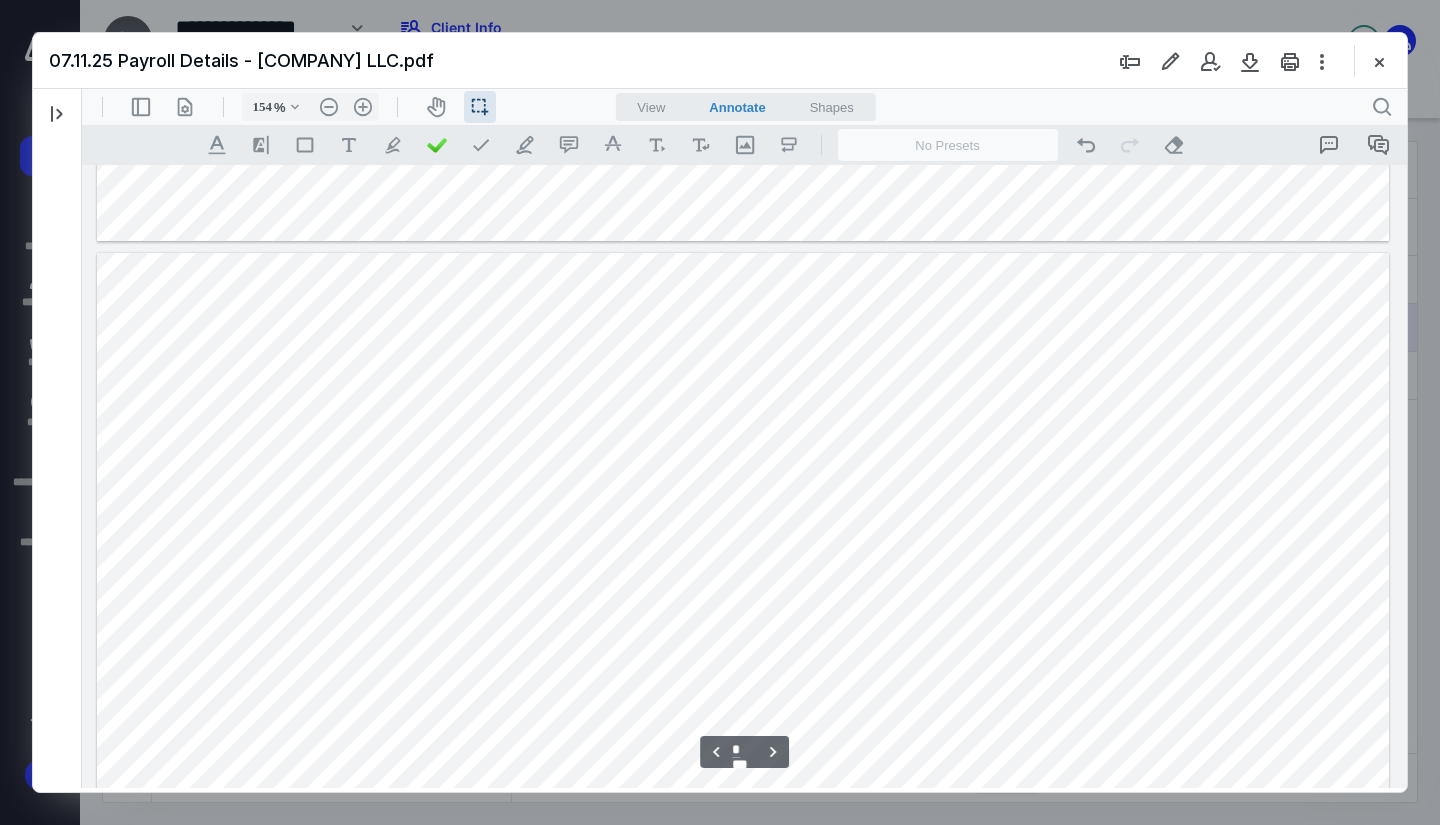 scroll, scrollTop: 1800, scrollLeft: 0, axis: vertical 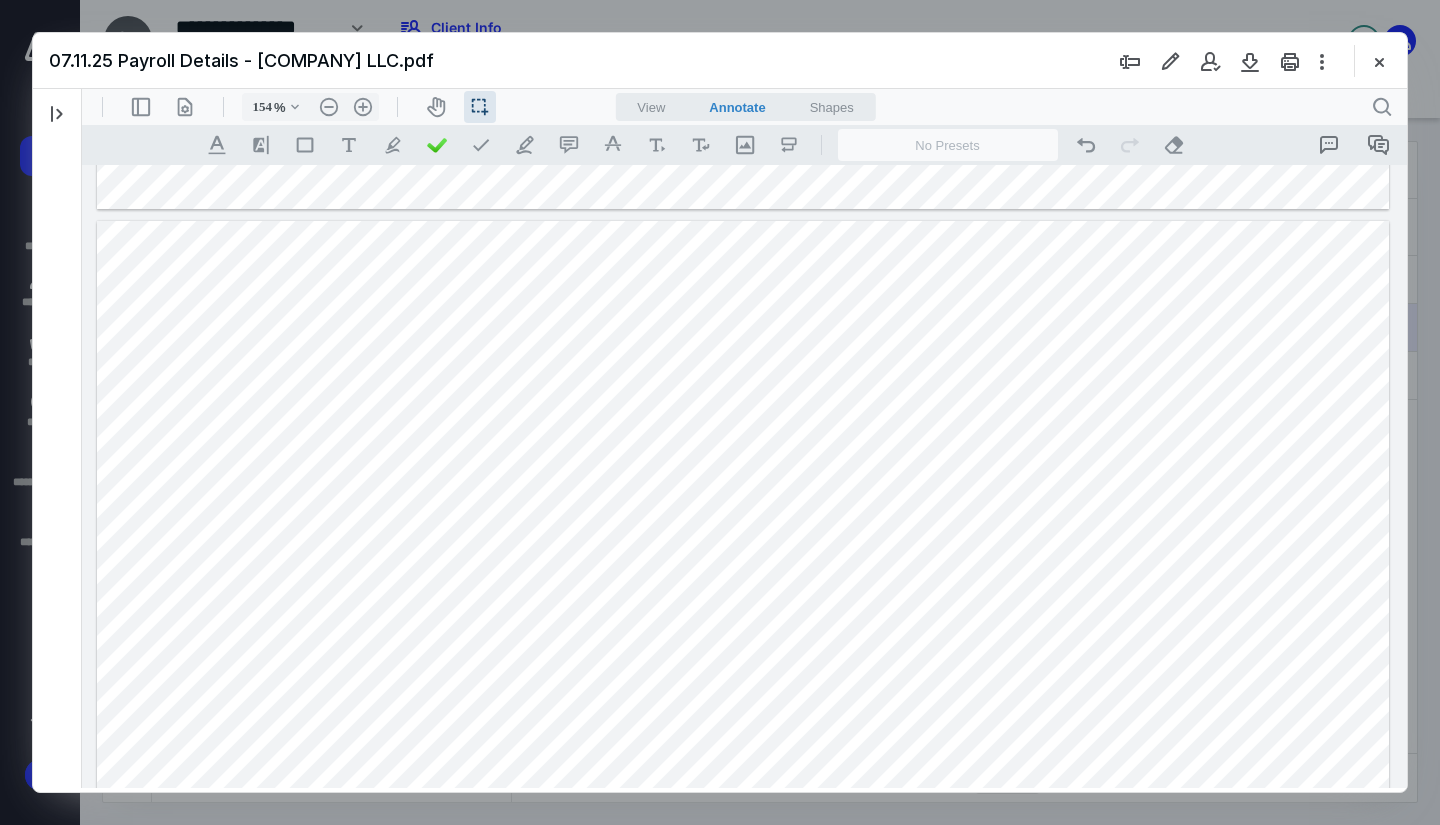 drag, startPoint x: 682, startPoint y: 348, endPoint x: 595, endPoint y: 348, distance: 87 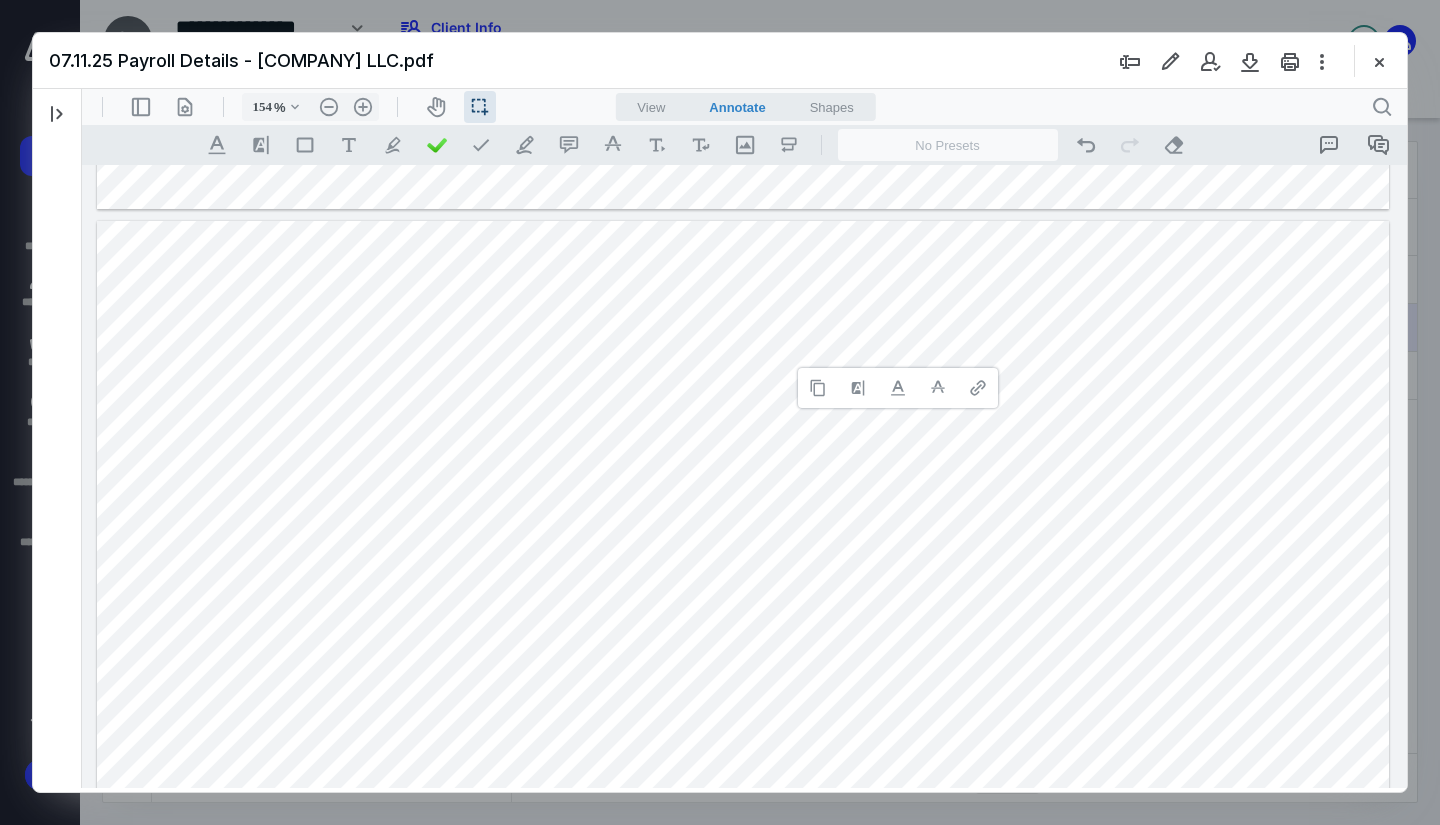 type 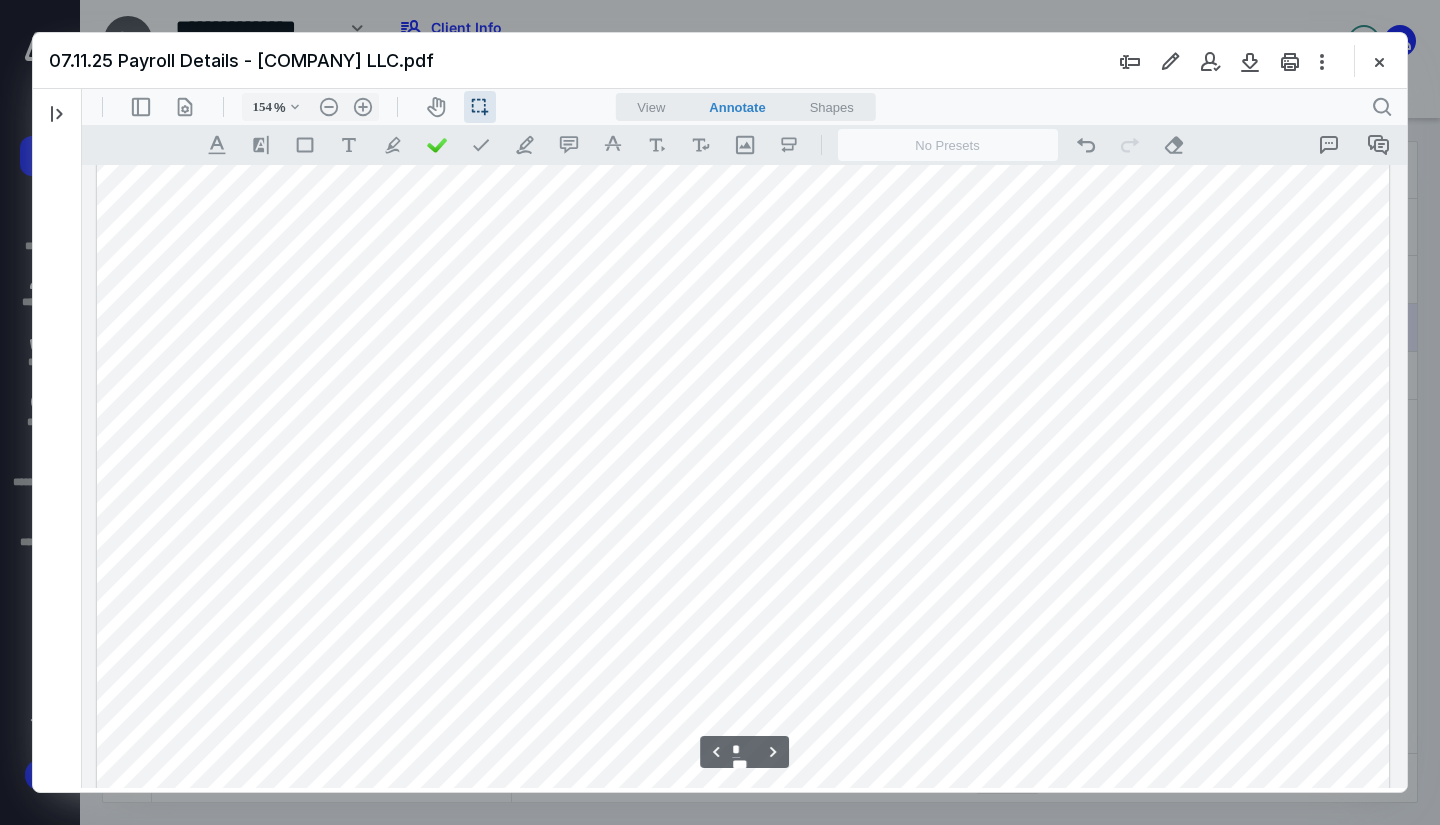 scroll, scrollTop: 2000, scrollLeft: 0, axis: vertical 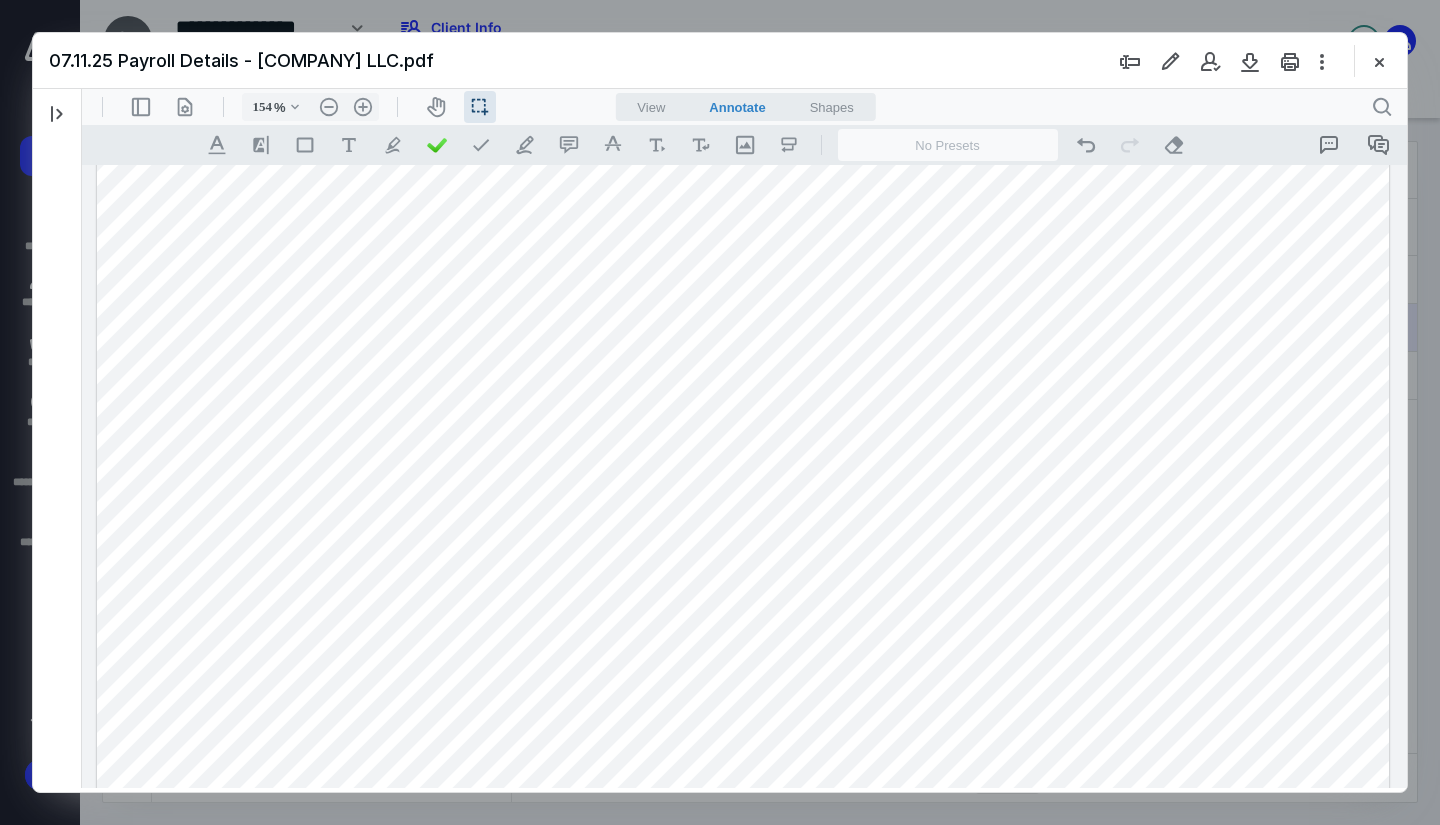 drag, startPoint x: 680, startPoint y: 282, endPoint x: 593, endPoint y: 268, distance: 88.11924 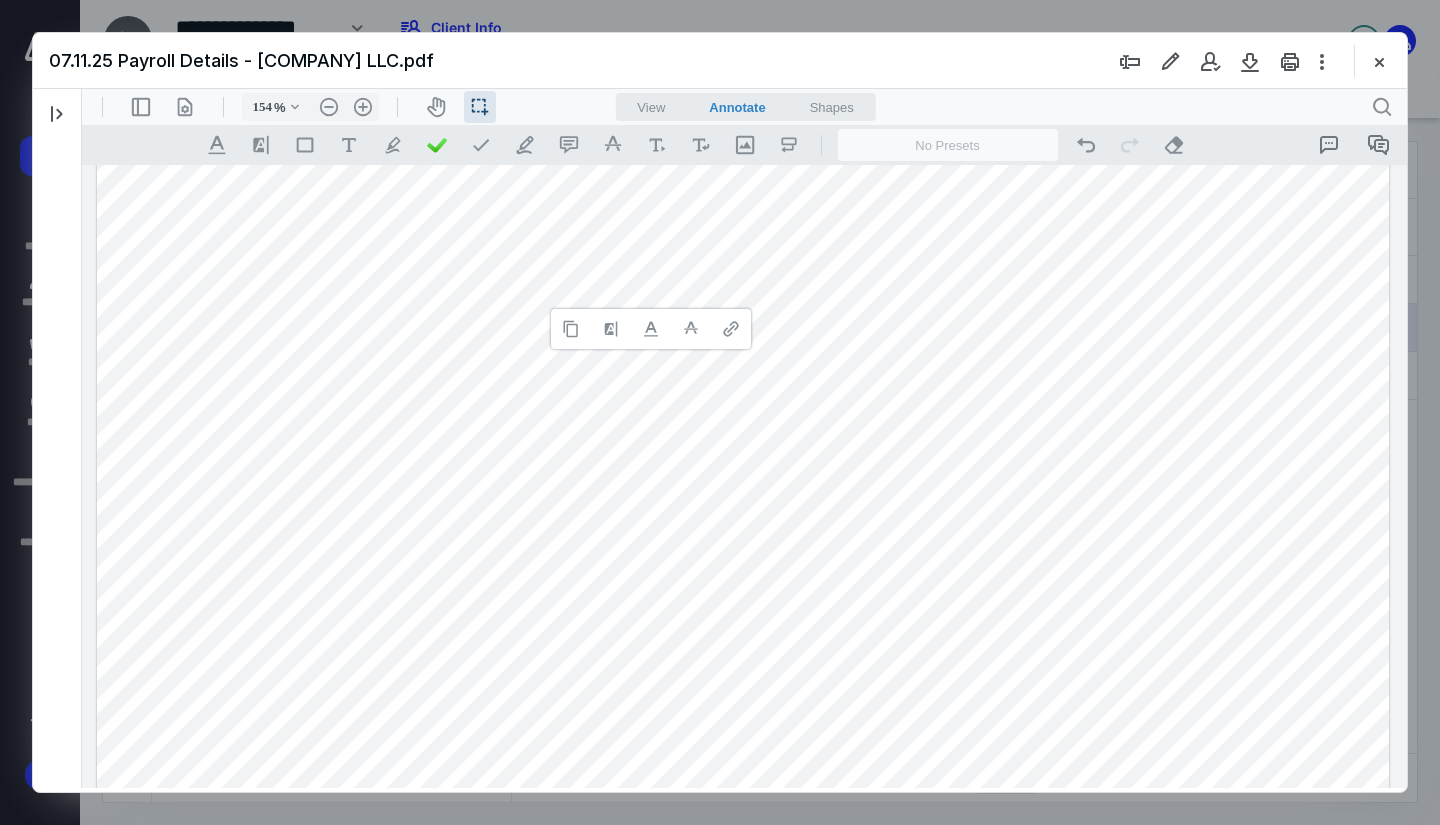 type 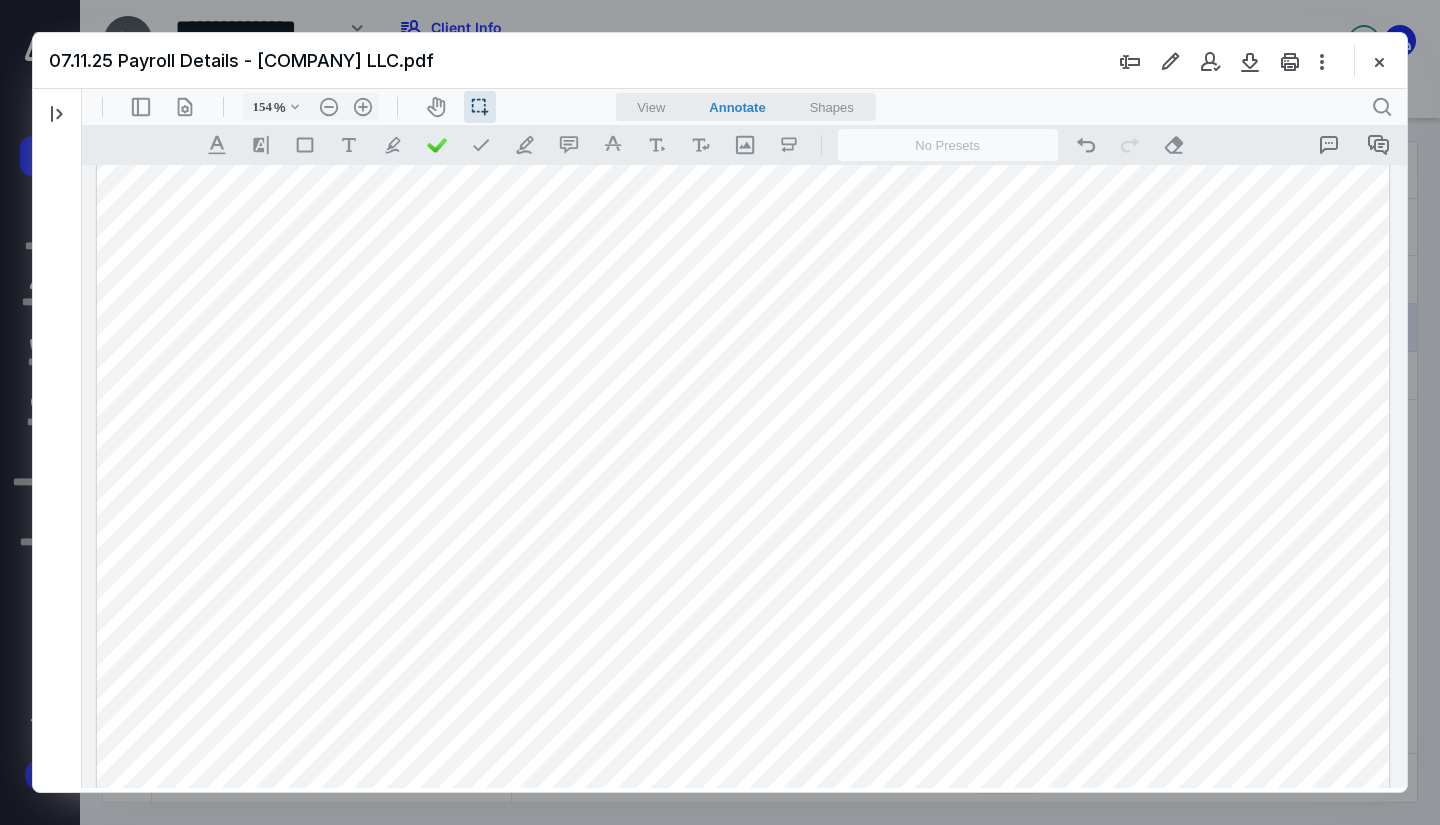drag, startPoint x: 930, startPoint y: 286, endPoint x: 813, endPoint y: 288, distance: 117.01709 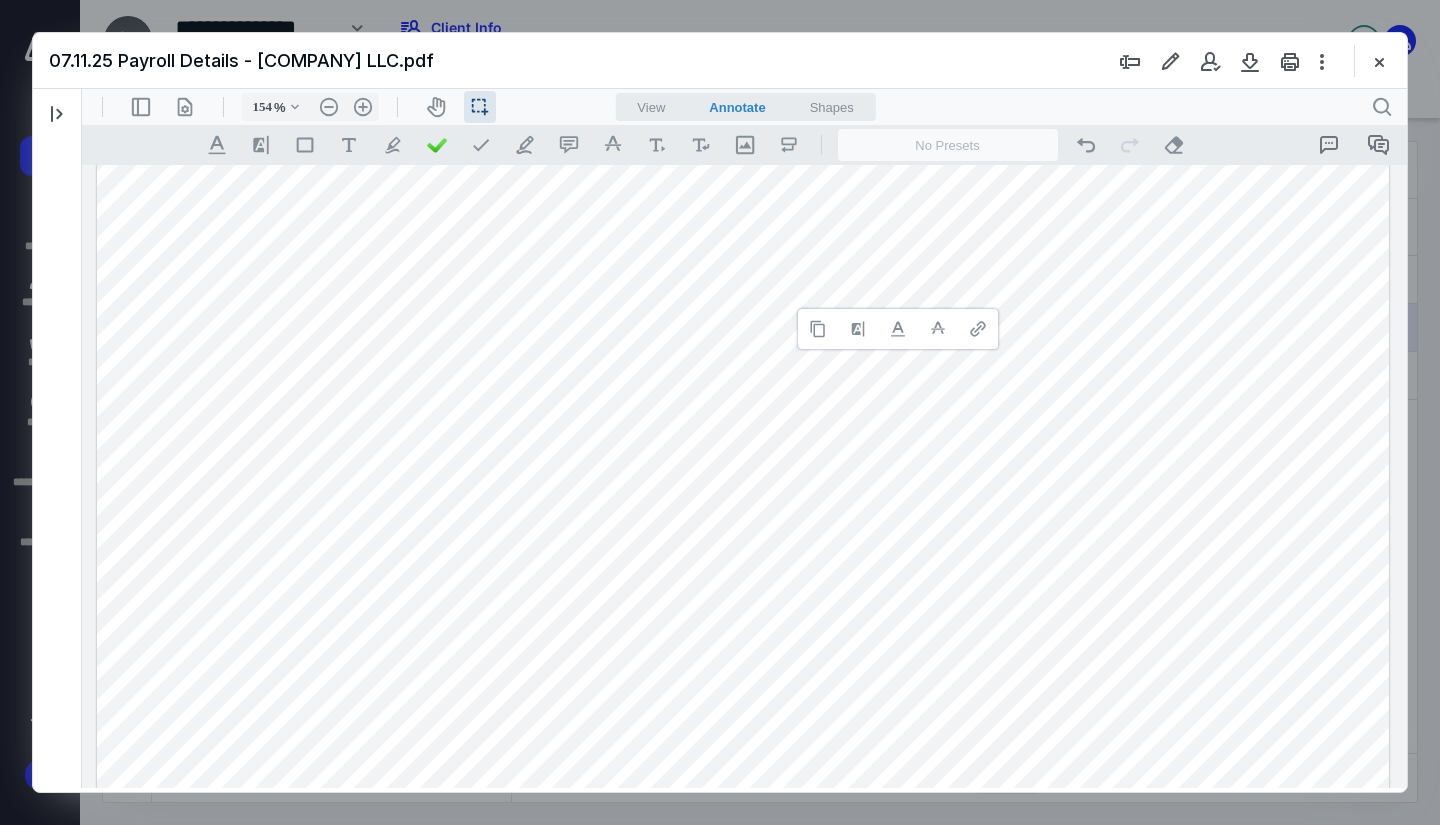 type 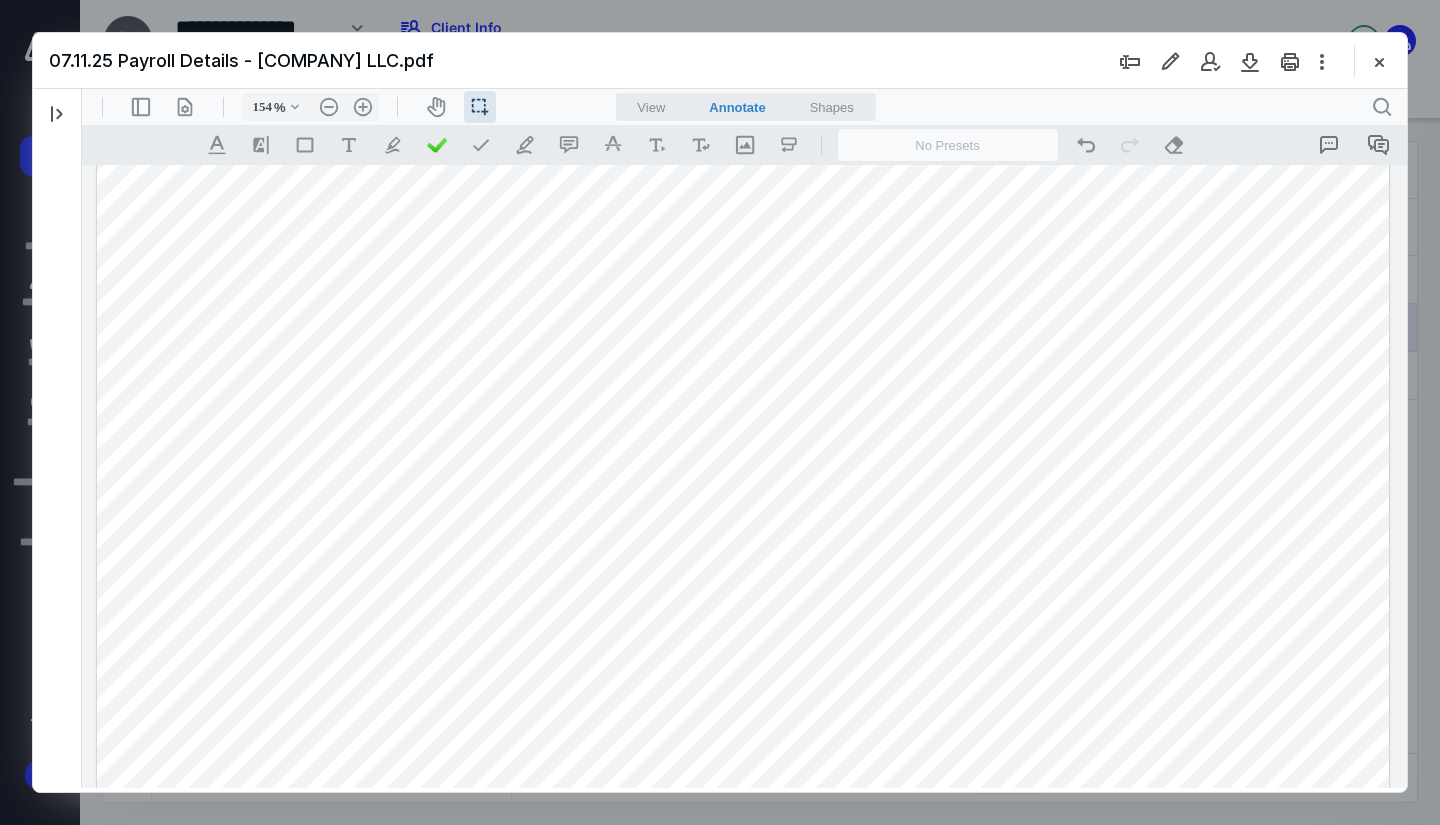 drag, startPoint x: 921, startPoint y: 396, endPoint x: 808, endPoint y: 386, distance: 113.44161 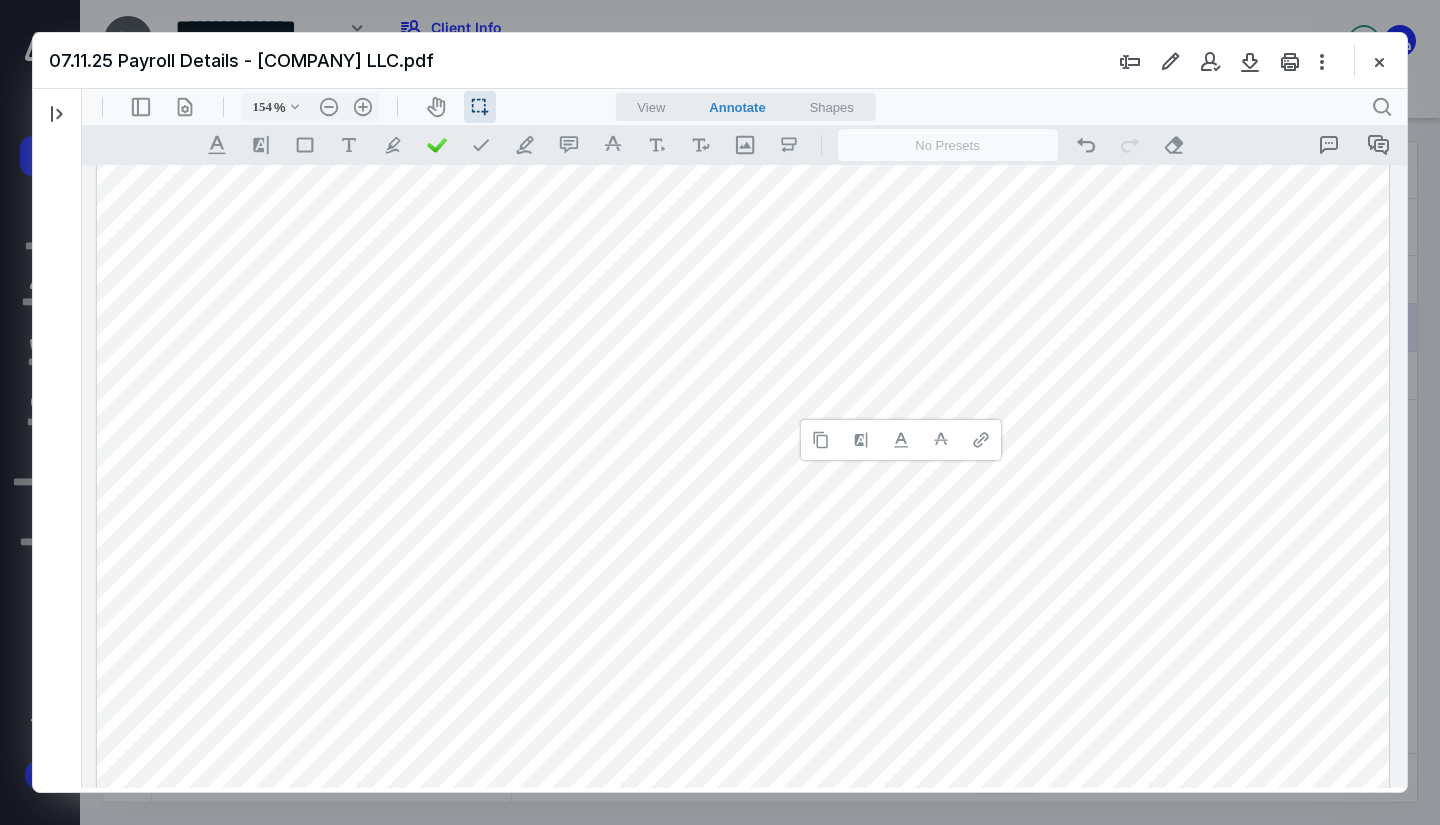 type 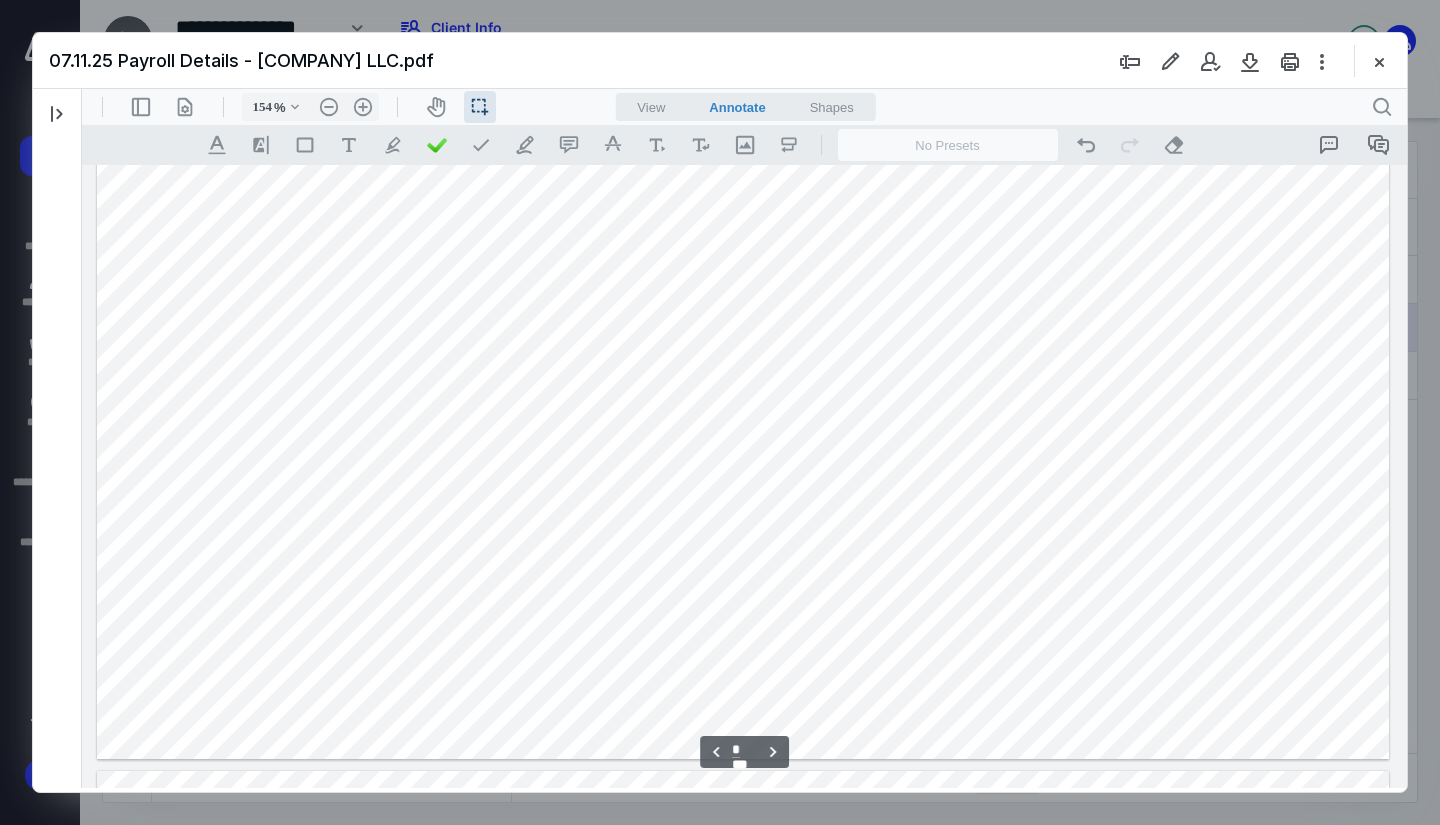 scroll, scrollTop: 2200, scrollLeft: 0, axis: vertical 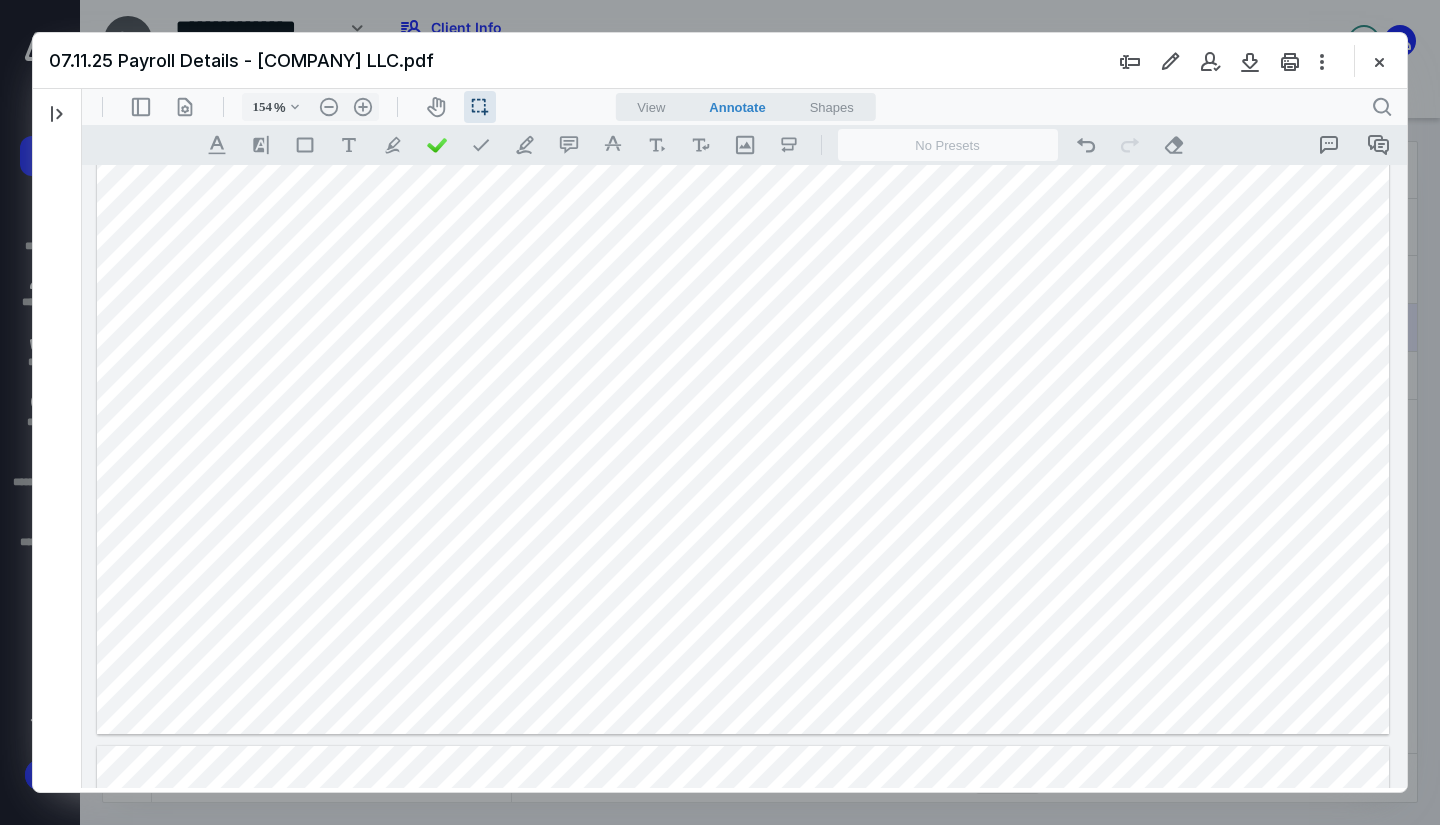 drag, startPoint x: 680, startPoint y: 250, endPoint x: 622, endPoint y: 240, distance: 58.855755 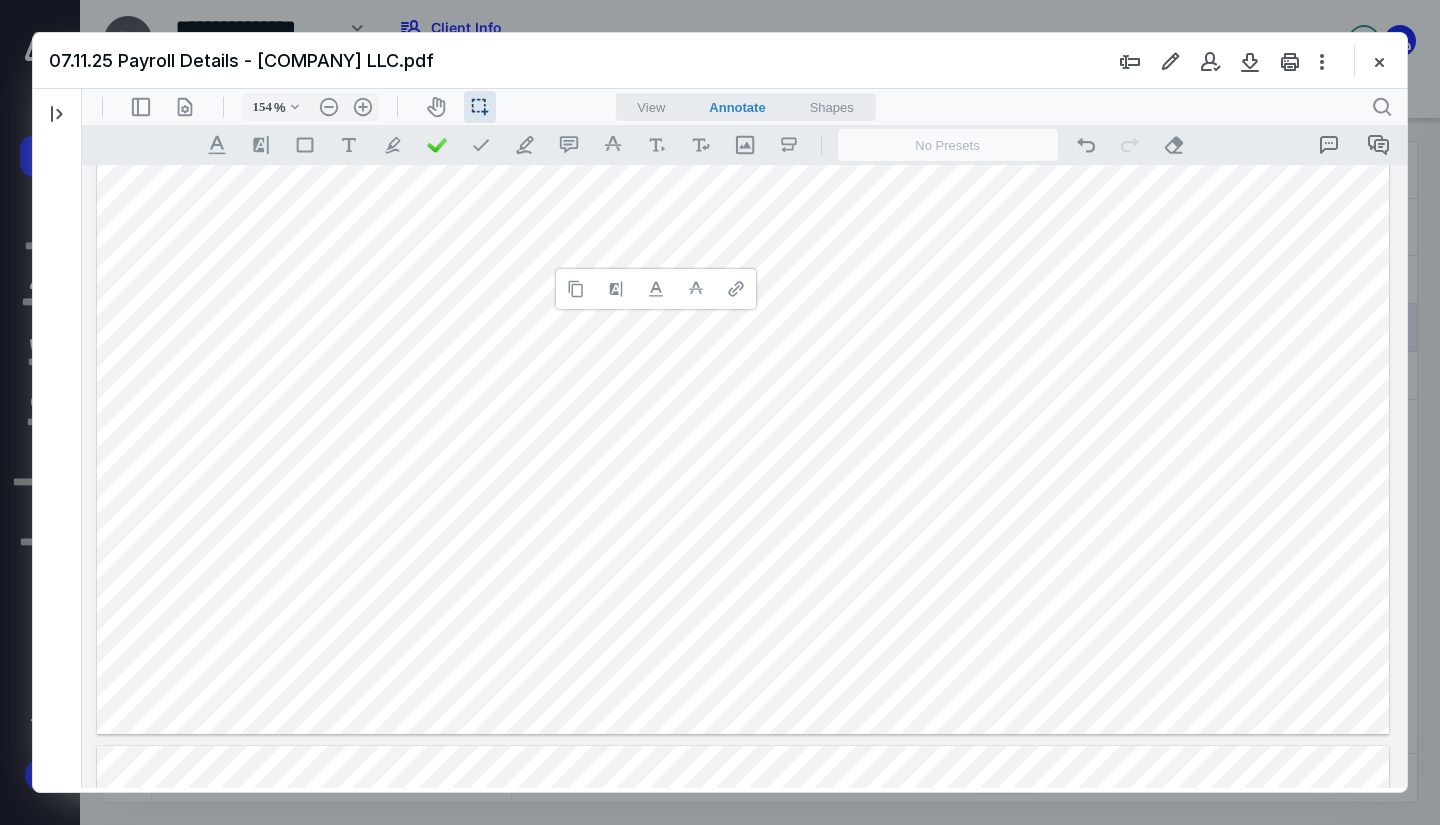 type 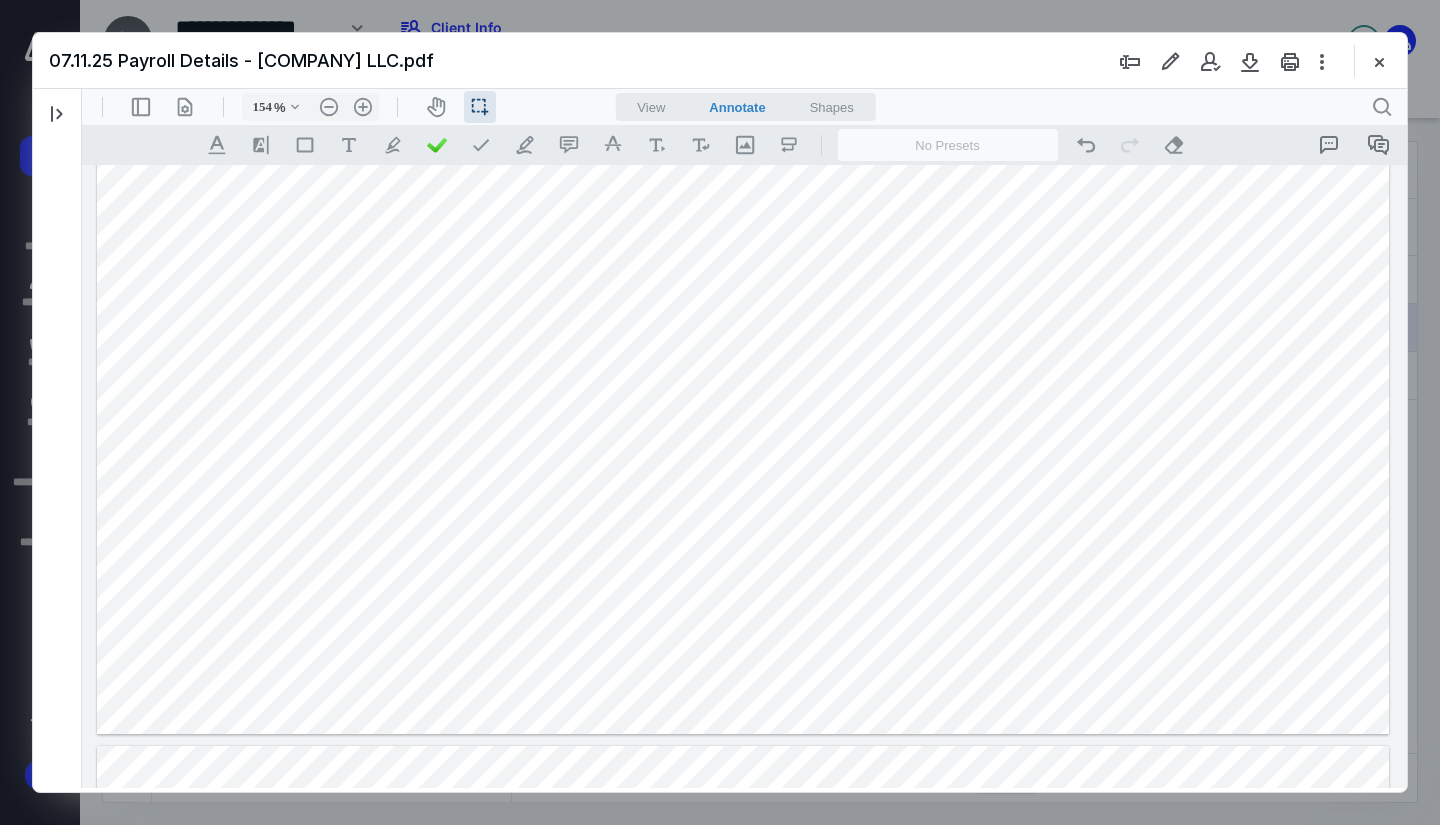 drag, startPoint x: 924, startPoint y: 246, endPoint x: 833, endPoint y: 247, distance: 91.00549 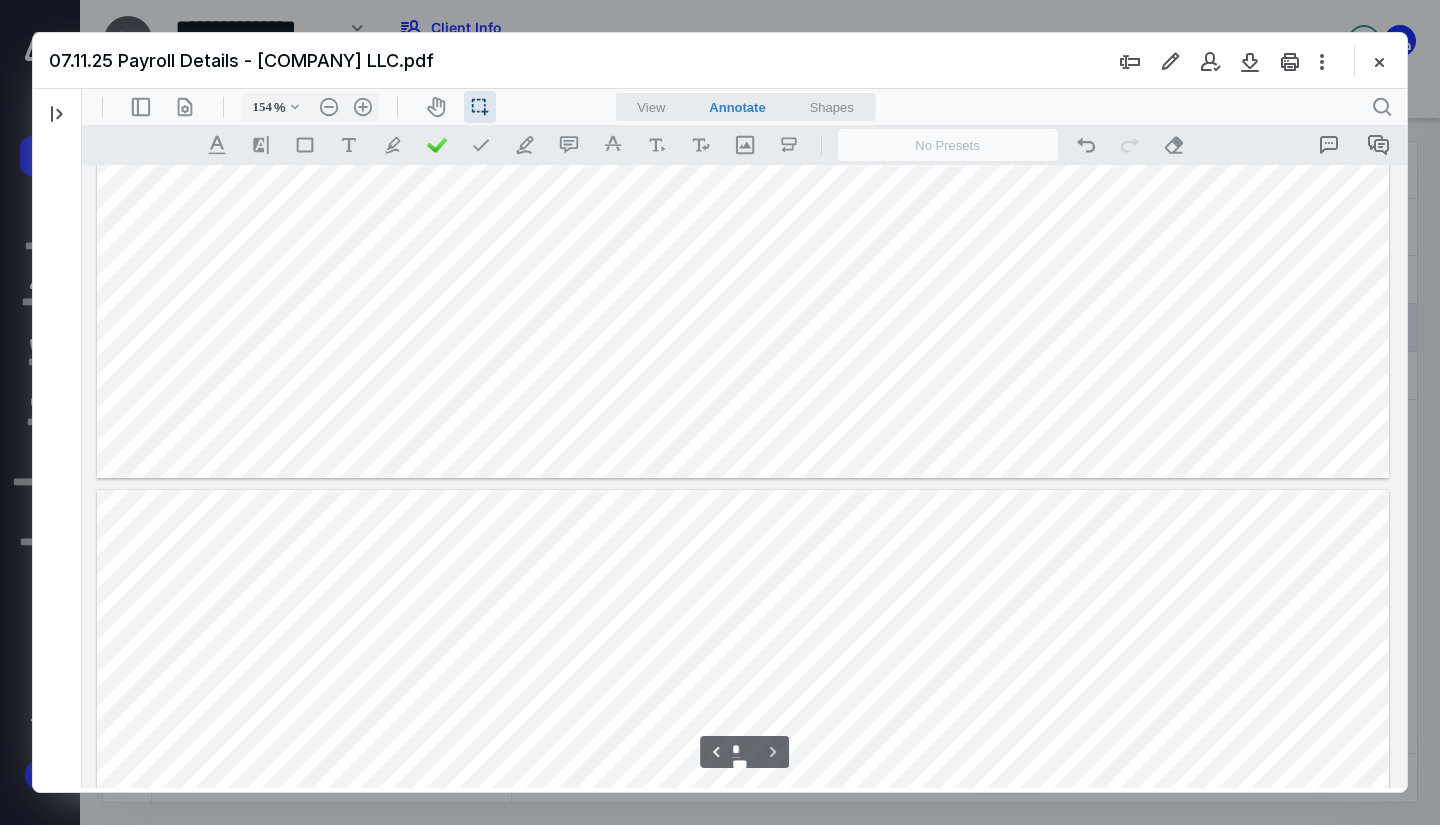 type on "*" 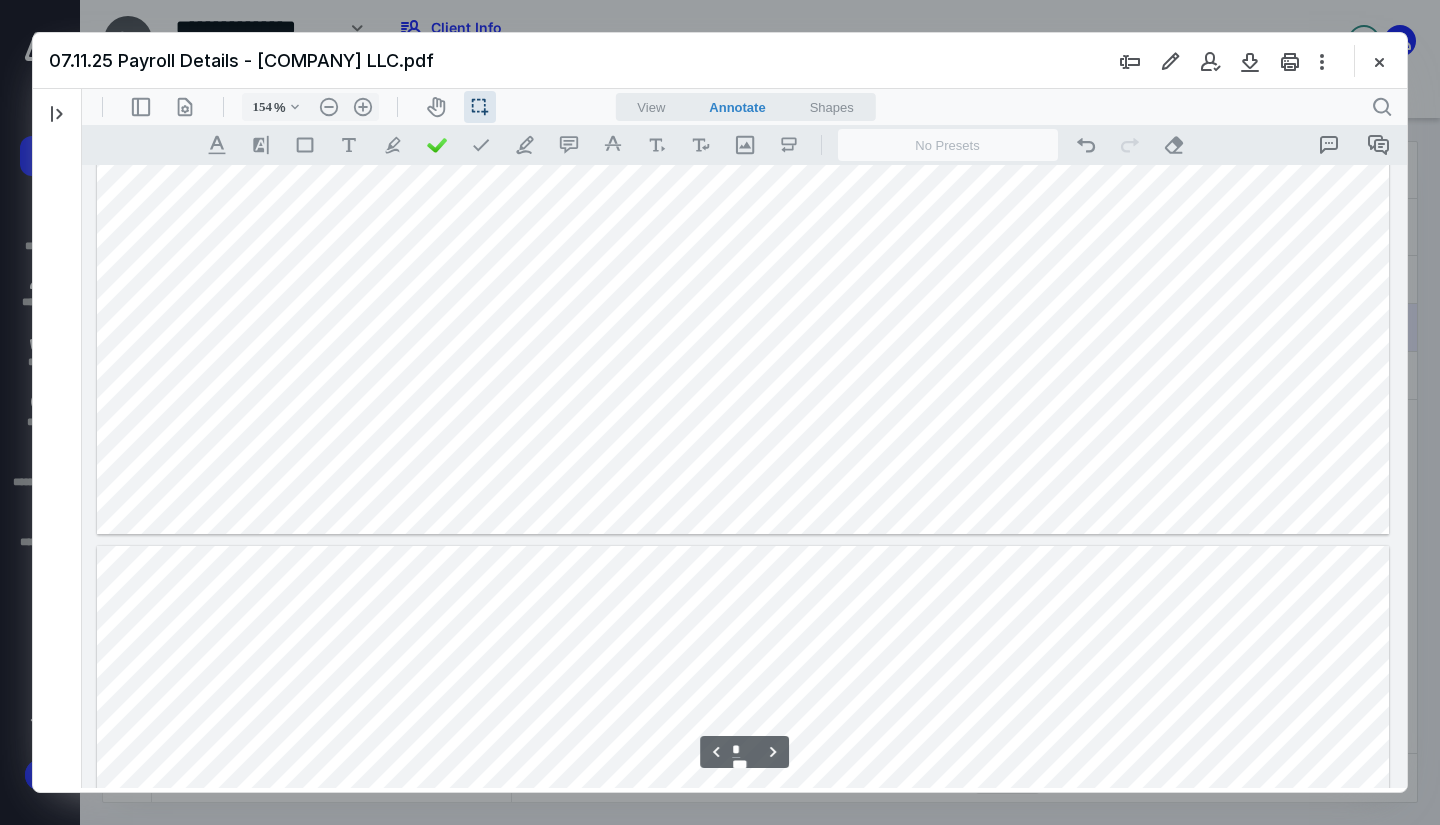 scroll, scrollTop: 2300, scrollLeft: 0, axis: vertical 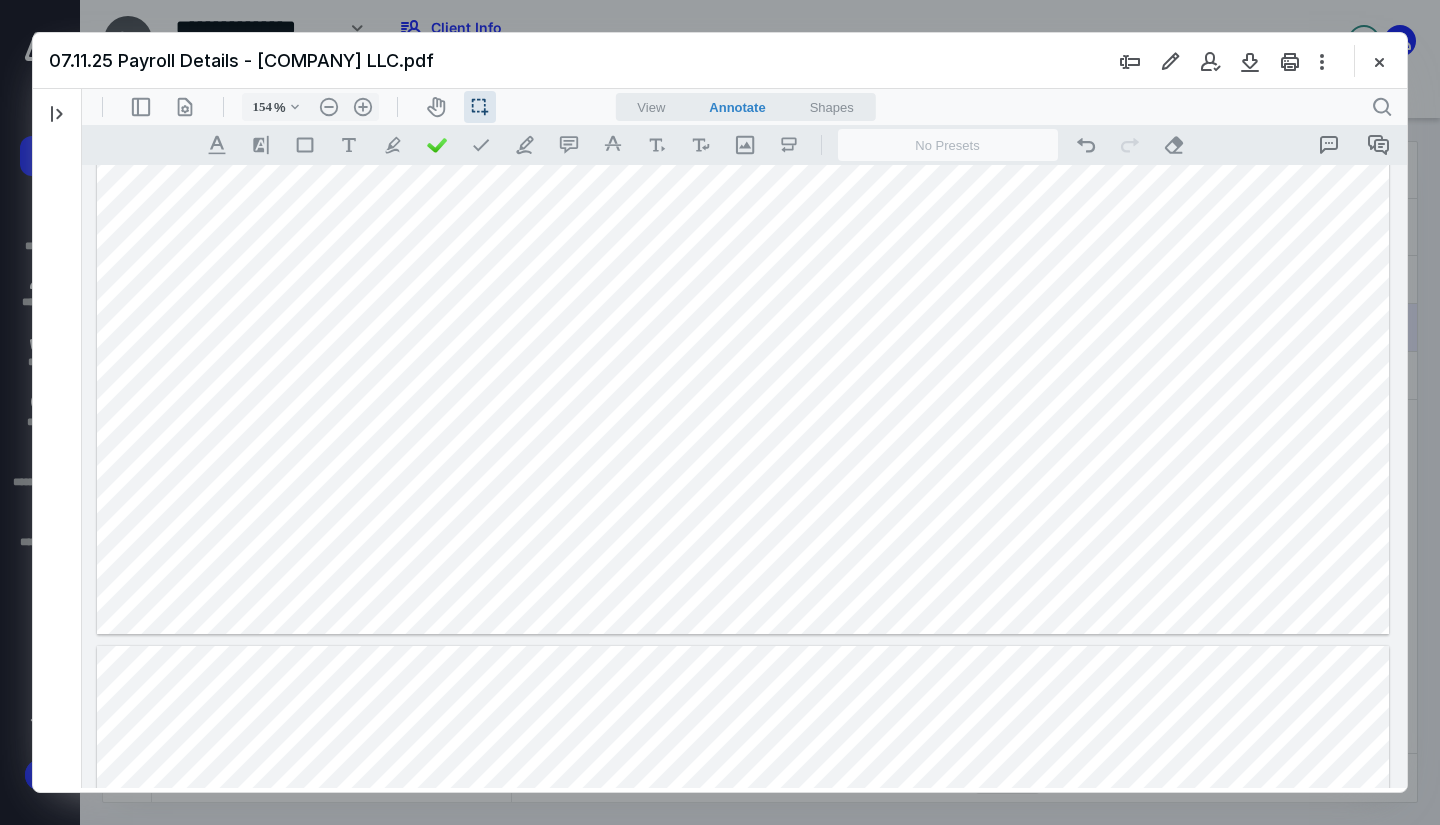 drag, startPoint x: 676, startPoint y: 302, endPoint x: 590, endPoint y: 299, distance: 86.05231 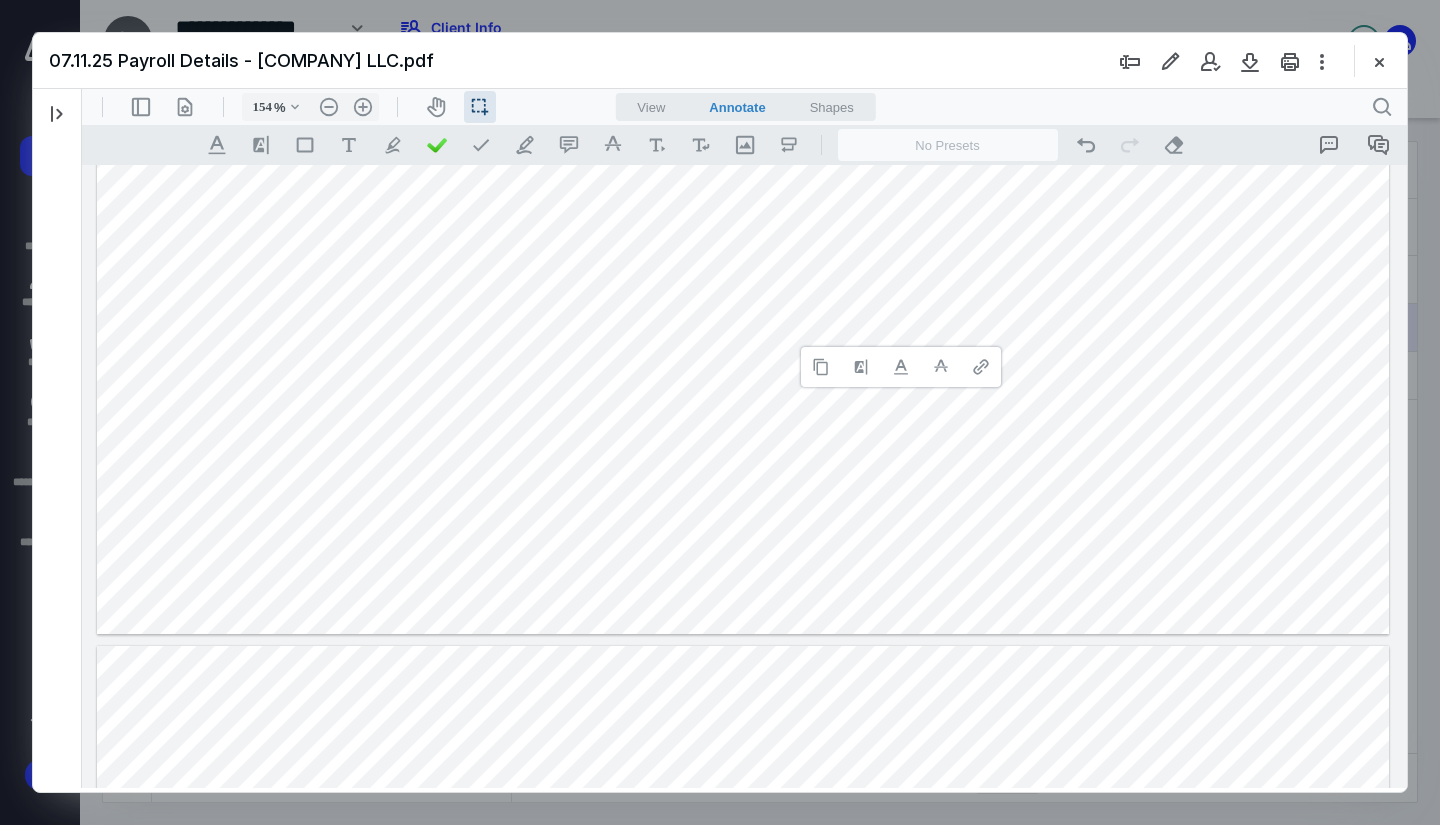 type 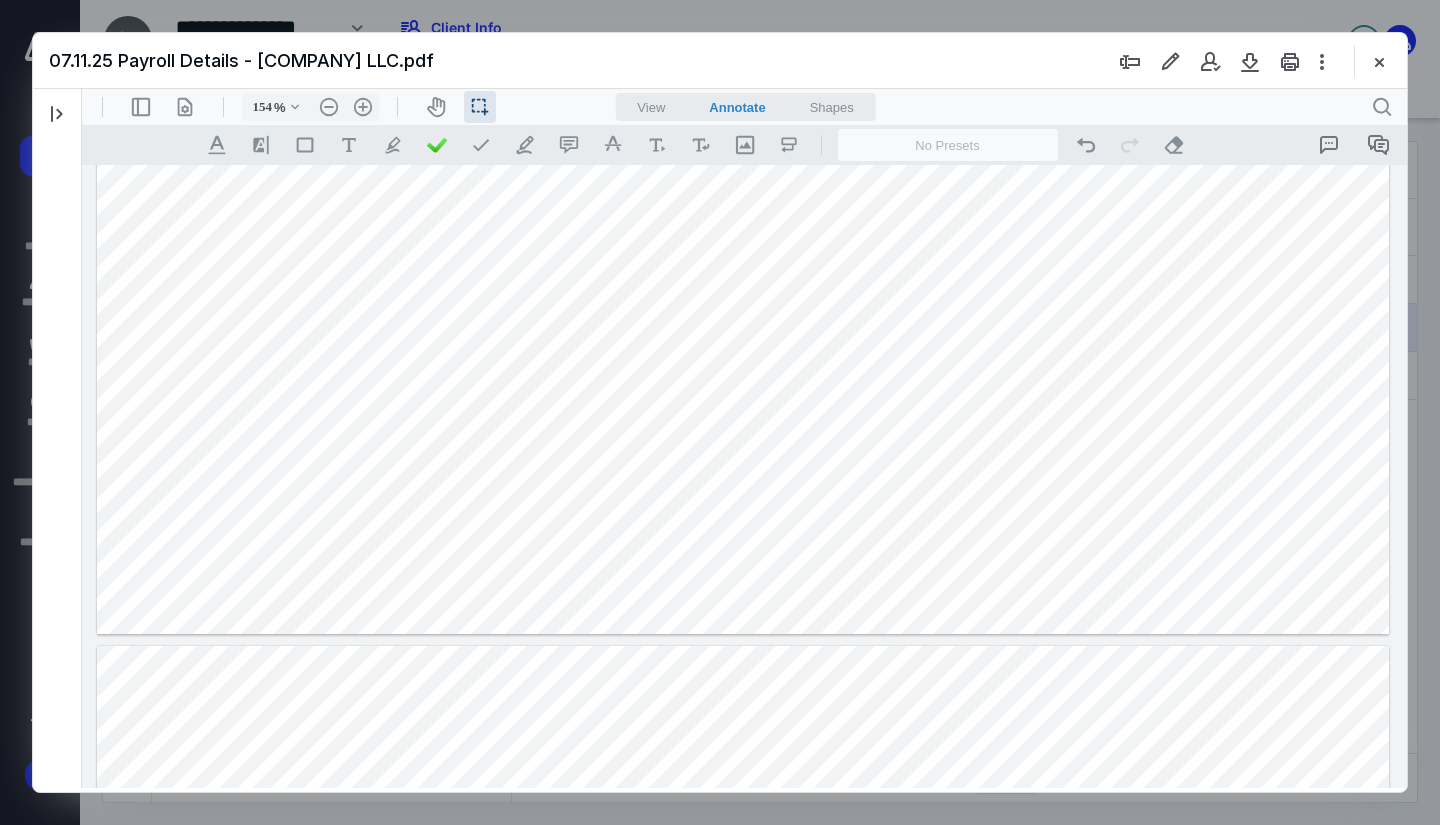 click at bounding box center (743, 177) 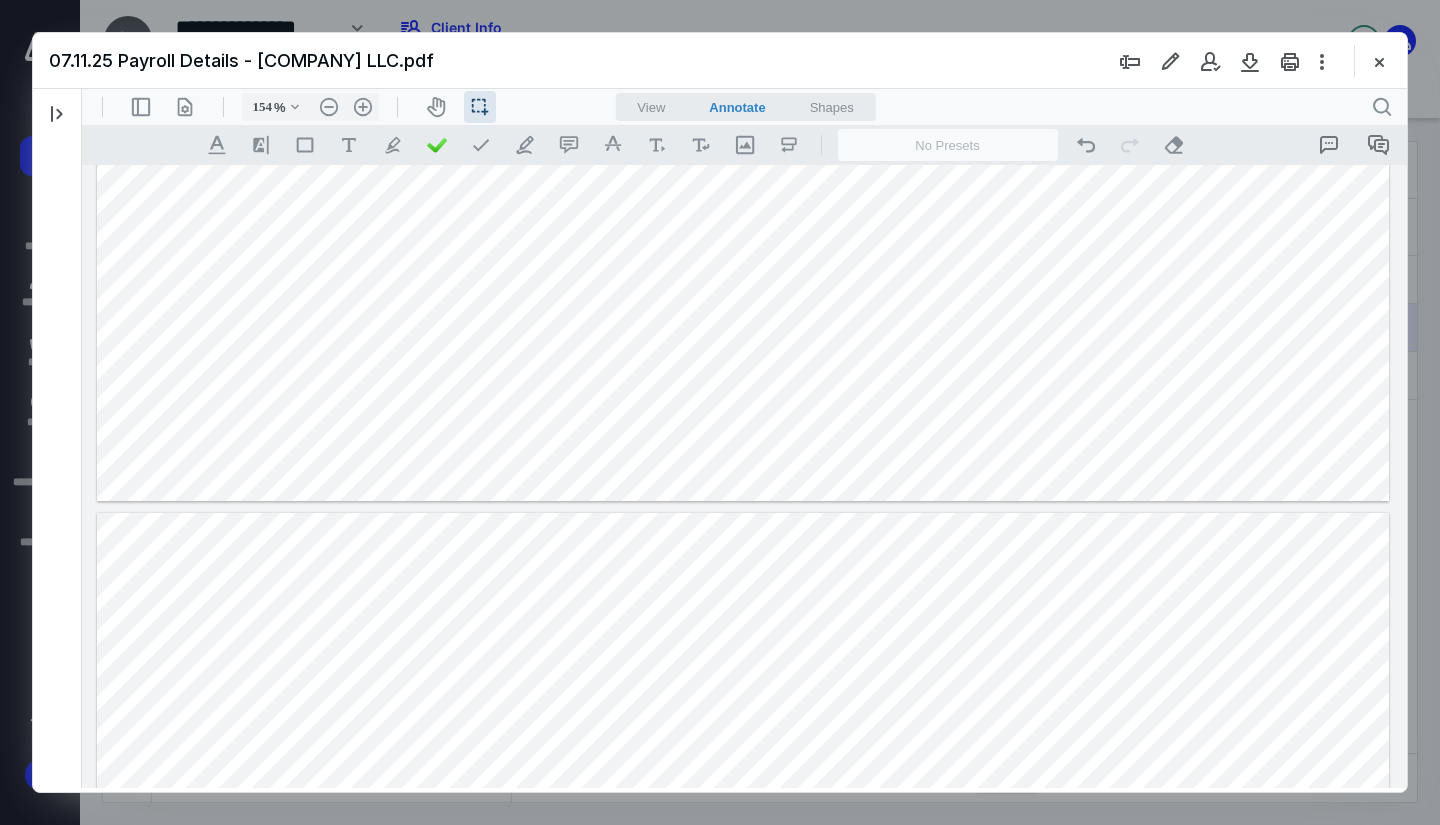 type on "*" 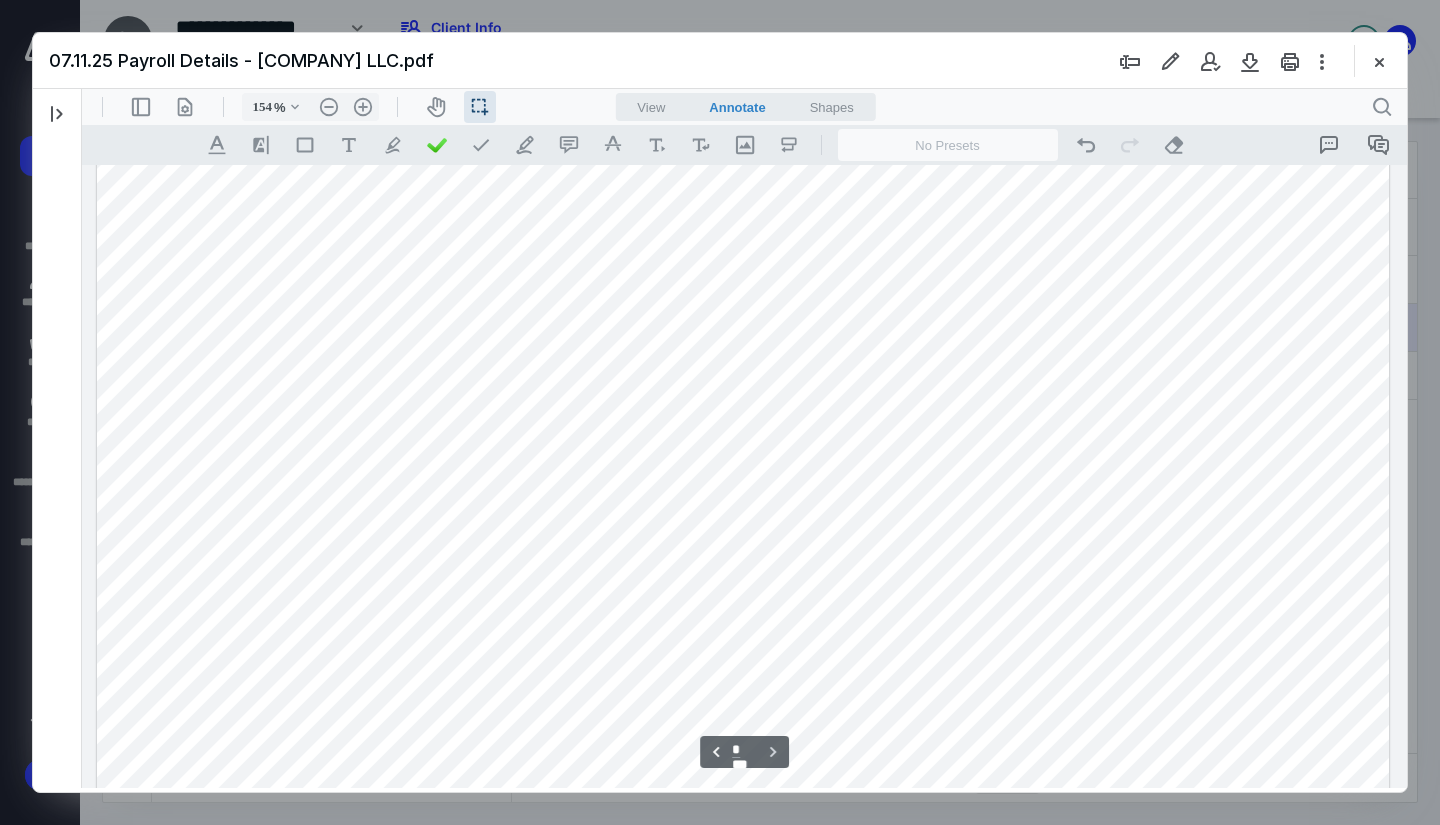 scroll, scrollTop: 2800, scrollLeft: 0, axis: vertical 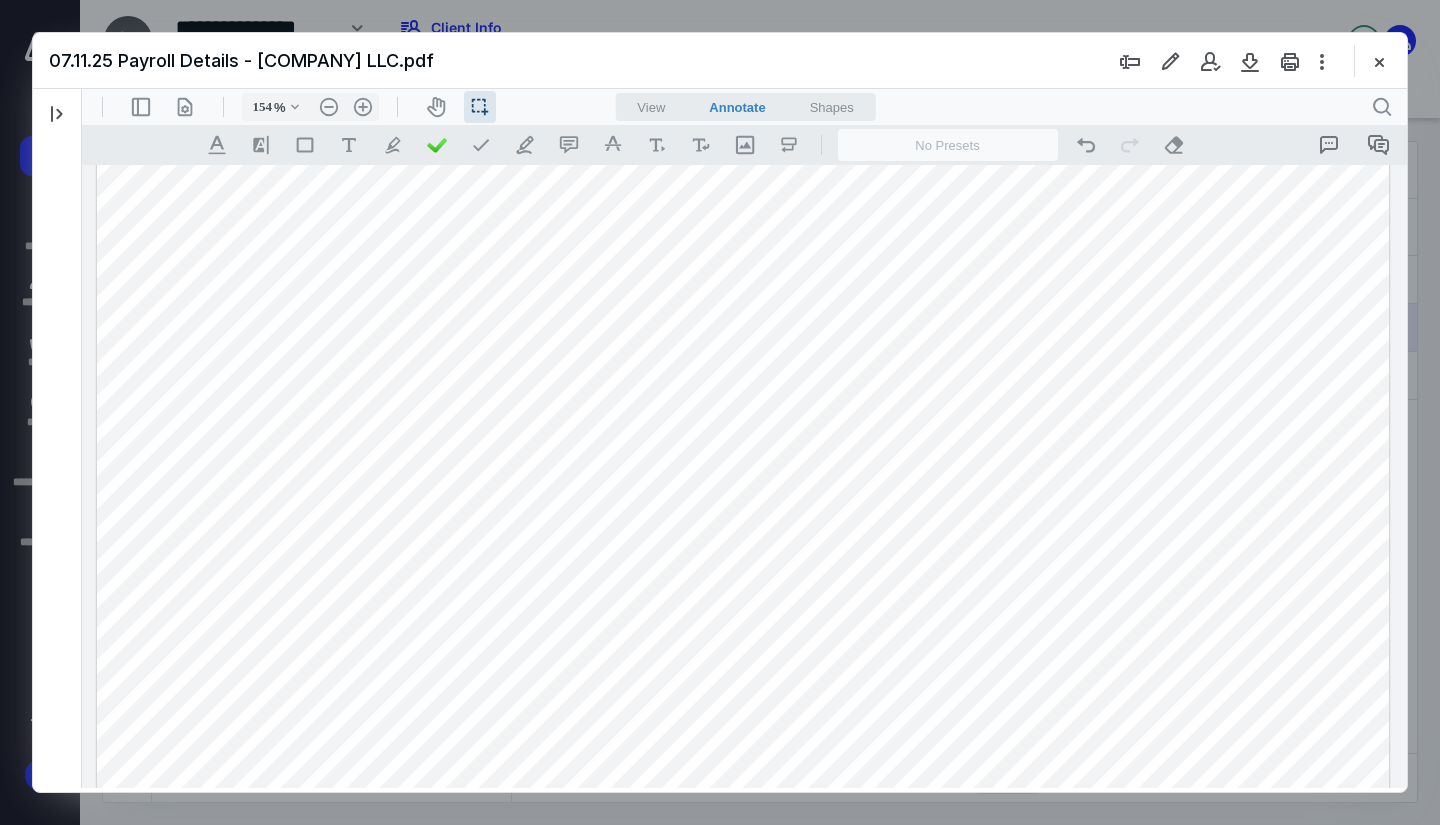 drag, startPoint x: 685, startPoint y: 272, endPoint x: 605, endPoint y: 270, distance: 80.024994 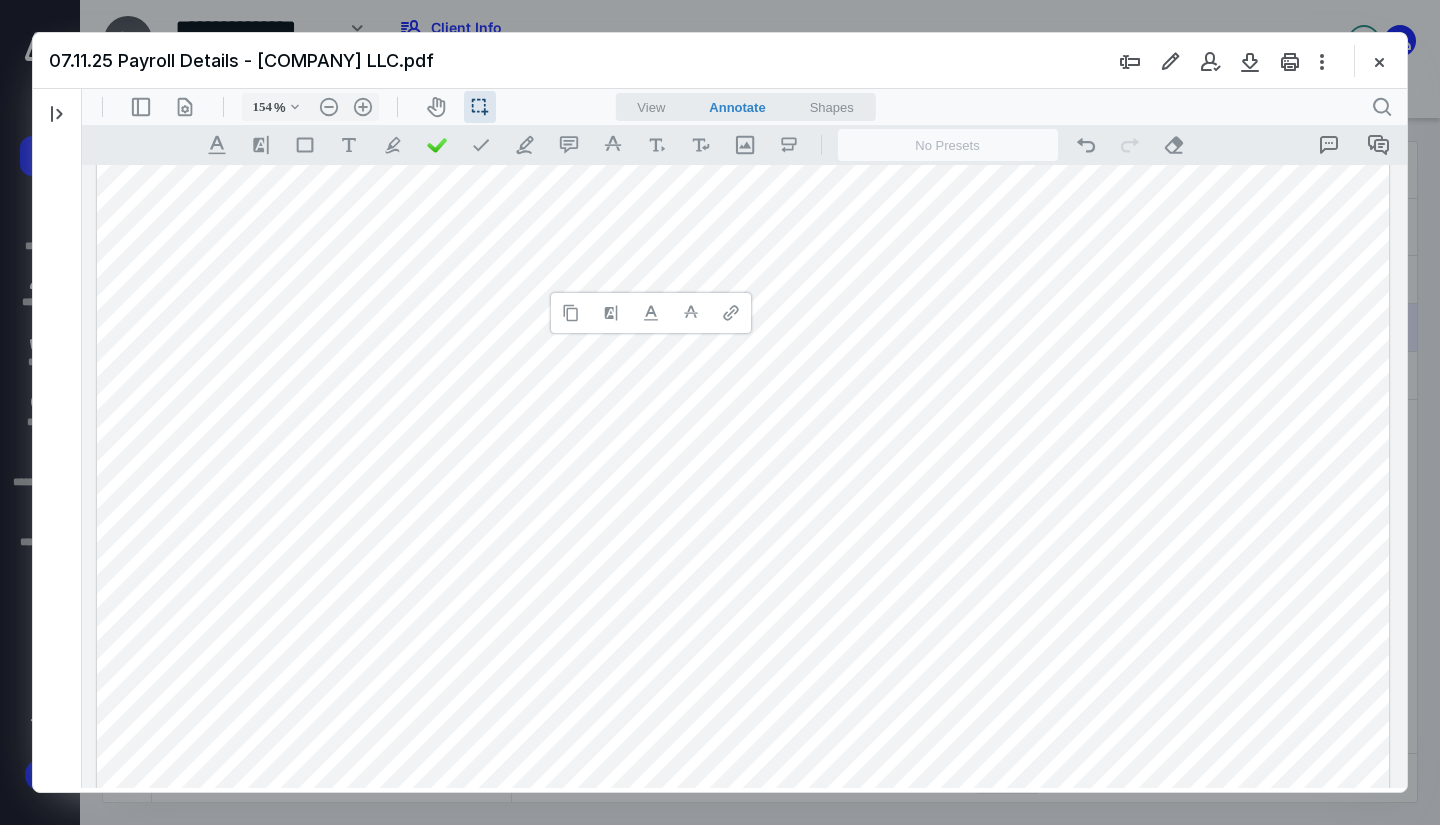 type 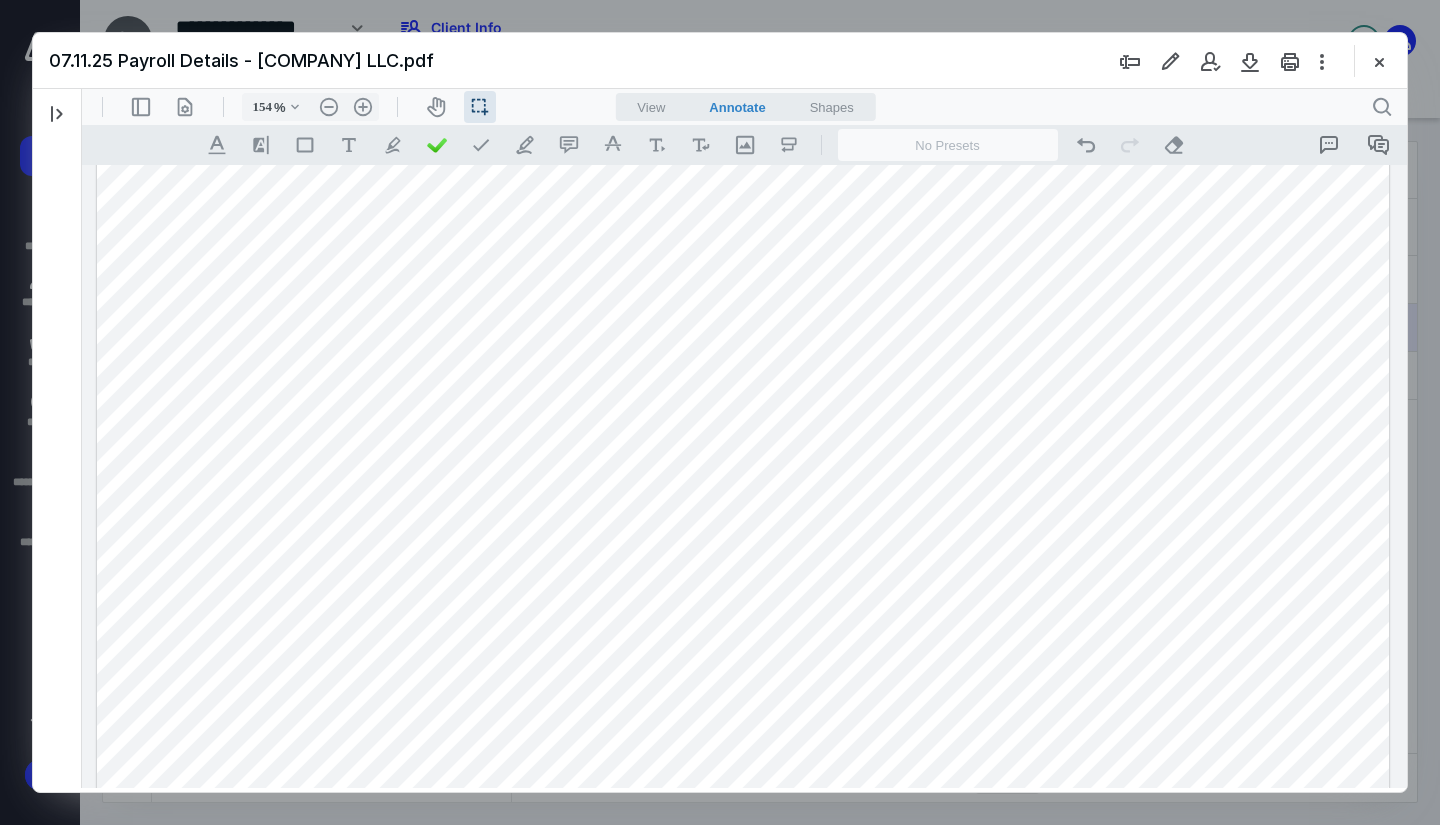 drag, startPoint x: 924, startPoint y: 276, endPoint x: 848, endPoint y: 276, distance: 76 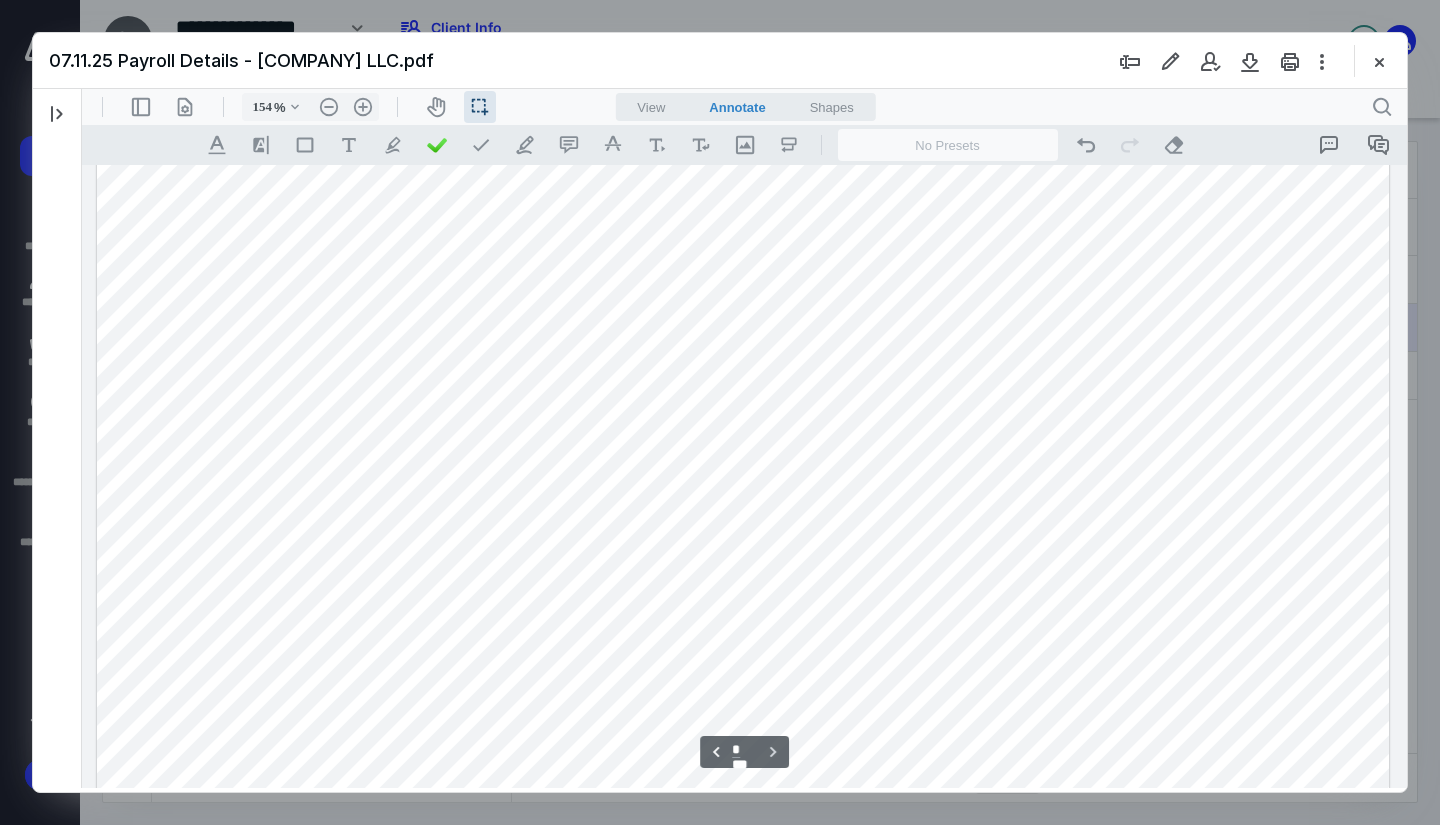 scroll, scrollTop: 2900, scrollLeft: 0, axis: vertical 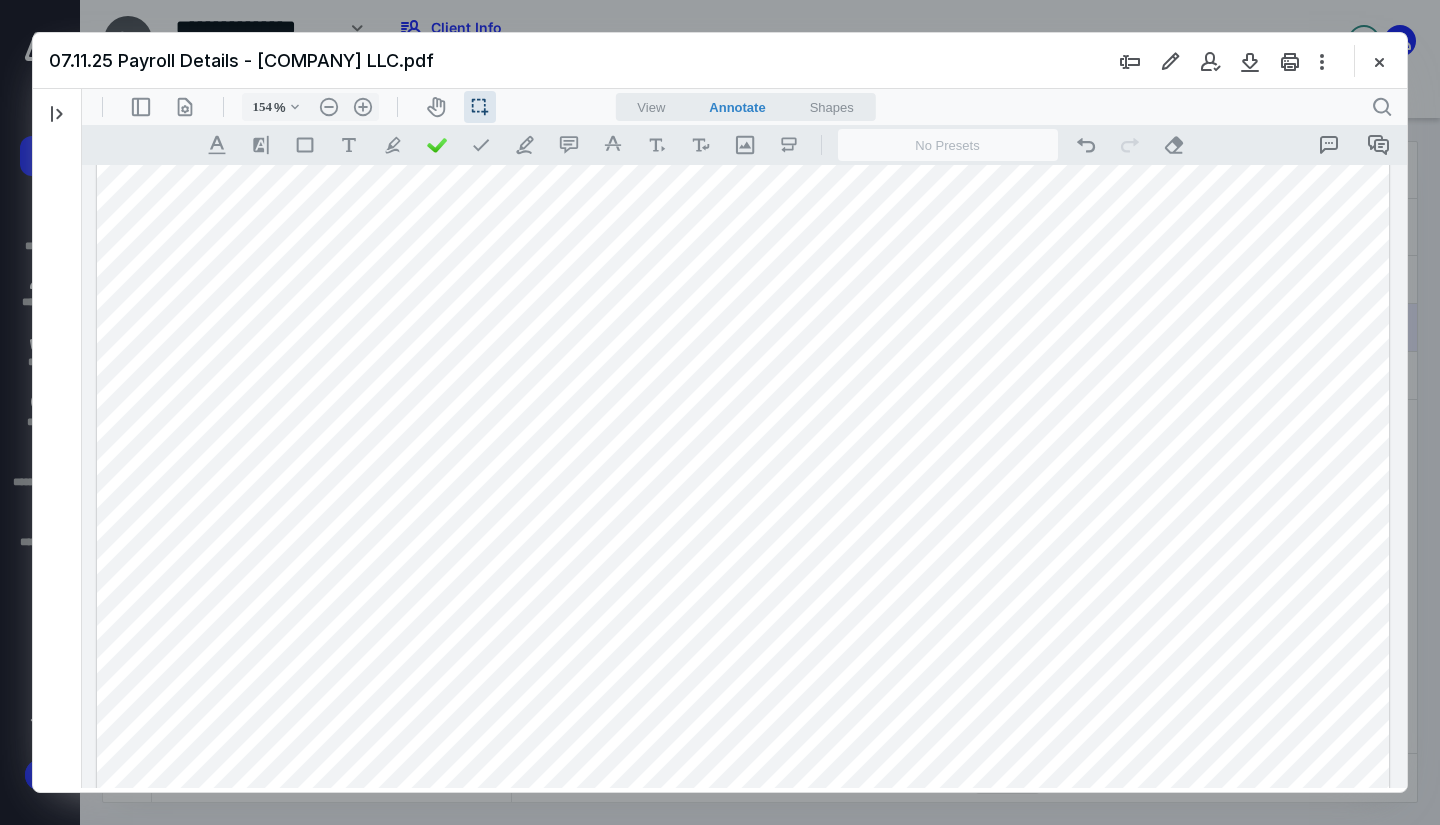 drag, startPoint x: 682, startPoint y: 306, endPoint x: 562, endPoint y: 306, distance: 120 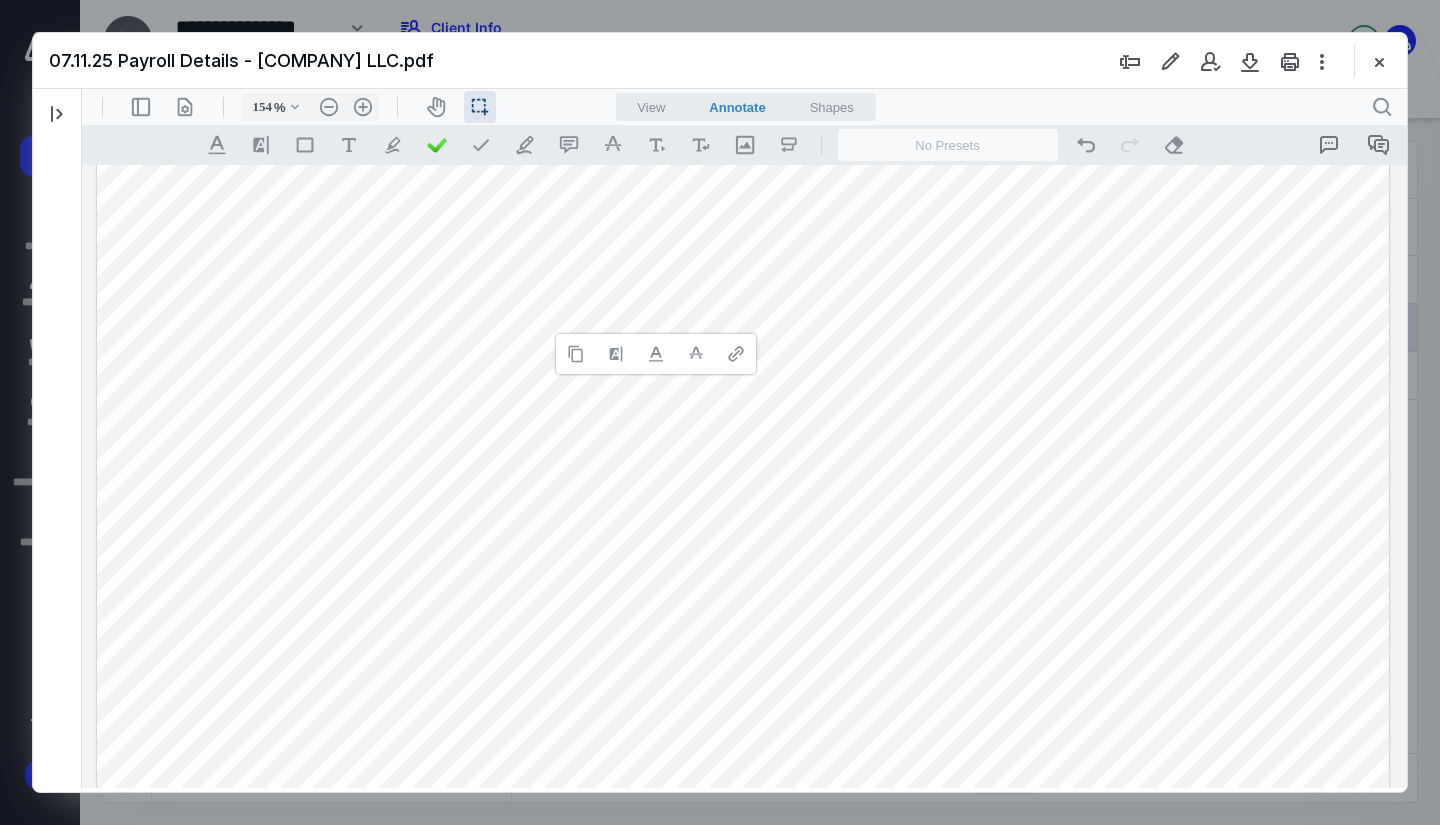 type 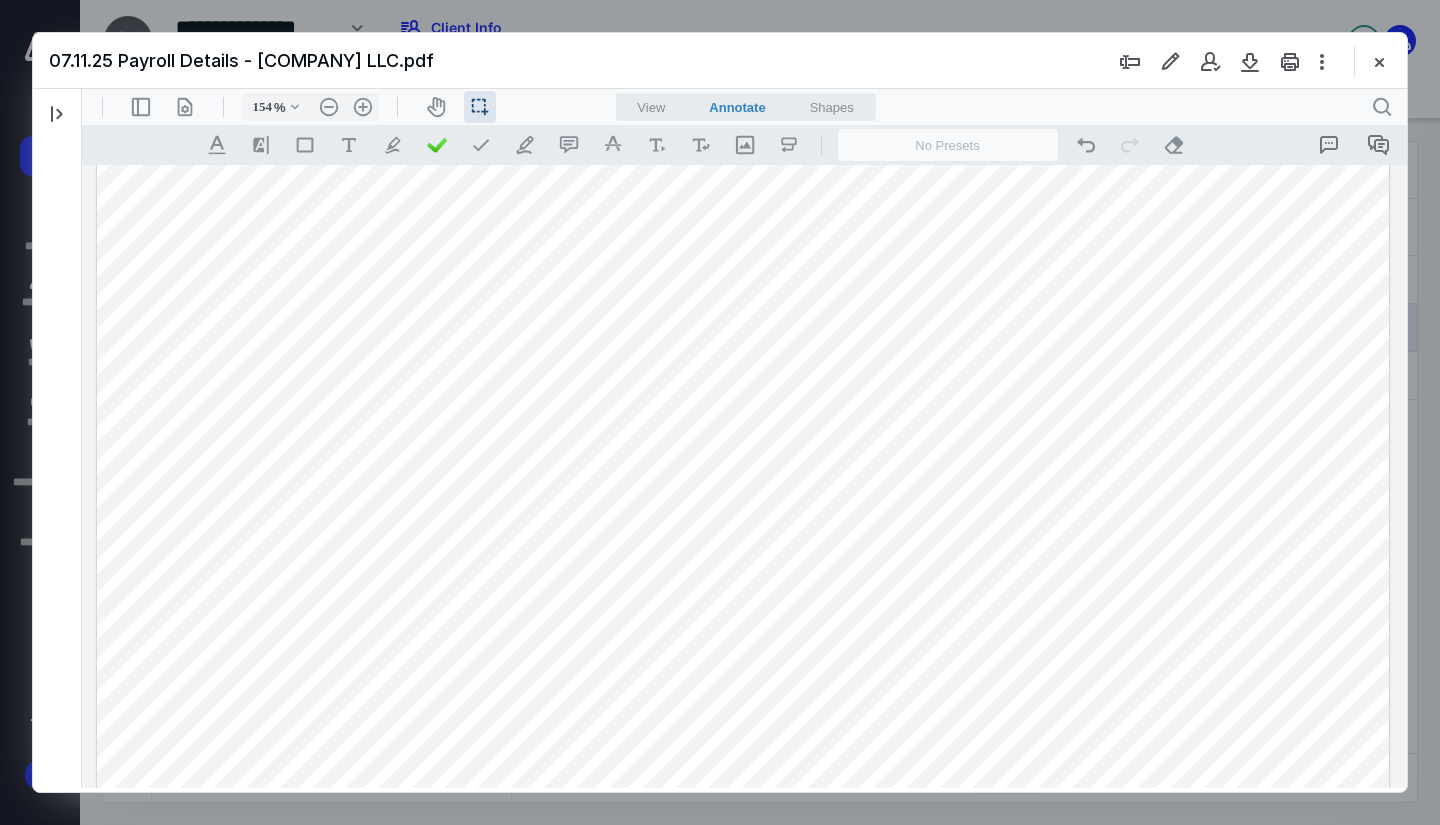 drag, startPoint x: 920, startPoint y: 312, endPoint x: 836, endPoint y: 312, distance: 84 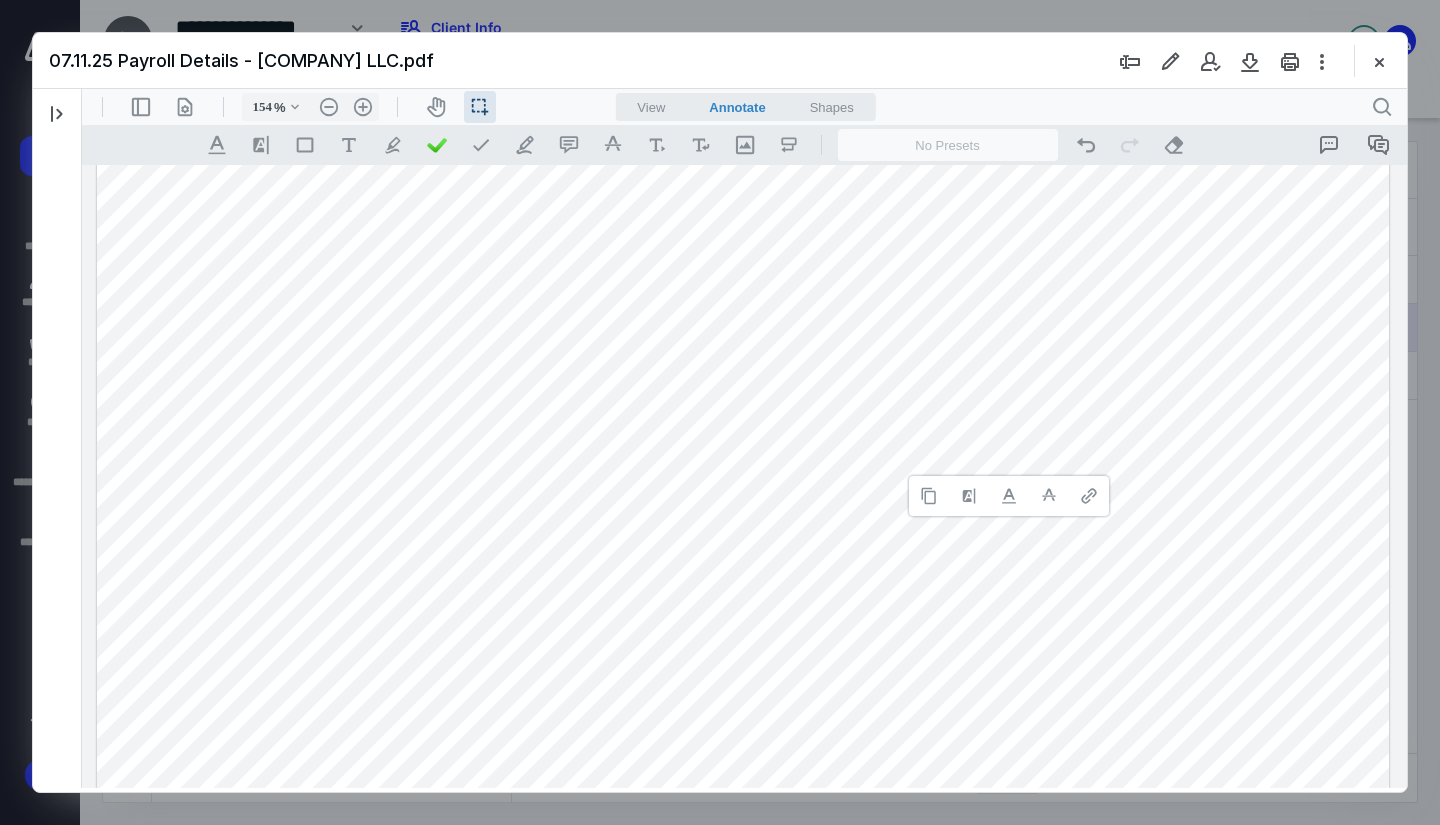 type 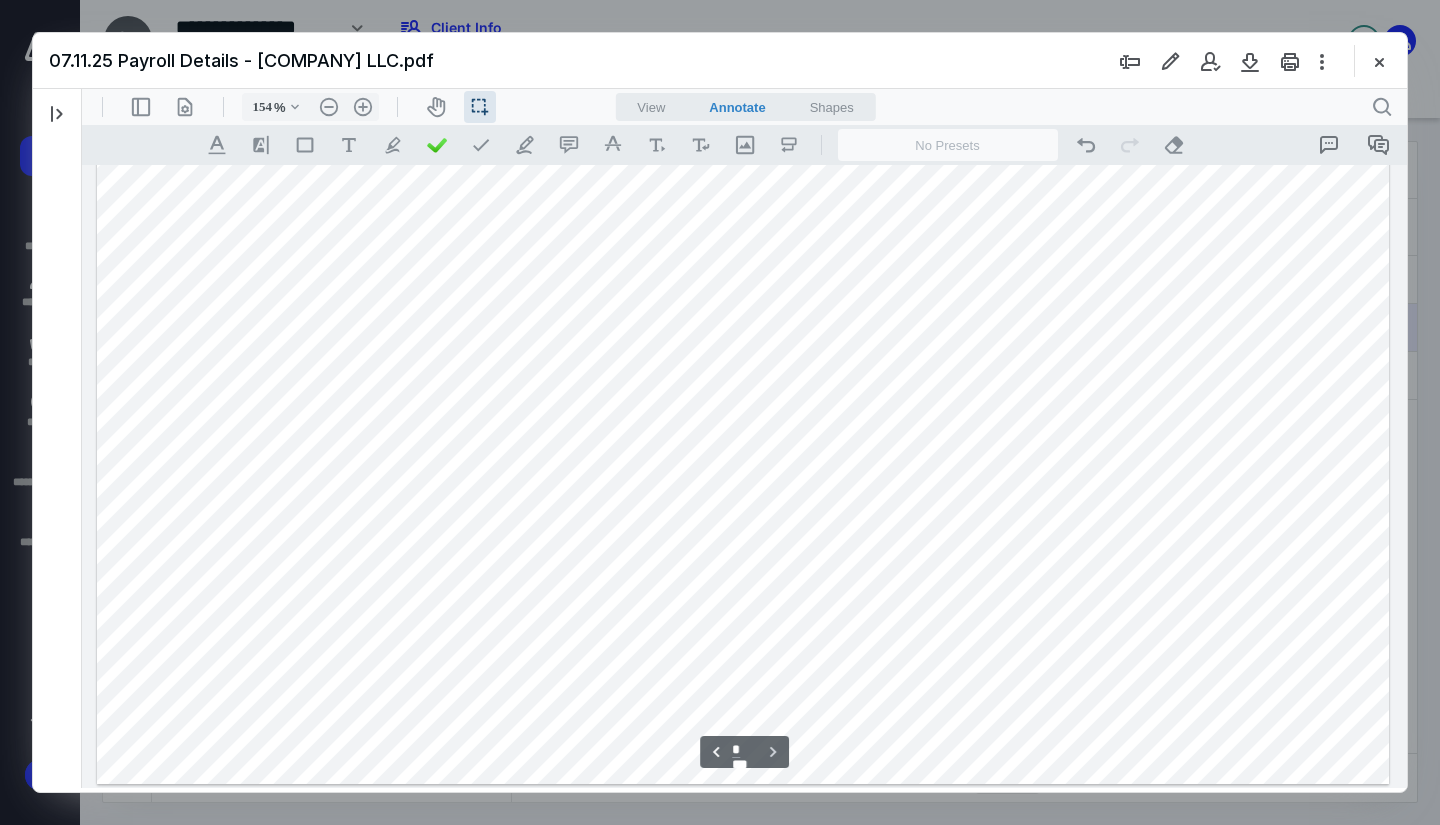 scroll, scrollTop: 3076, scrollLeft: 0, axis: vertical 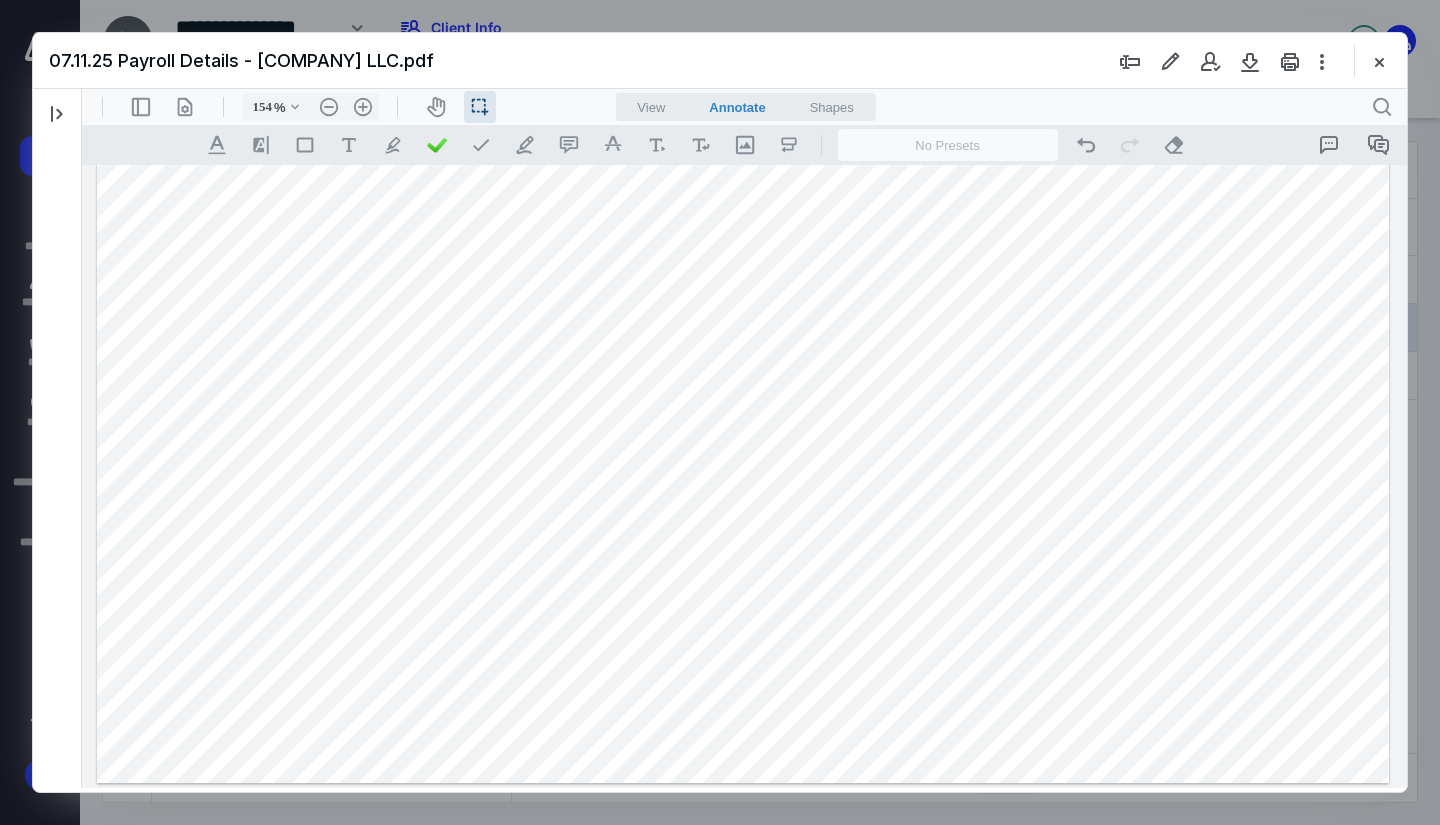 drag, startPoint x: 683, startPoint y: 413, endPoint x: 620, endPoint y: 416, distance: 63.07139 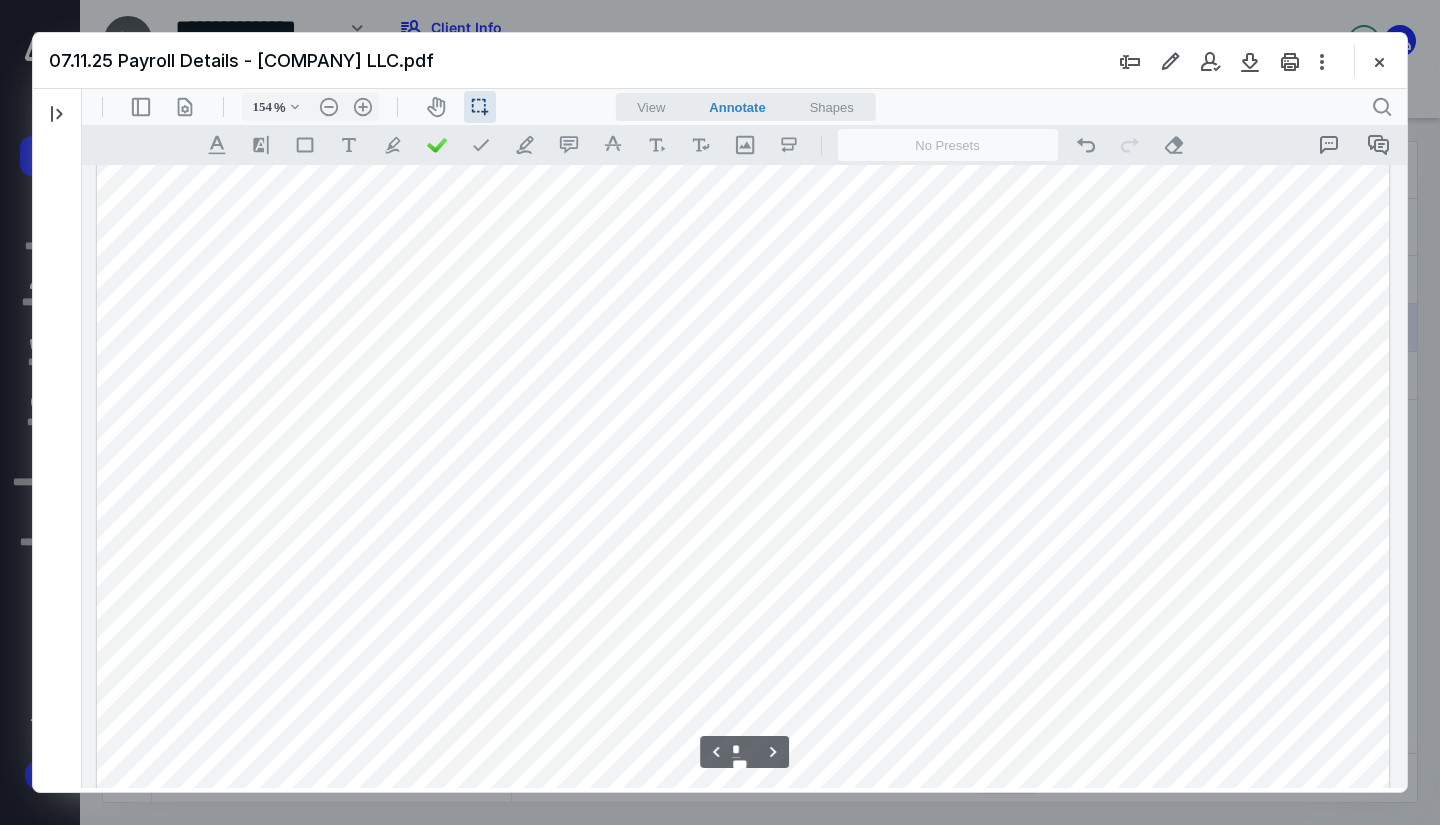 type on "*" 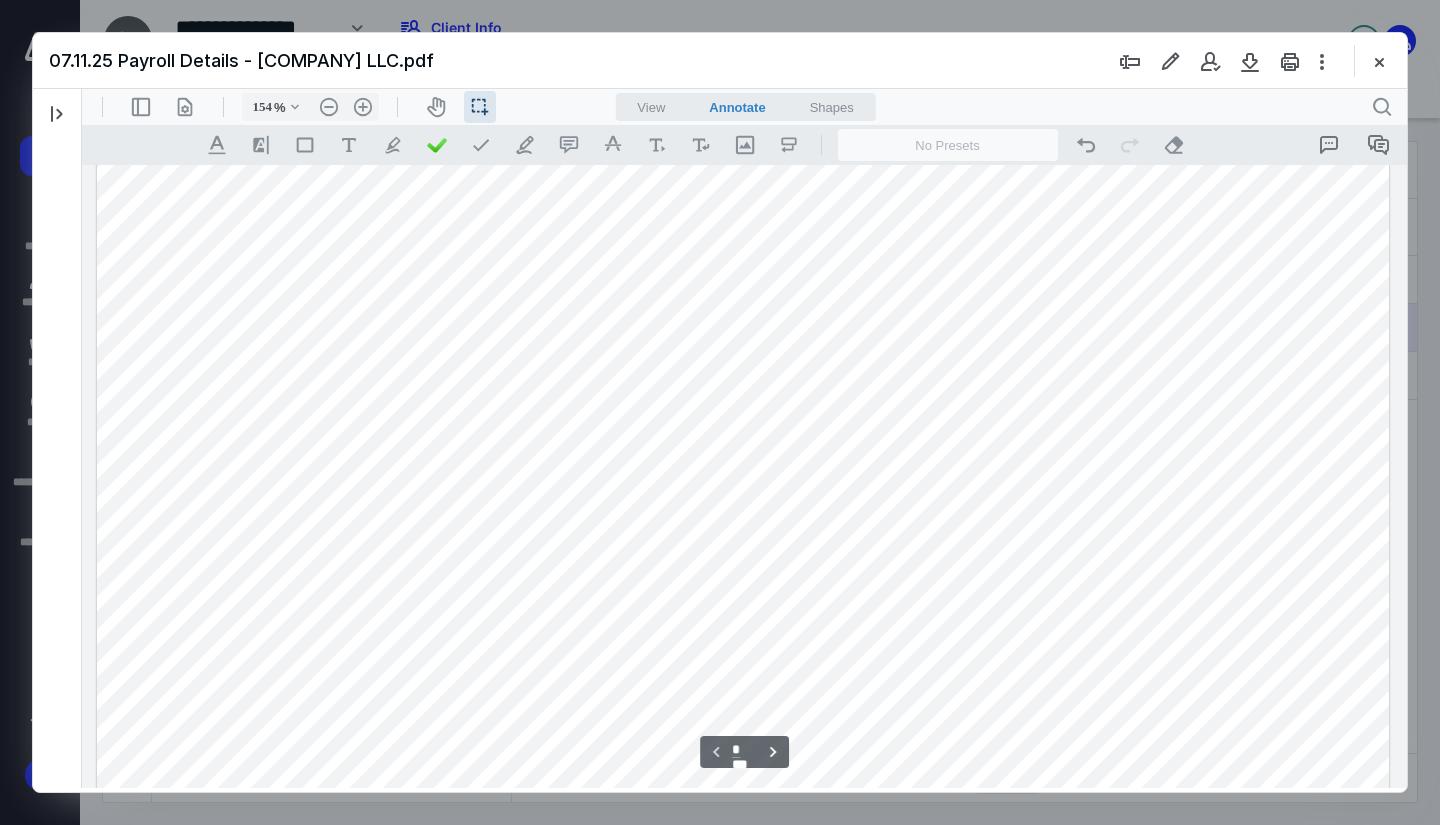 scroll, scrollTop: 0, scrollLeft: 0, axis: both 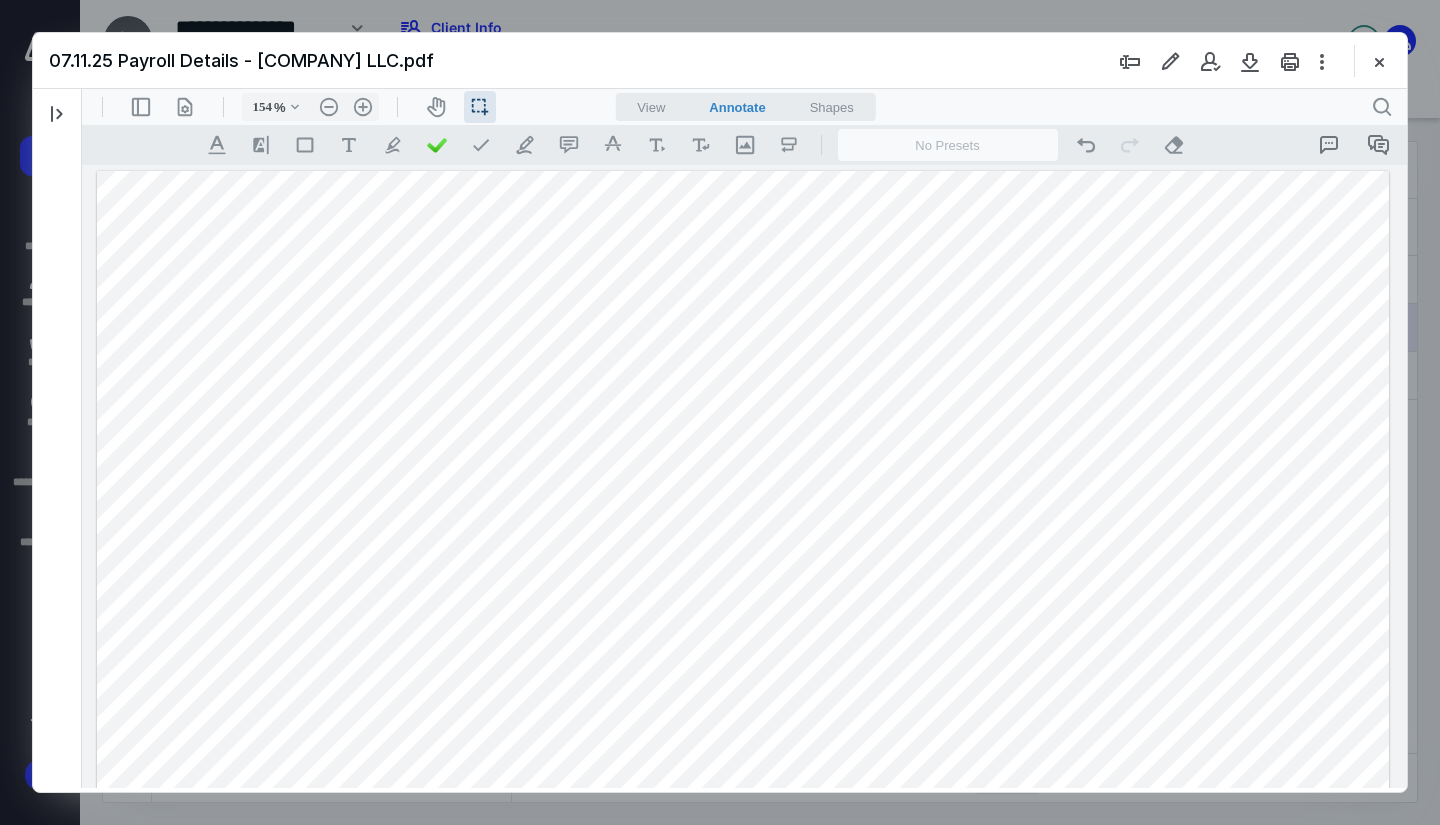 drag, startPoint x: 1238, startPoint y: 466, endPoint x: 1212, endPoint y: 470, distance: 26.305893 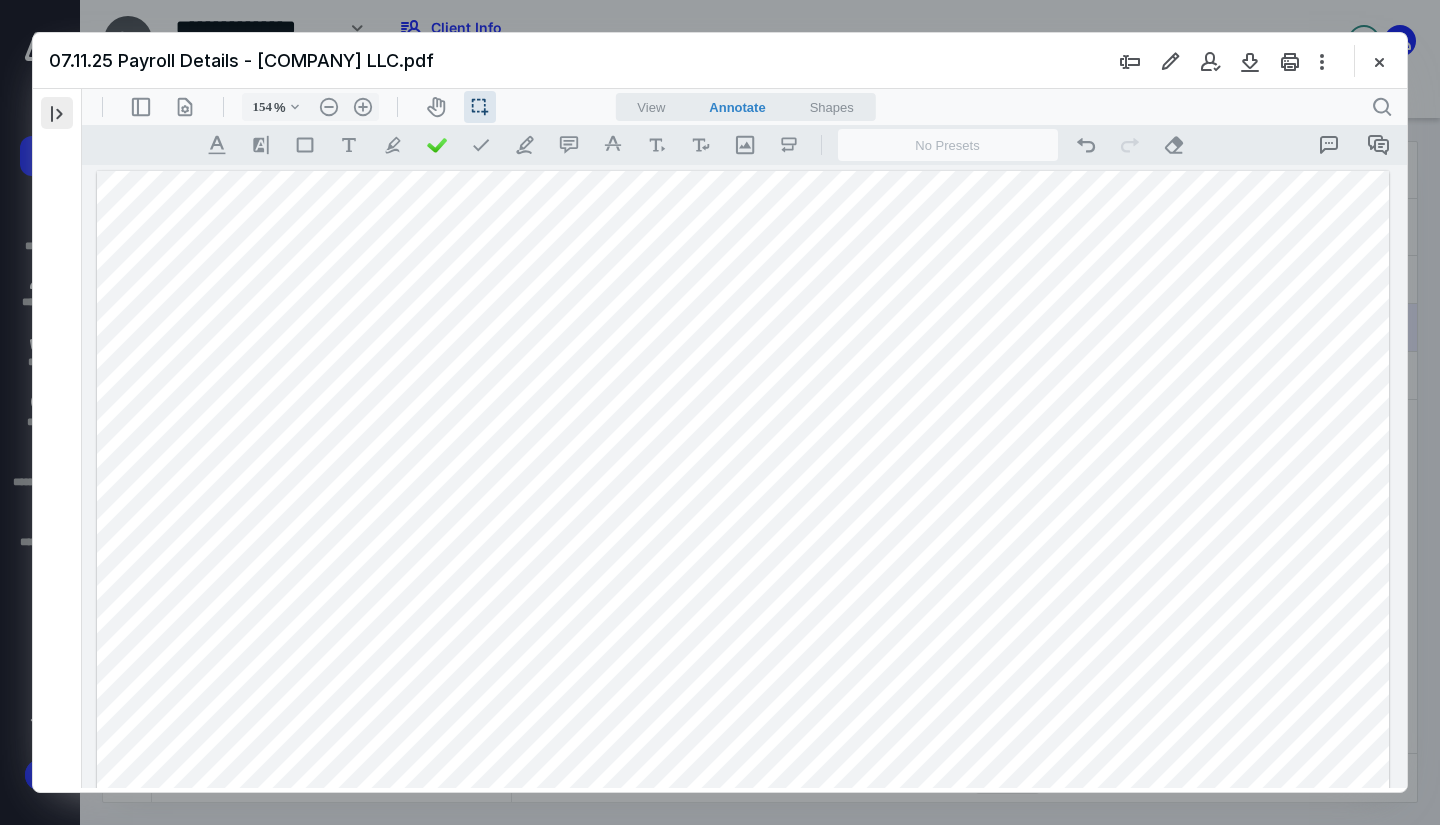 click at bounding box center (57, 113) 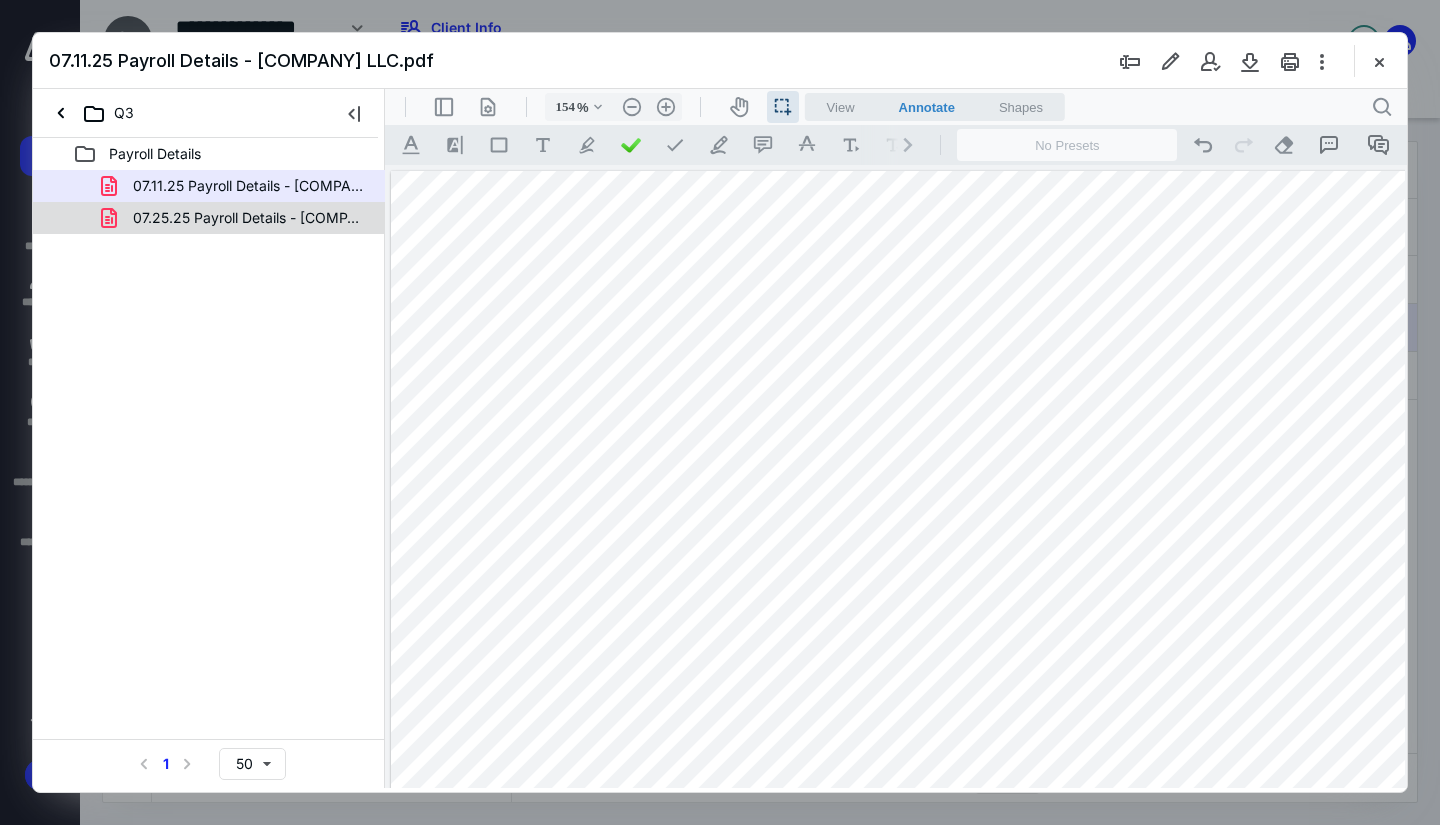 click on "07.25.25 Payroll Details - [COMPANY] LLC.pdf" at bounding box center [249, 218] 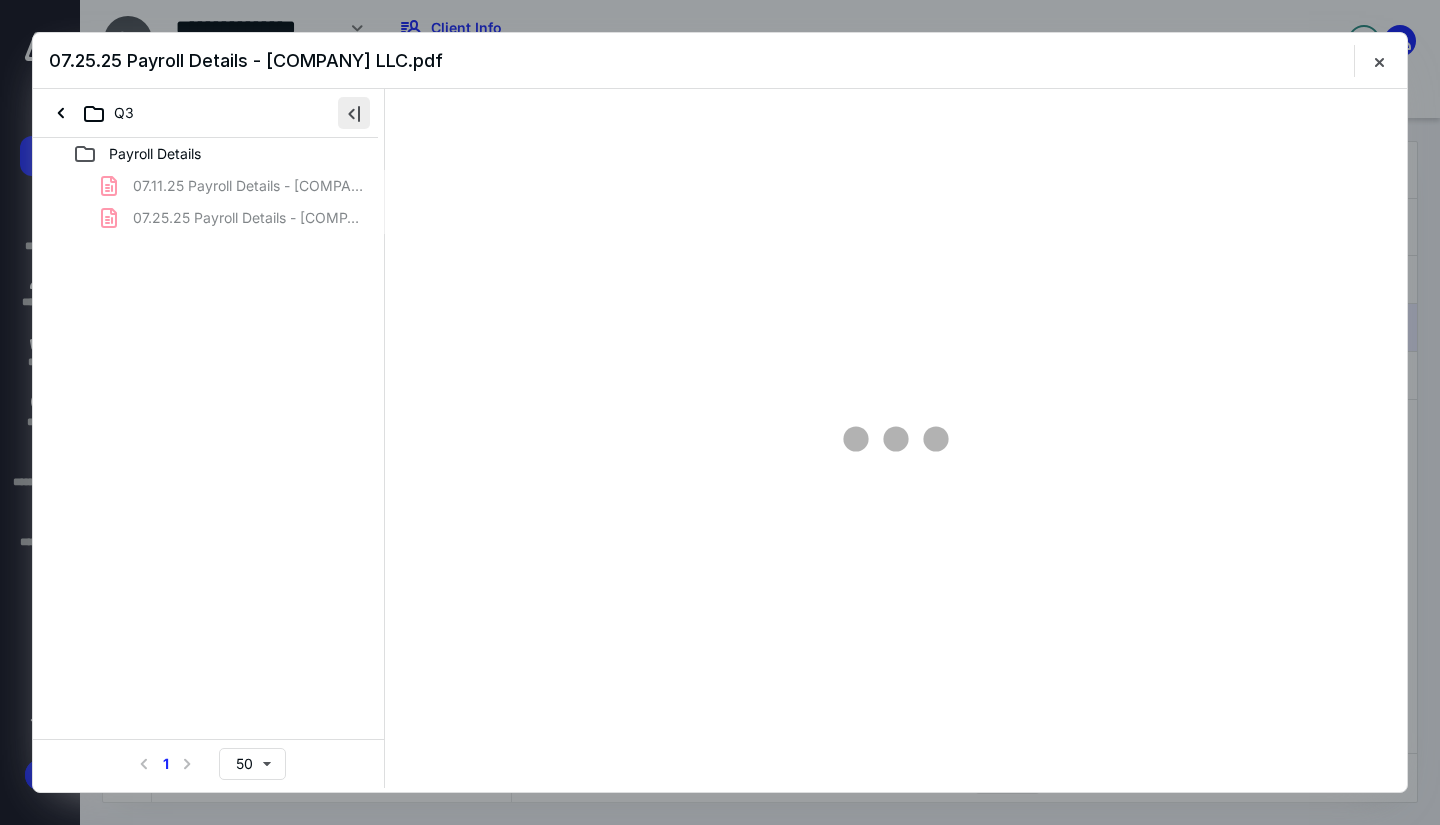 click at bounding box center [354, 113] 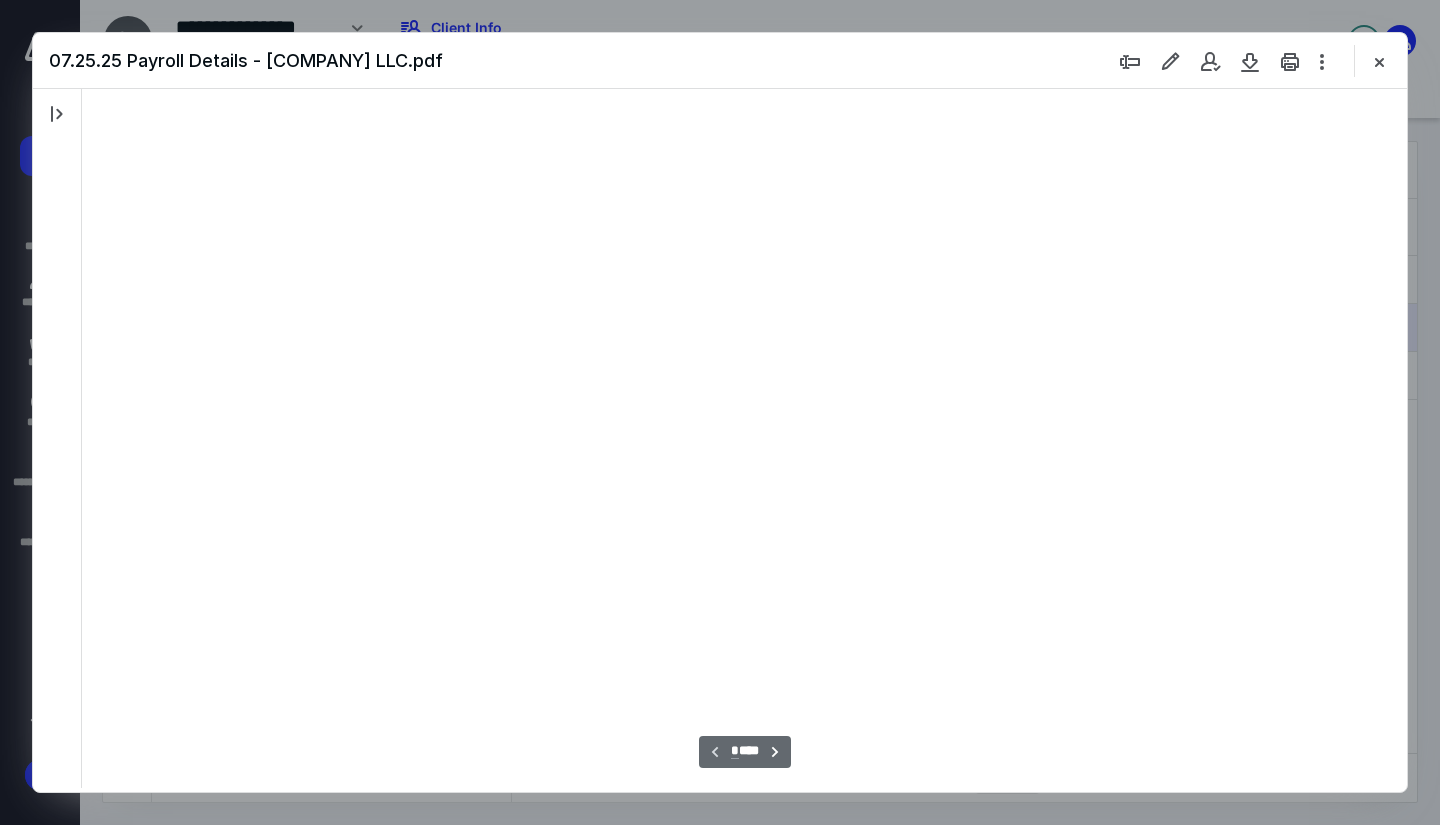 scroll, scrollTop: 80, scrollLeft: 0, axis: vertical 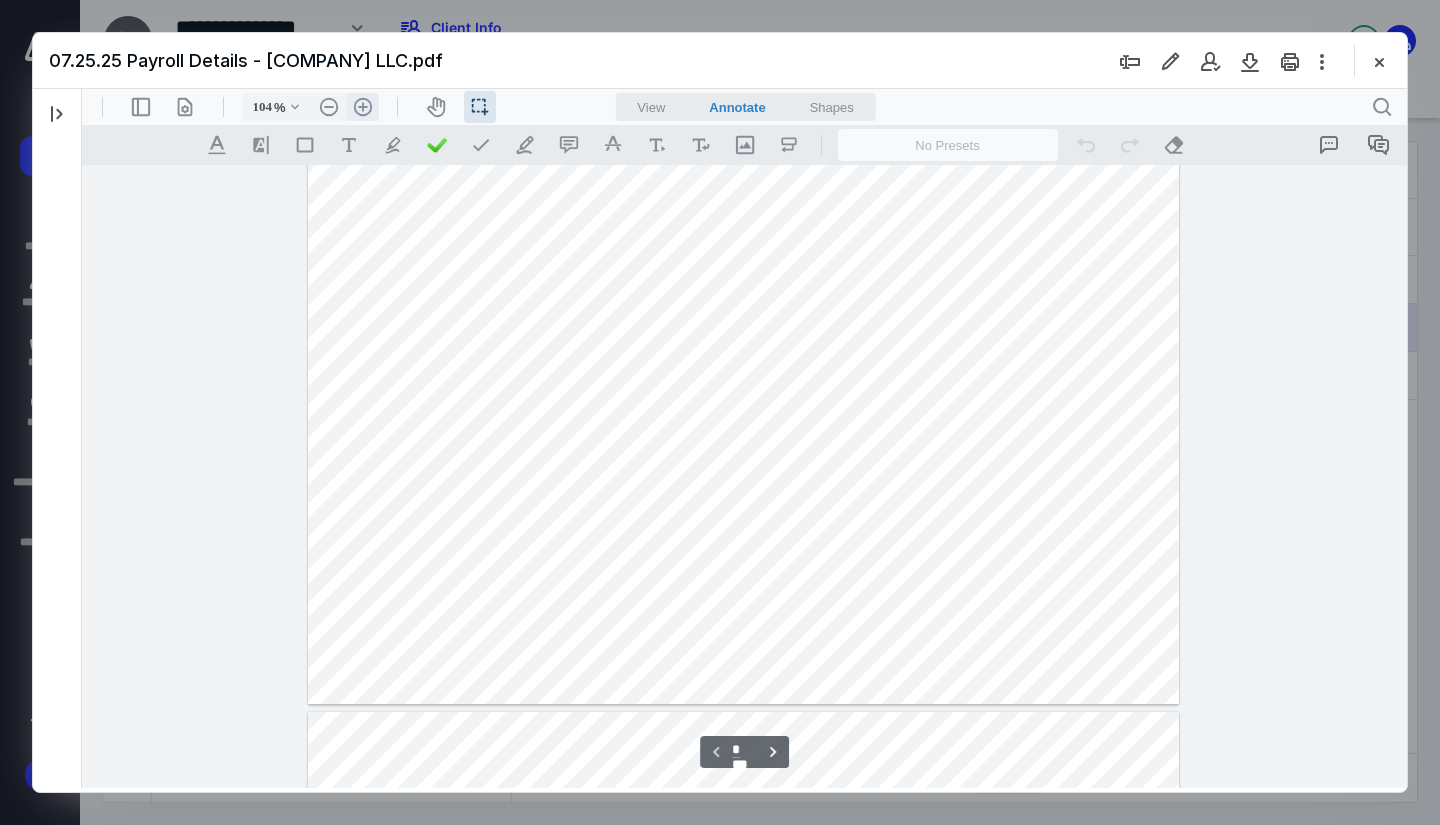 click on ".cls-1{fill:#abb0c4;} icon - header - zoom - in - line" at bounding box center (363, 107) 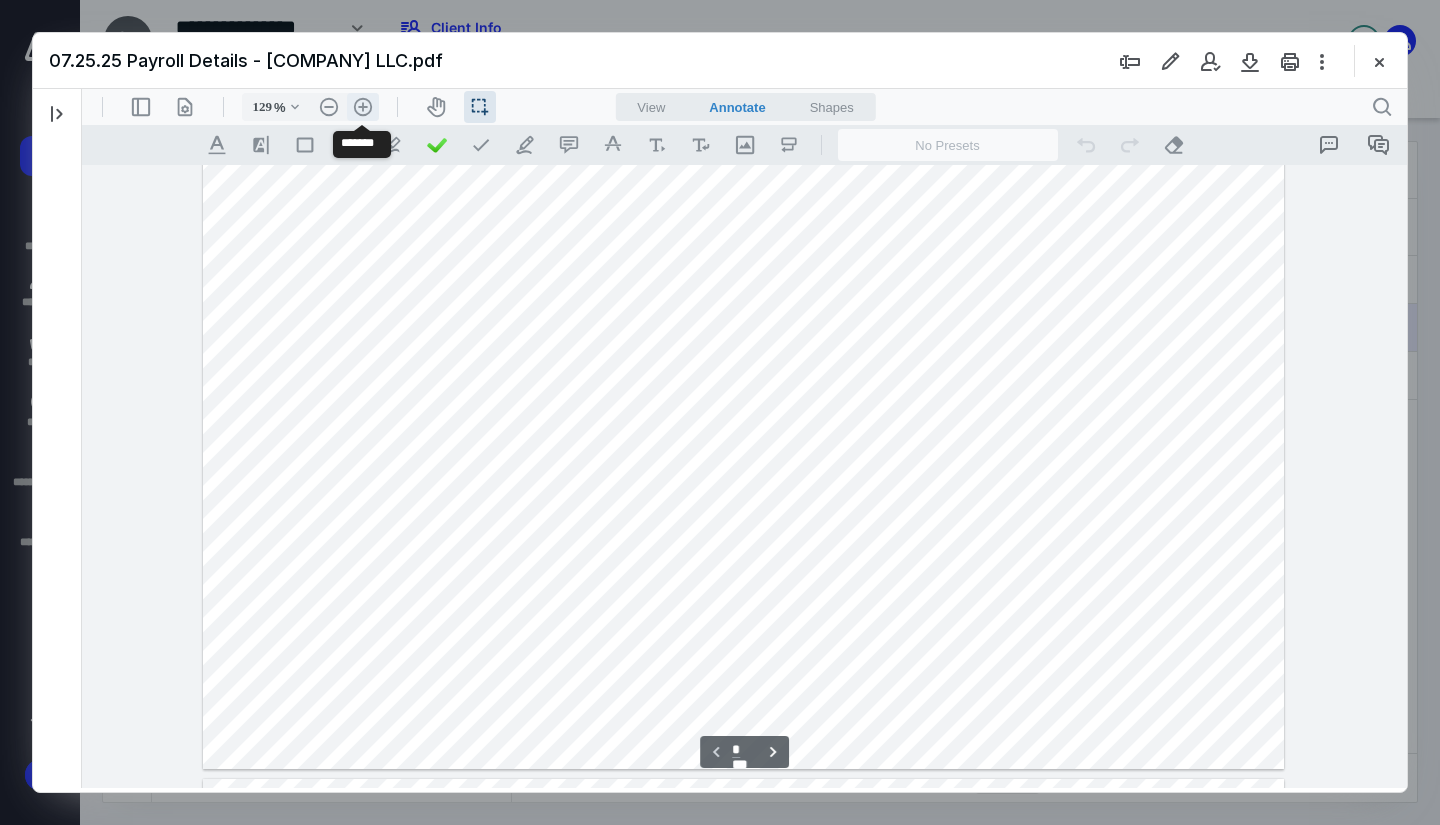 click on ".cls-1{fill:#abb0c4;} icon - header - zoom - in - line" at bounding box center (363, 107) 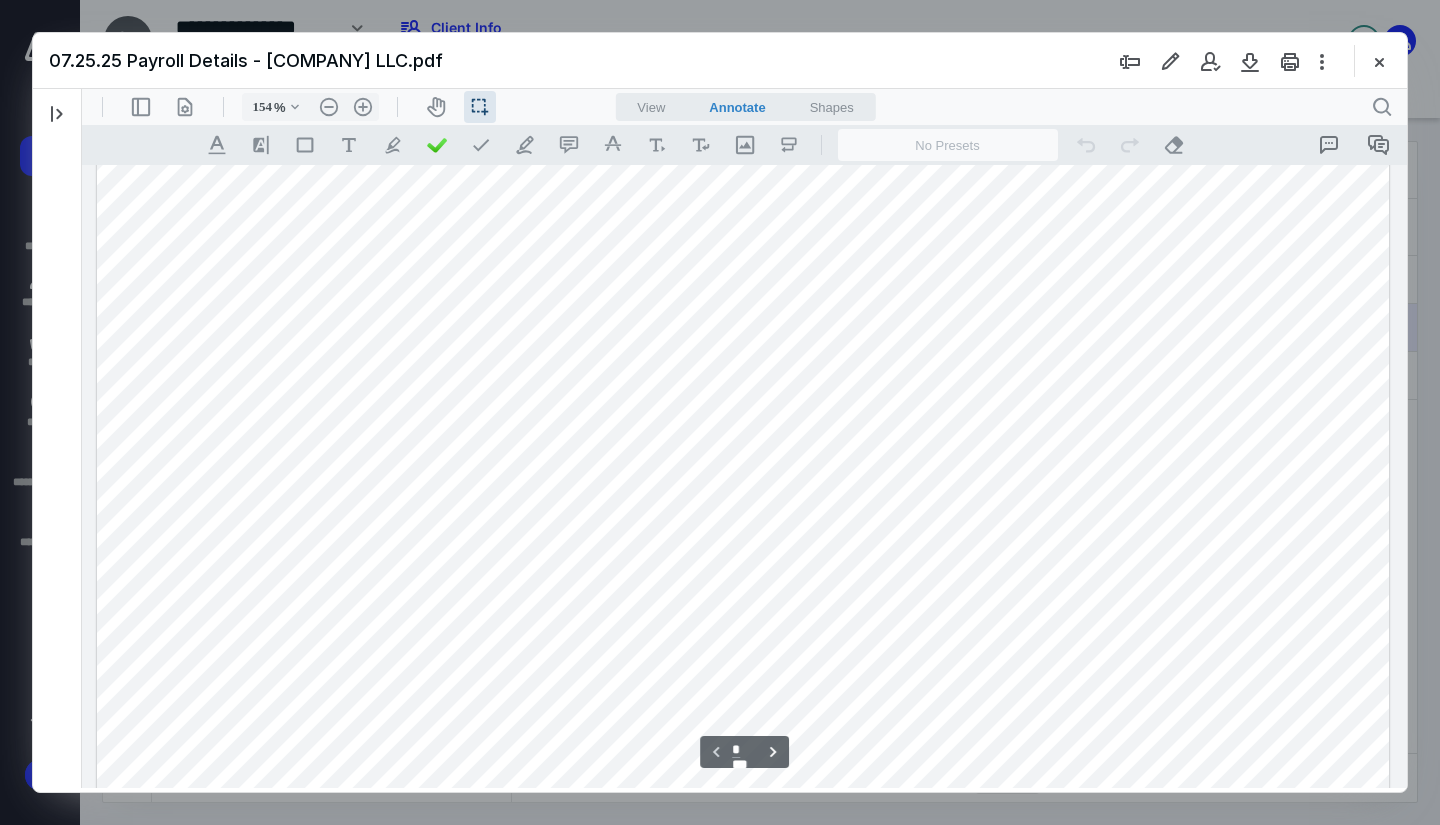 scroll, scrollTop: 350, scrollLeft: 0, axis: vertical 